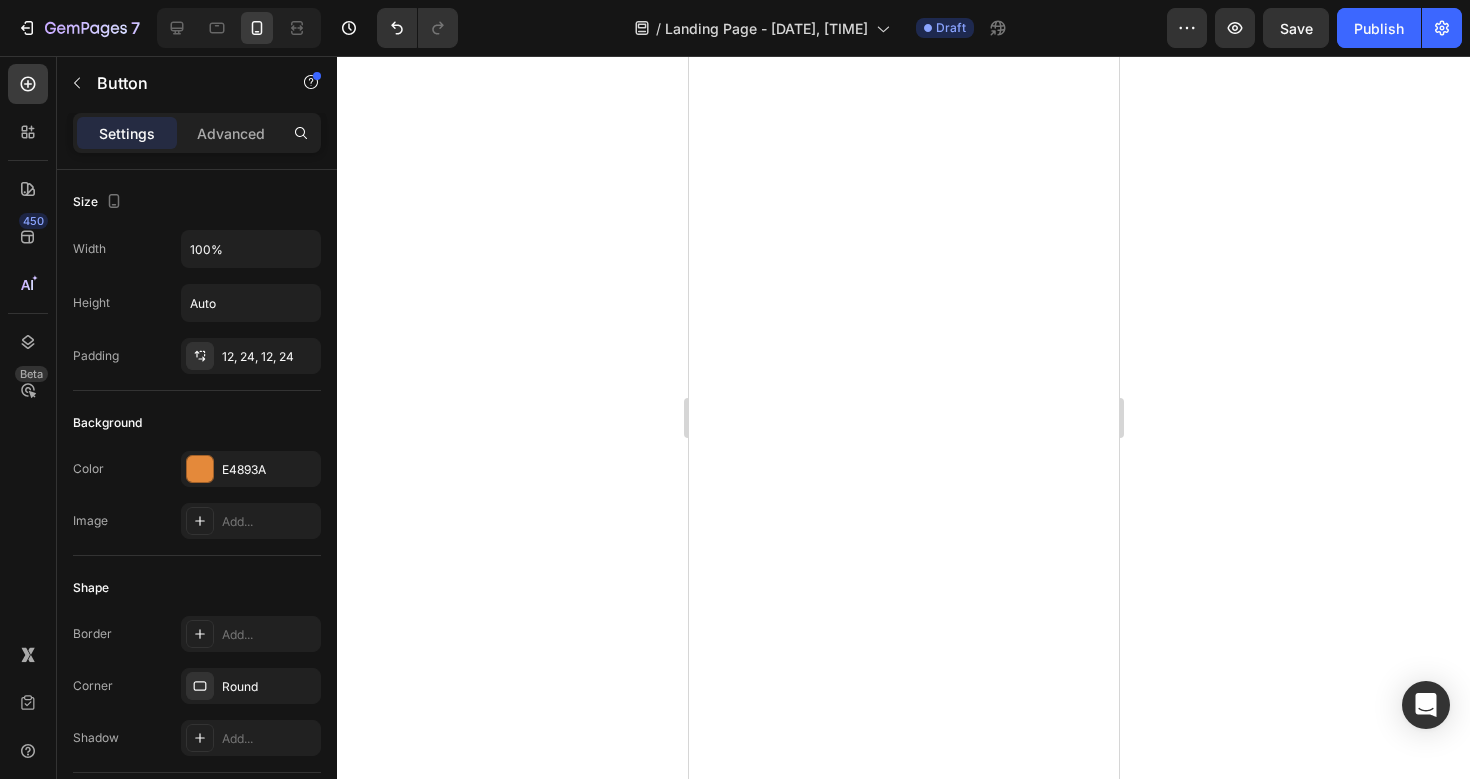 scroll, scrollTop: 0, scrollLeft: 0, axis: both 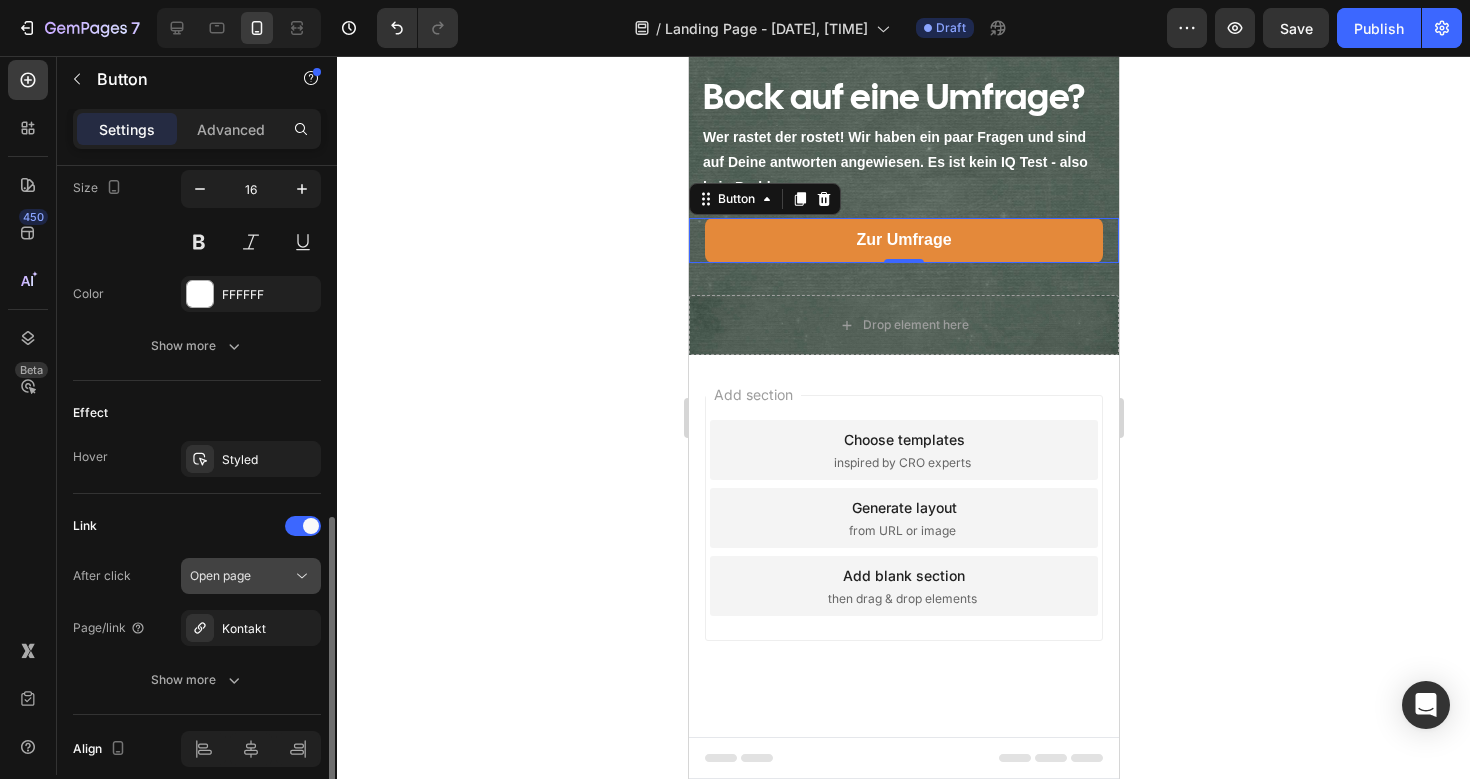click on "Open page" at bounding box center [241, 576] 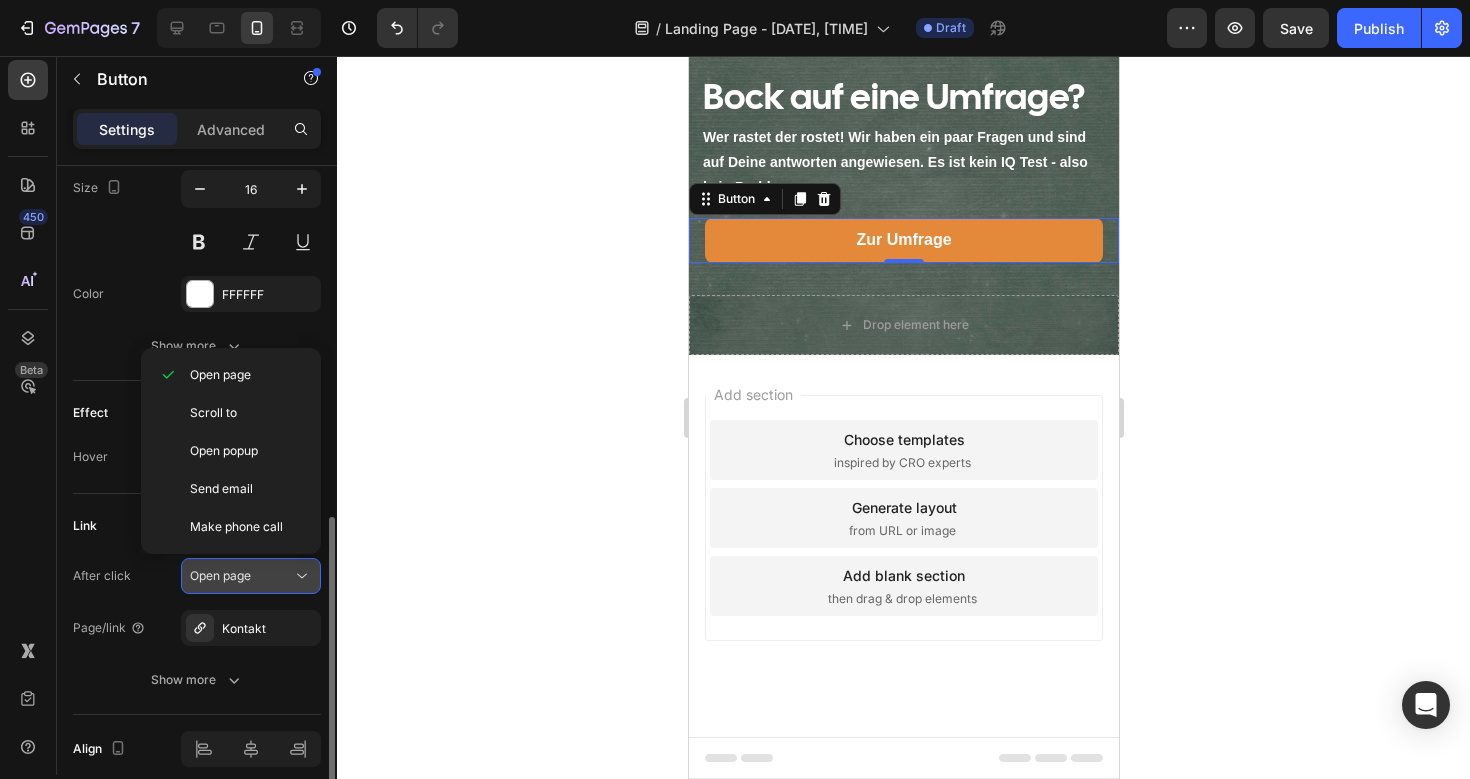 click on "Open page" at bounding box center [241, 576] 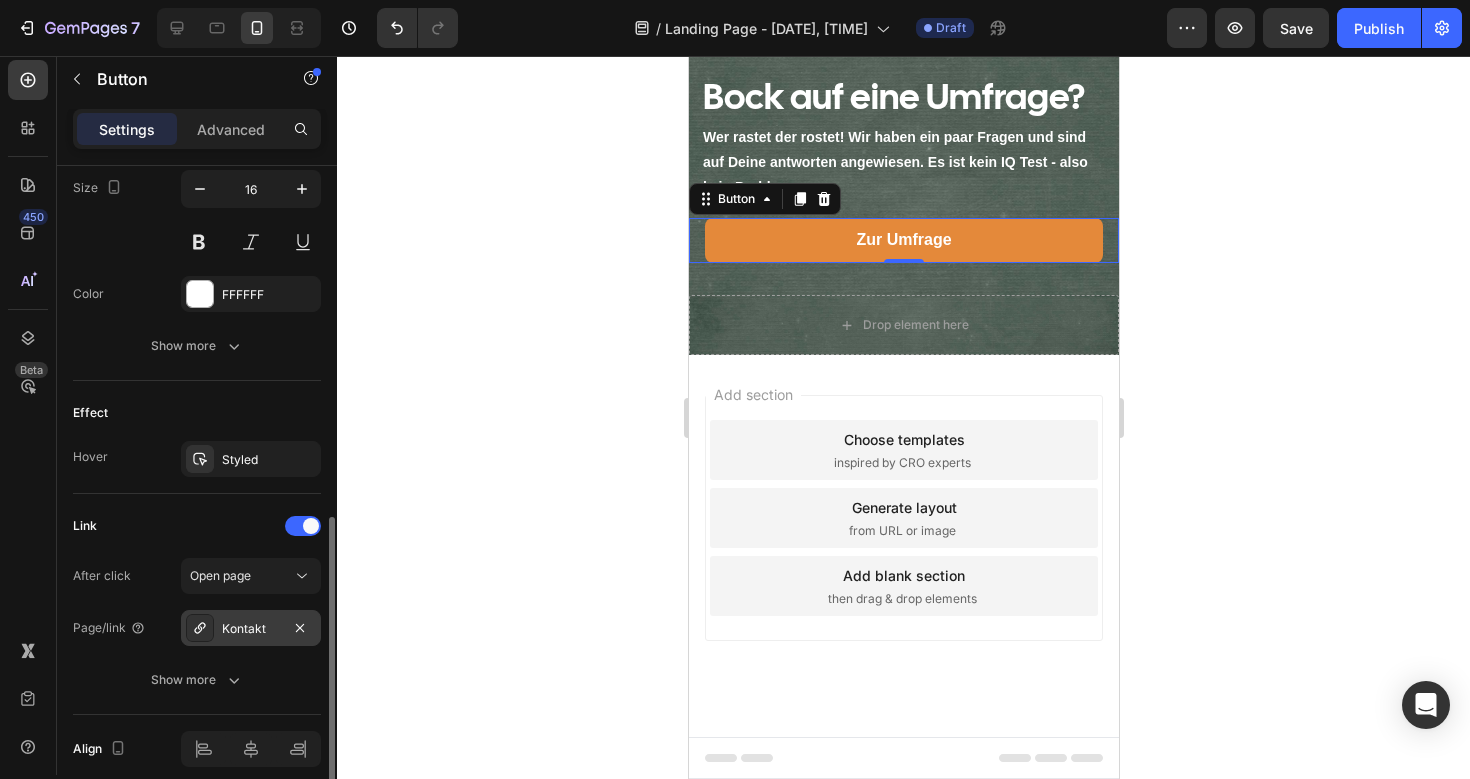click on "Kontakt" at bounding box center (251, 629) 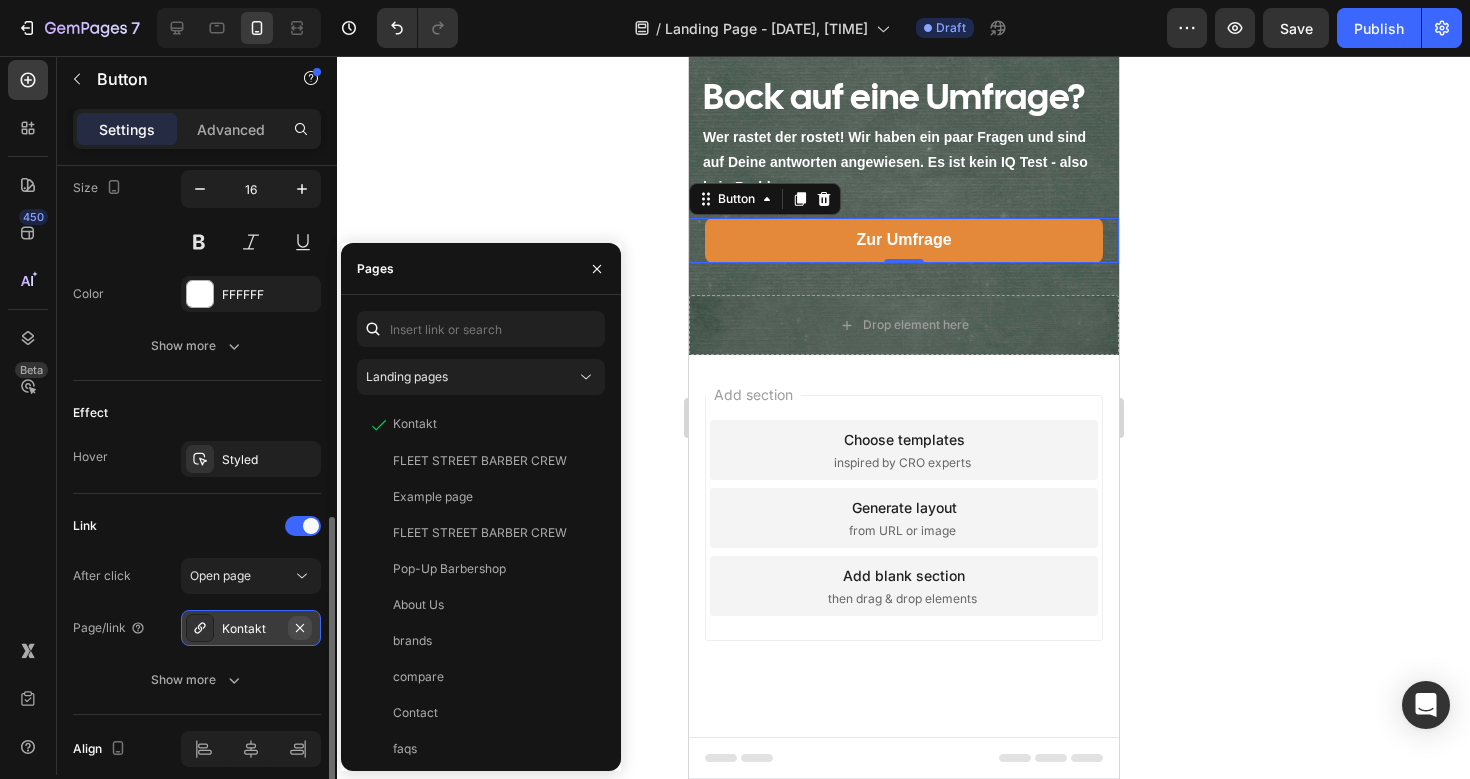 click 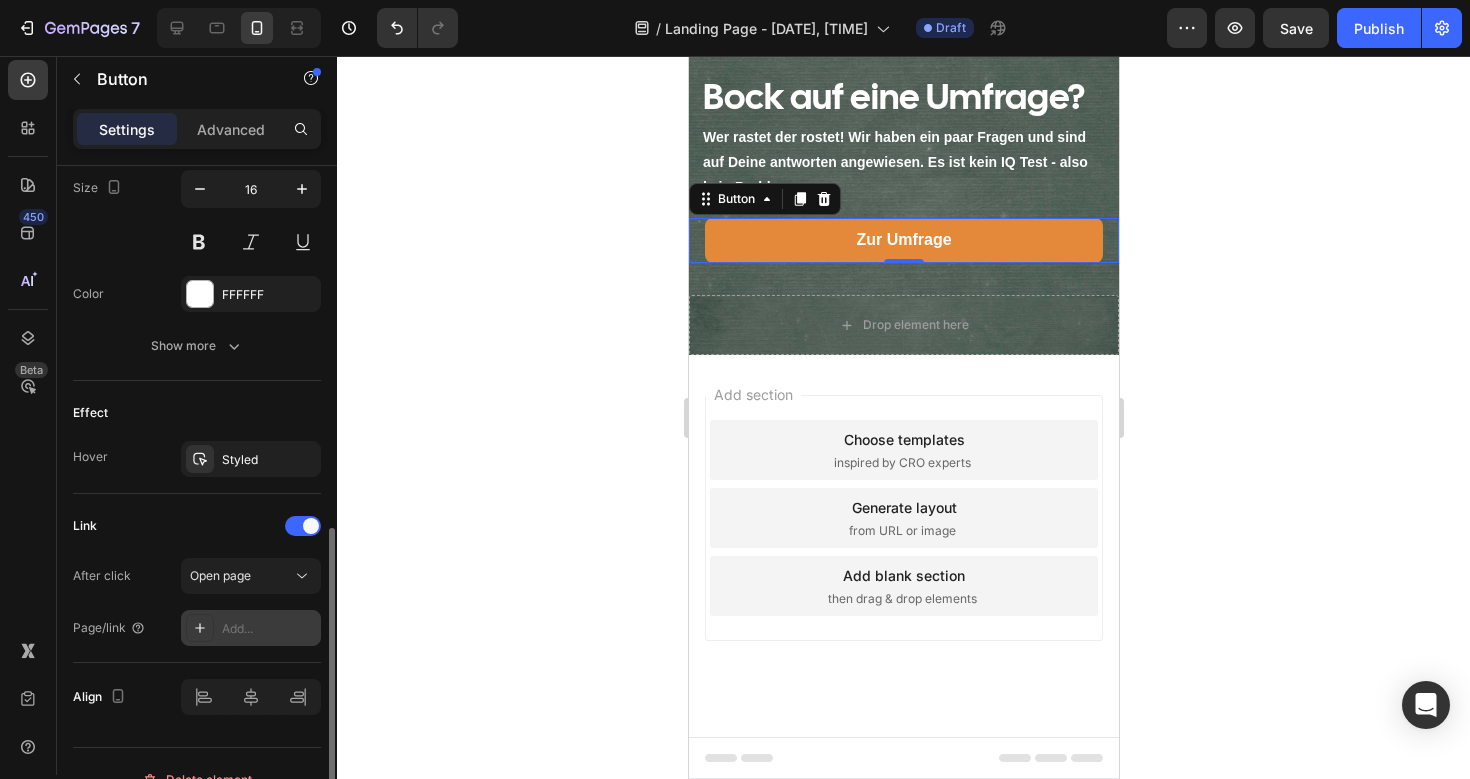 click on "Add..." at bounding box center (269, 629) 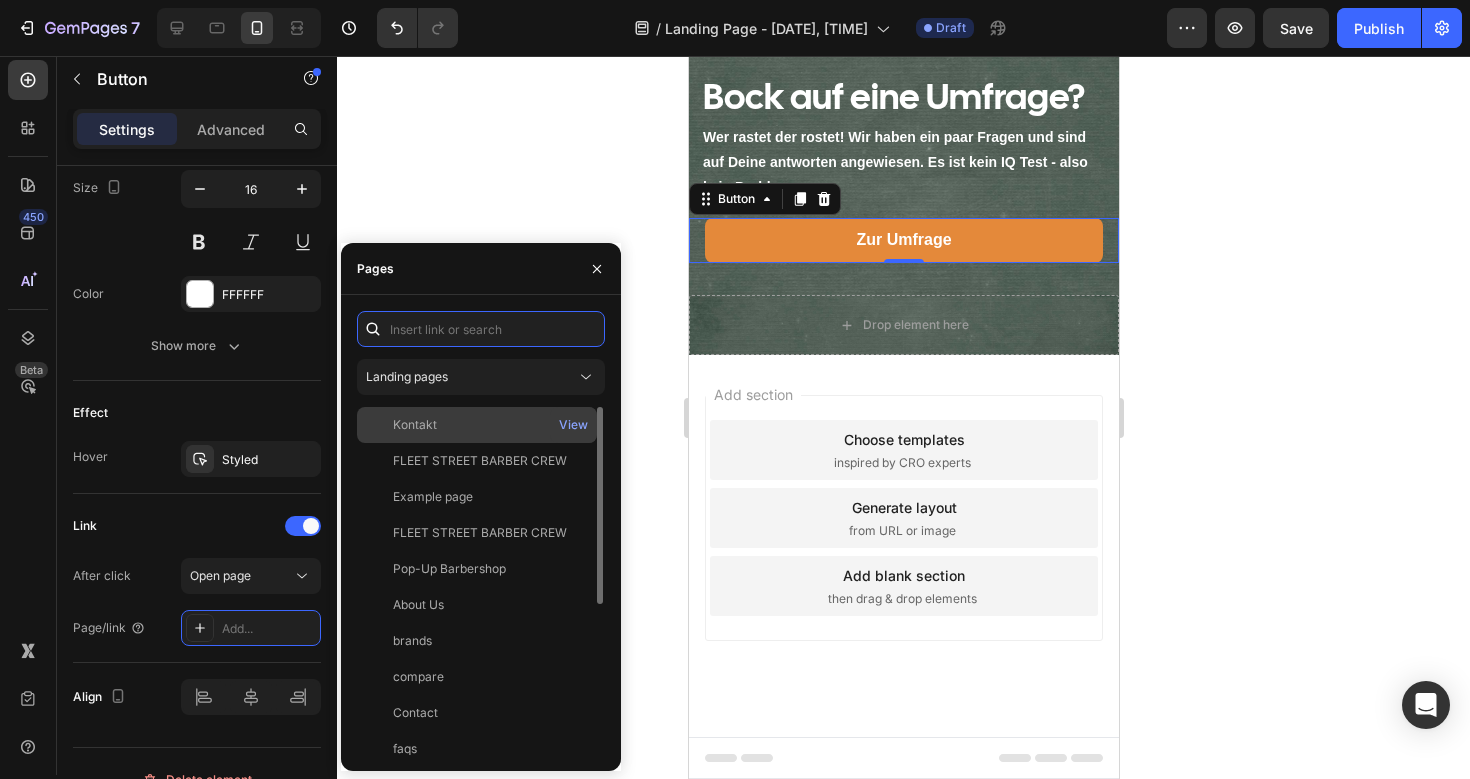 paste on "[URL]" 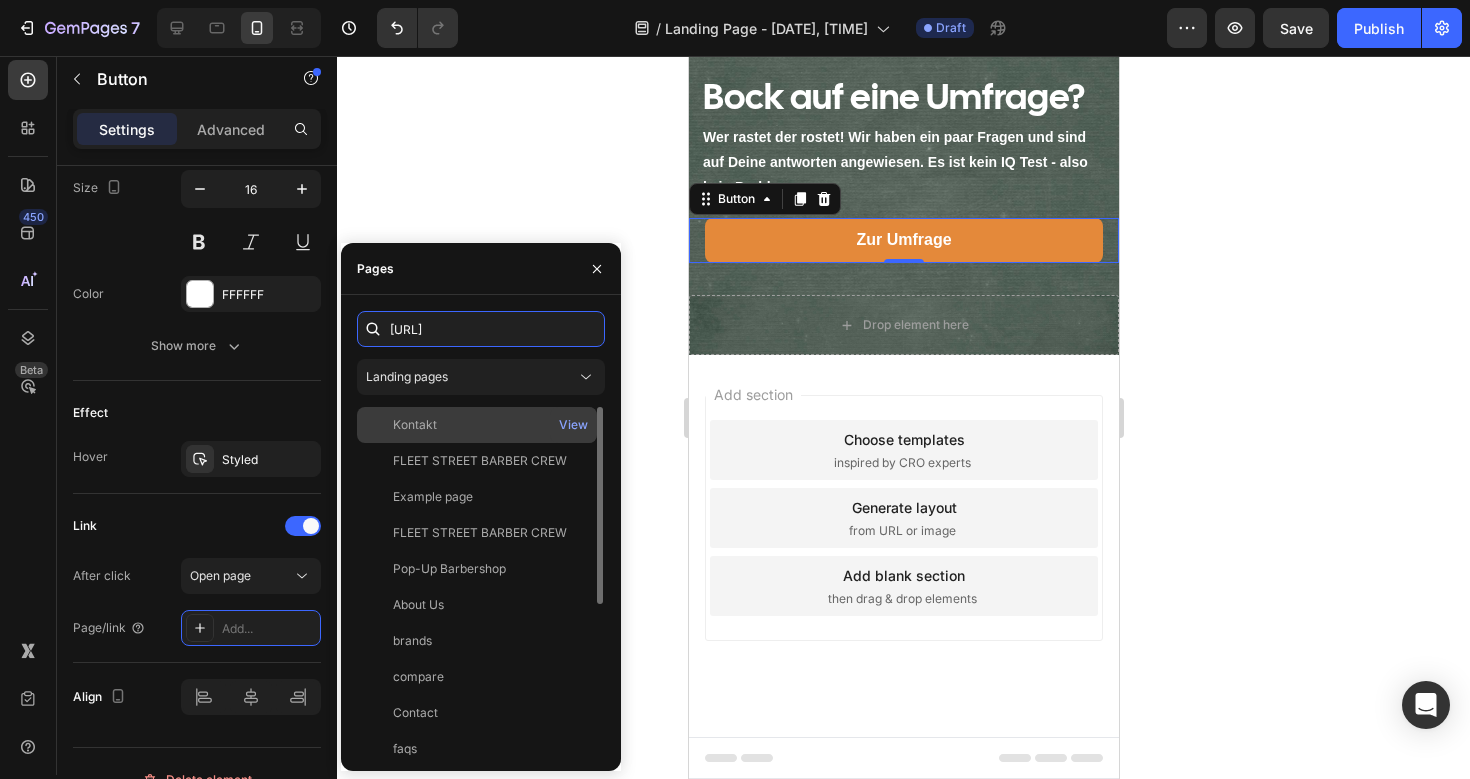 scroll, scrollTop: 0, scrollLeft: 51, axis: horizontal 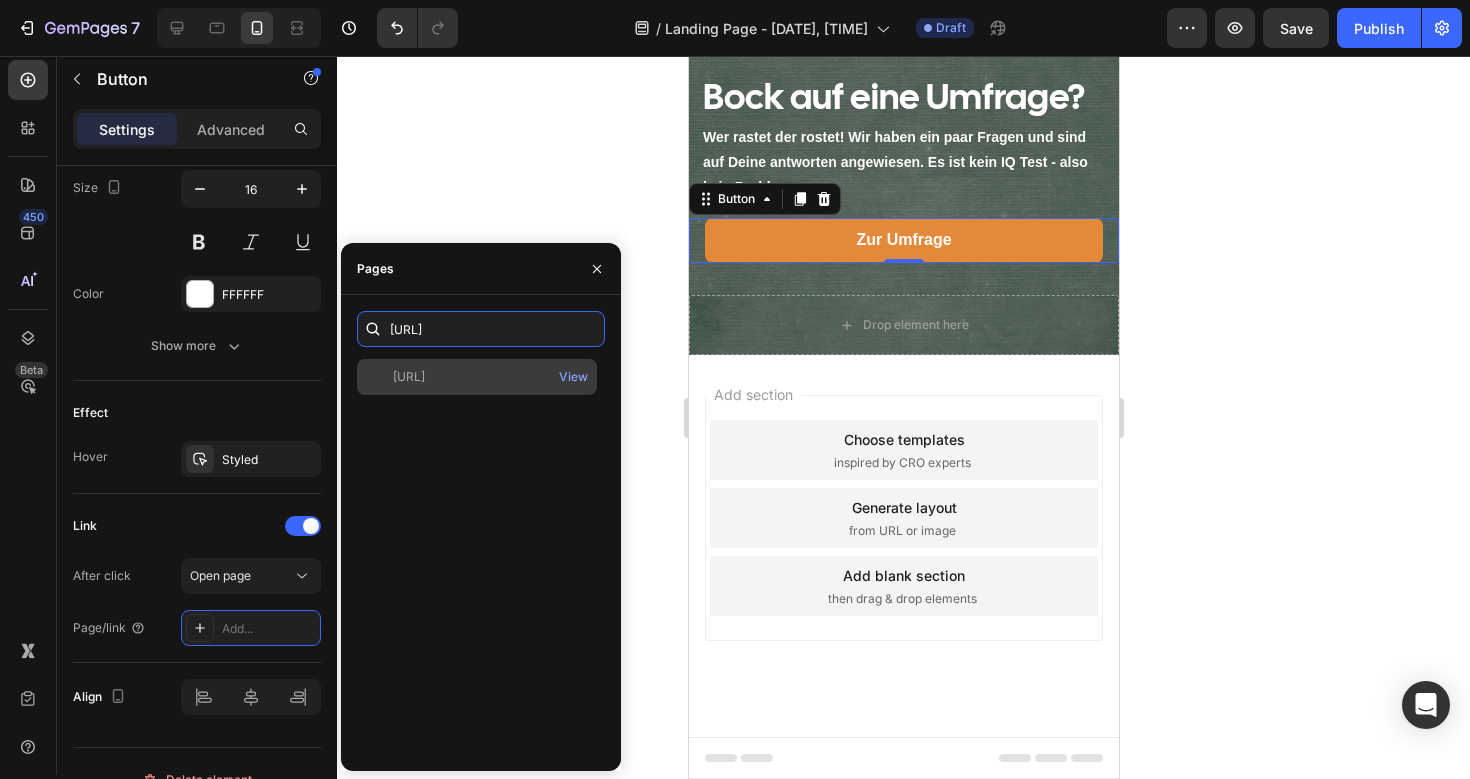 type on "[URL]" 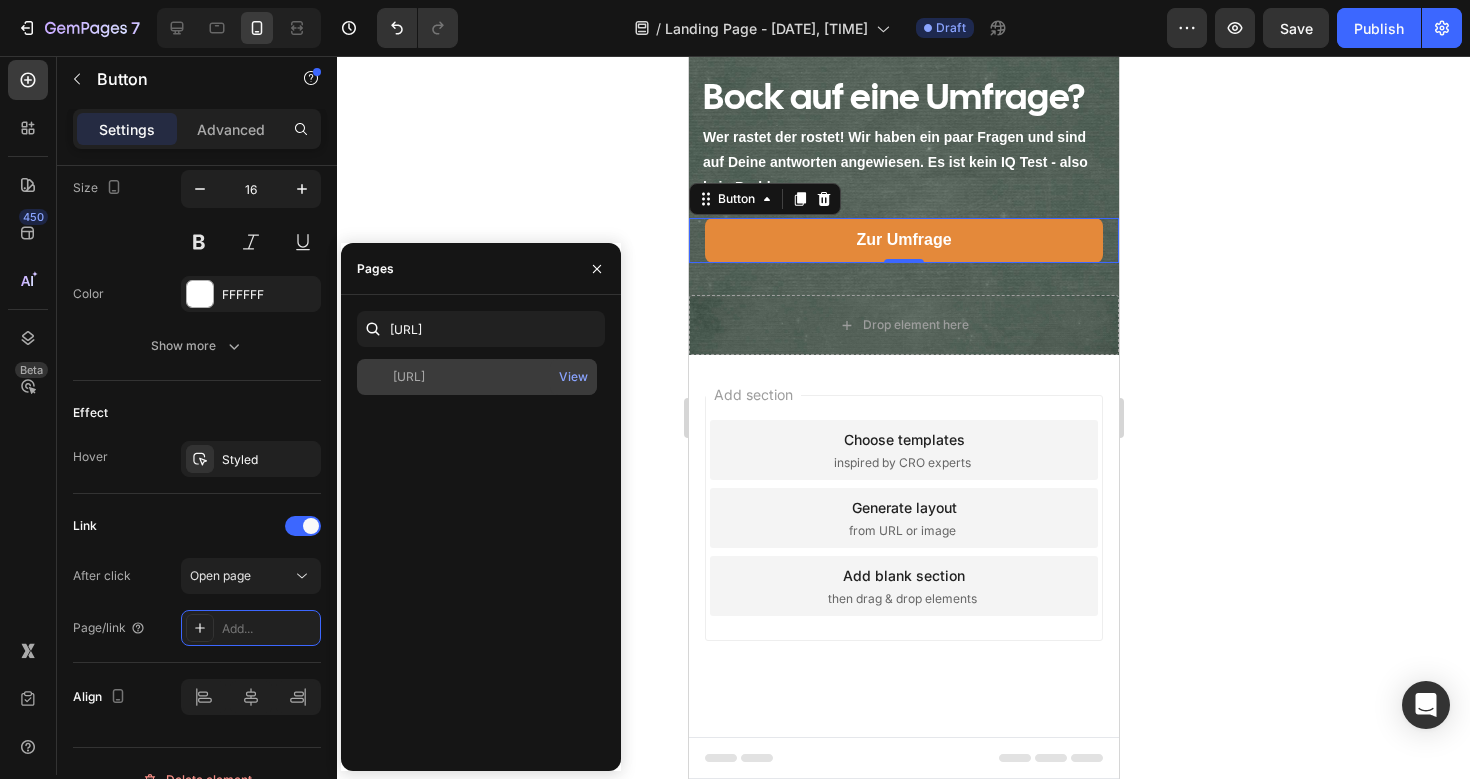 click on "[URL] View" 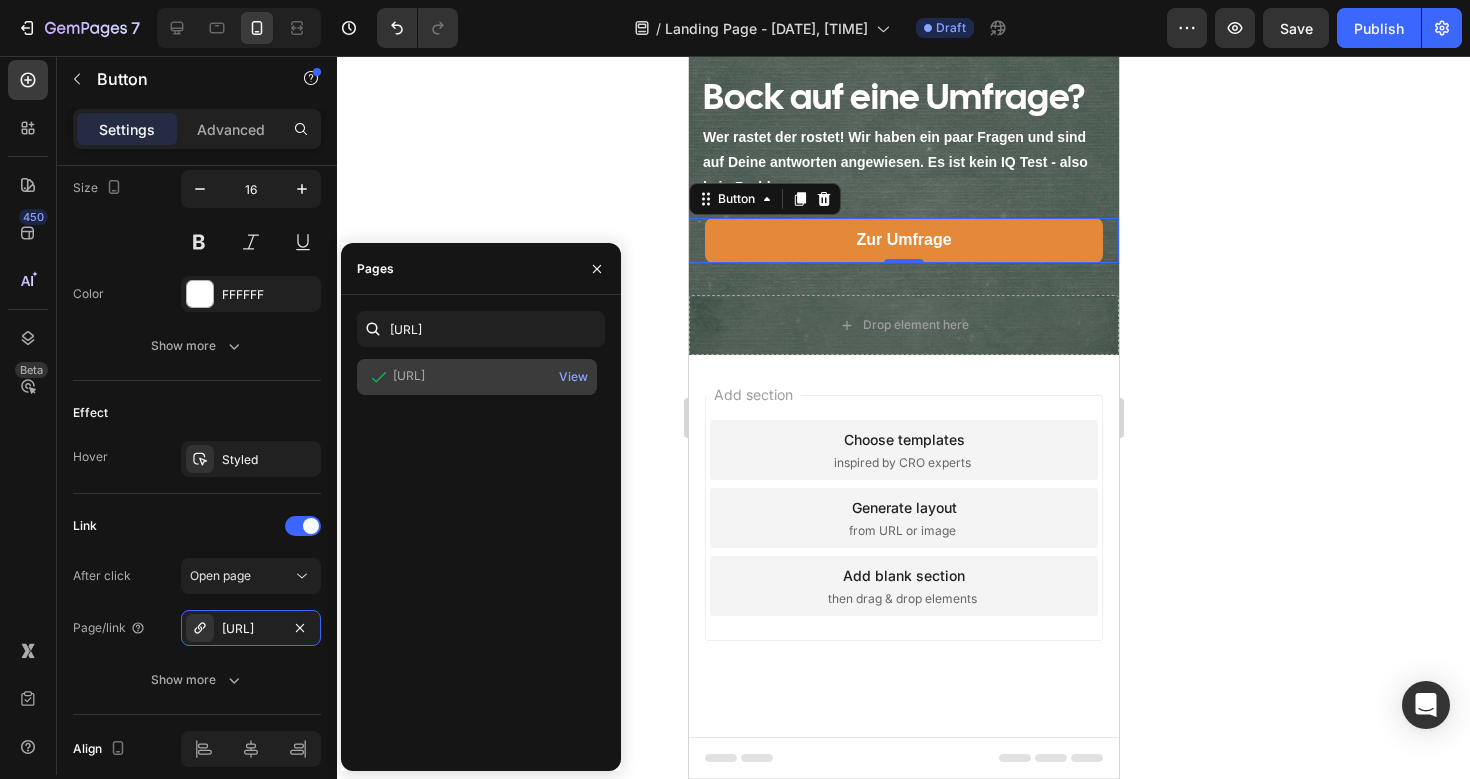 scroll, scrollTop: 0, scrollLeft: 0, axis: both 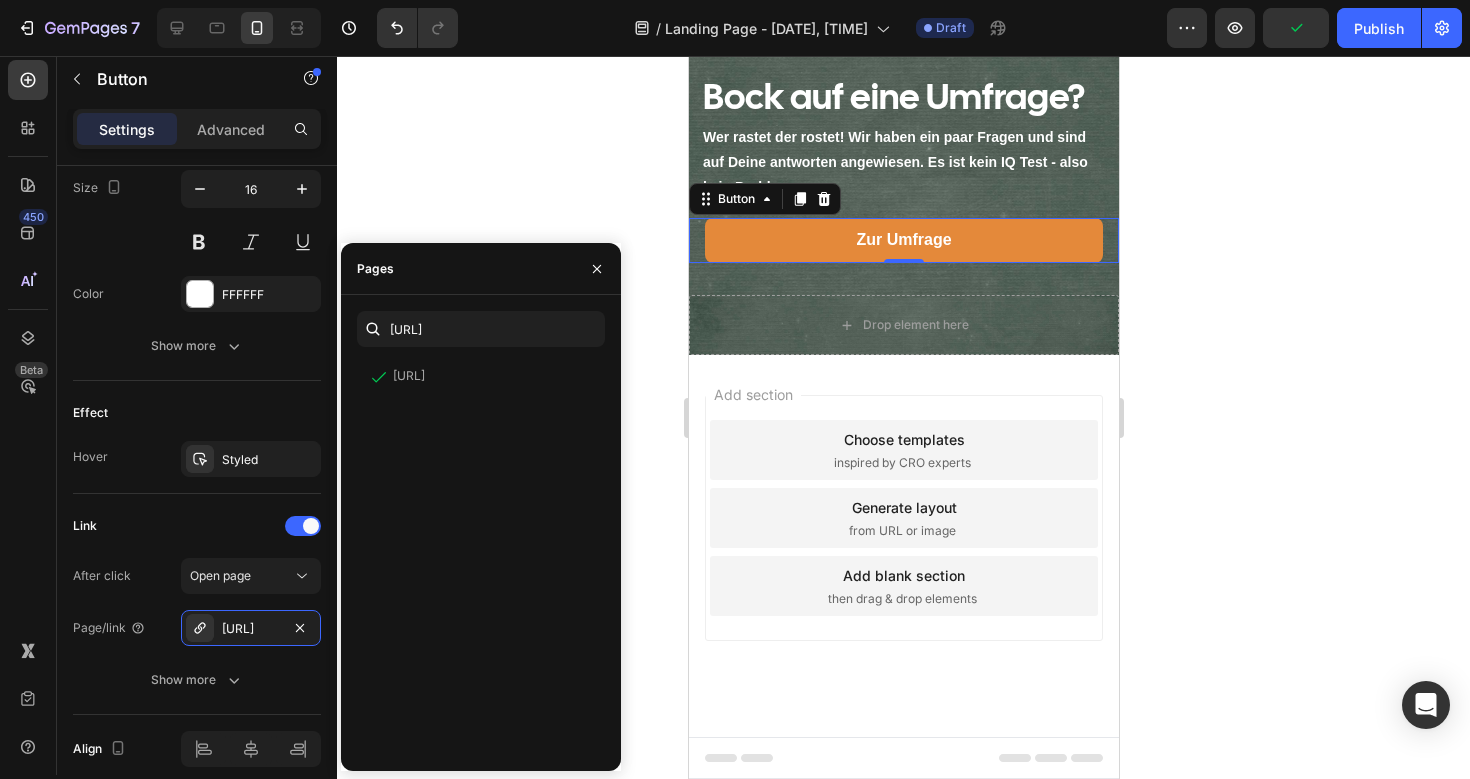 click 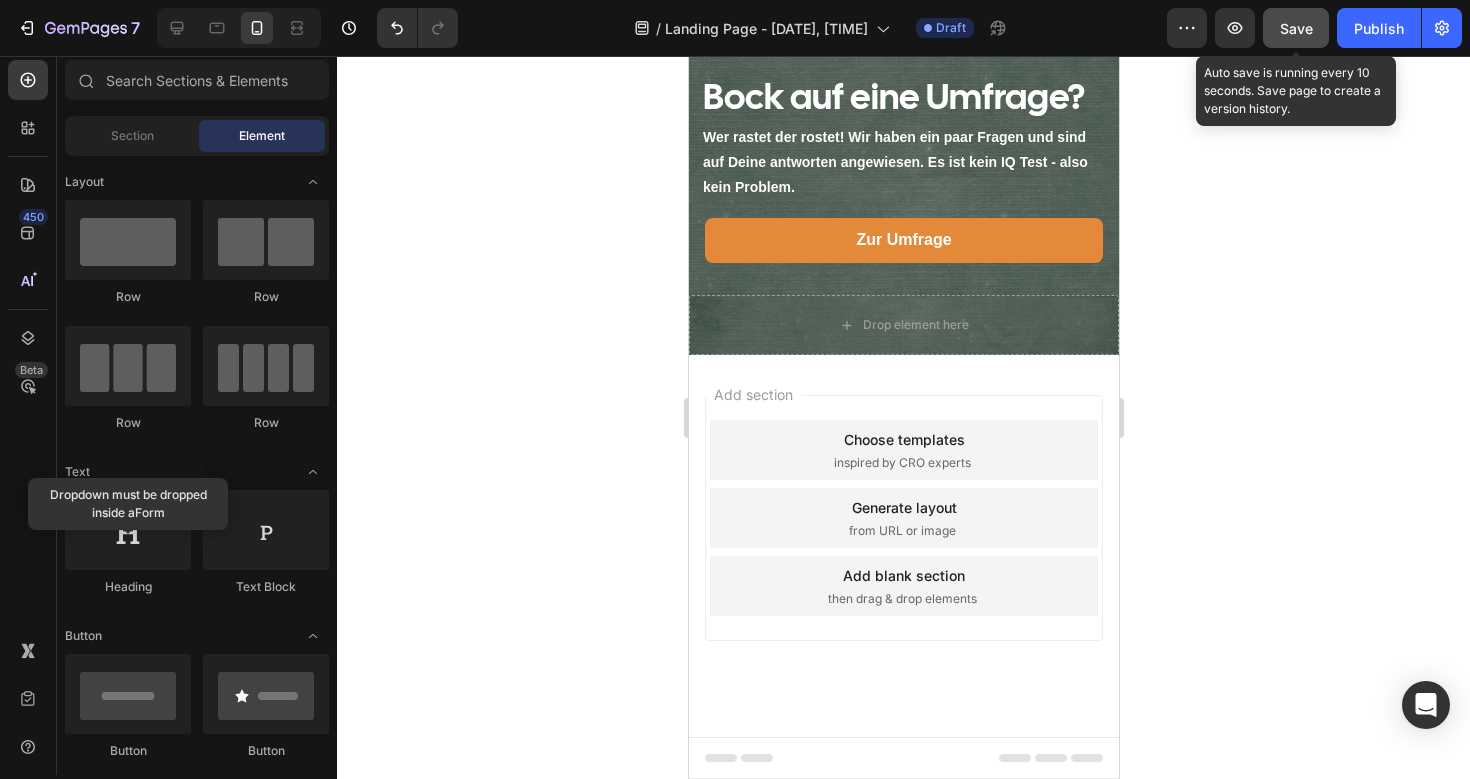 click on "Save" 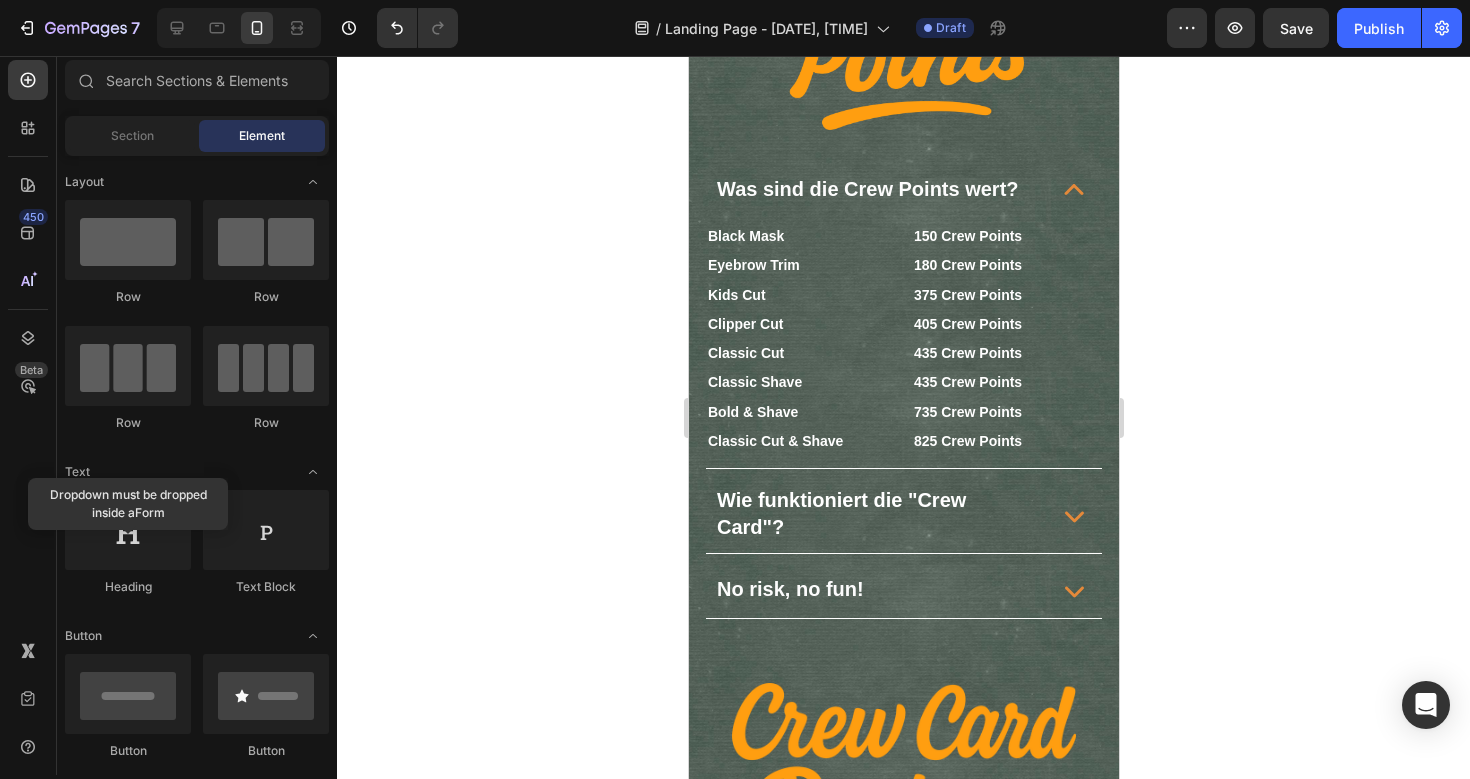 scroll, scrollTop: 0, scrollLeft: 0, axis: both 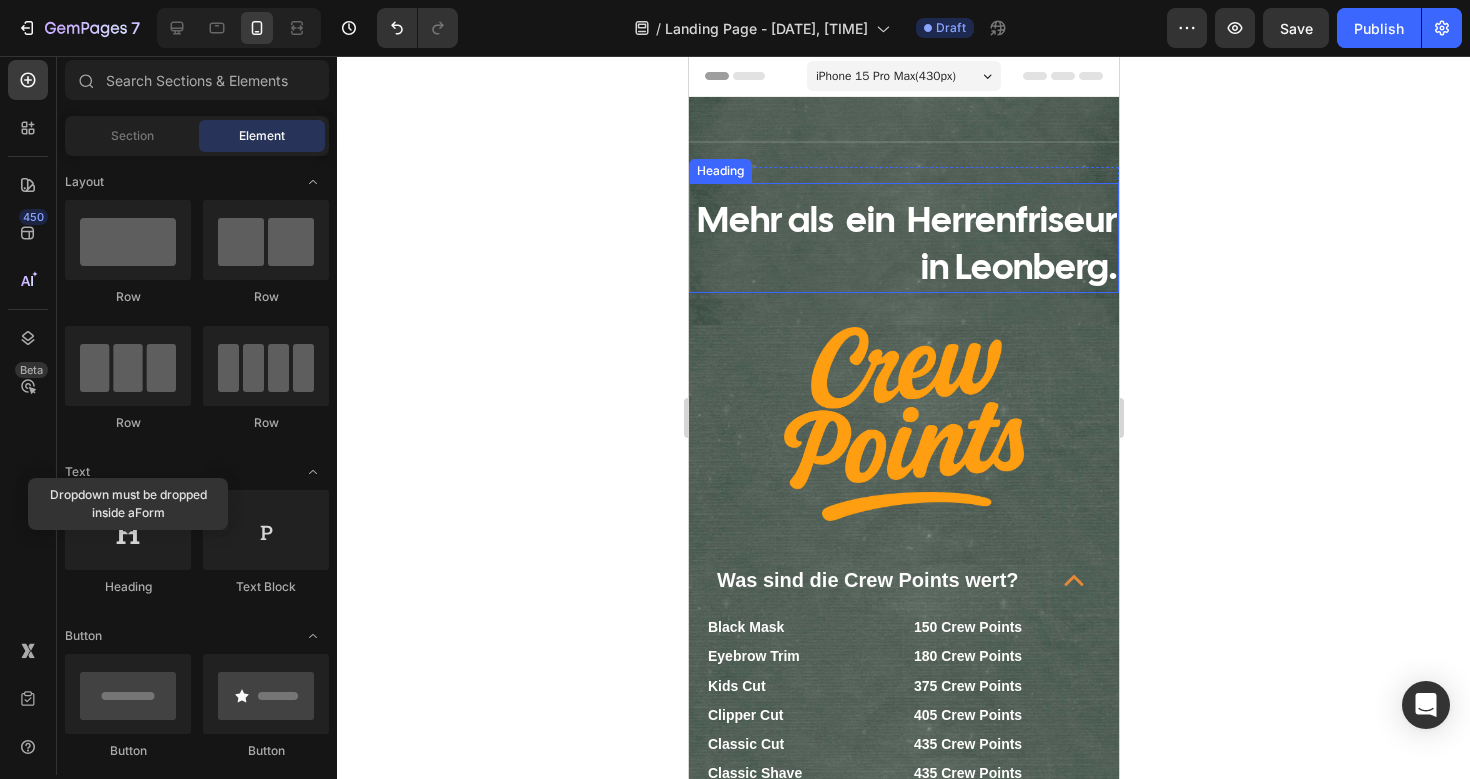 click on "Mehr als  ein  Herrenfriseur in Leonberg." at bounding box center (906, 243) 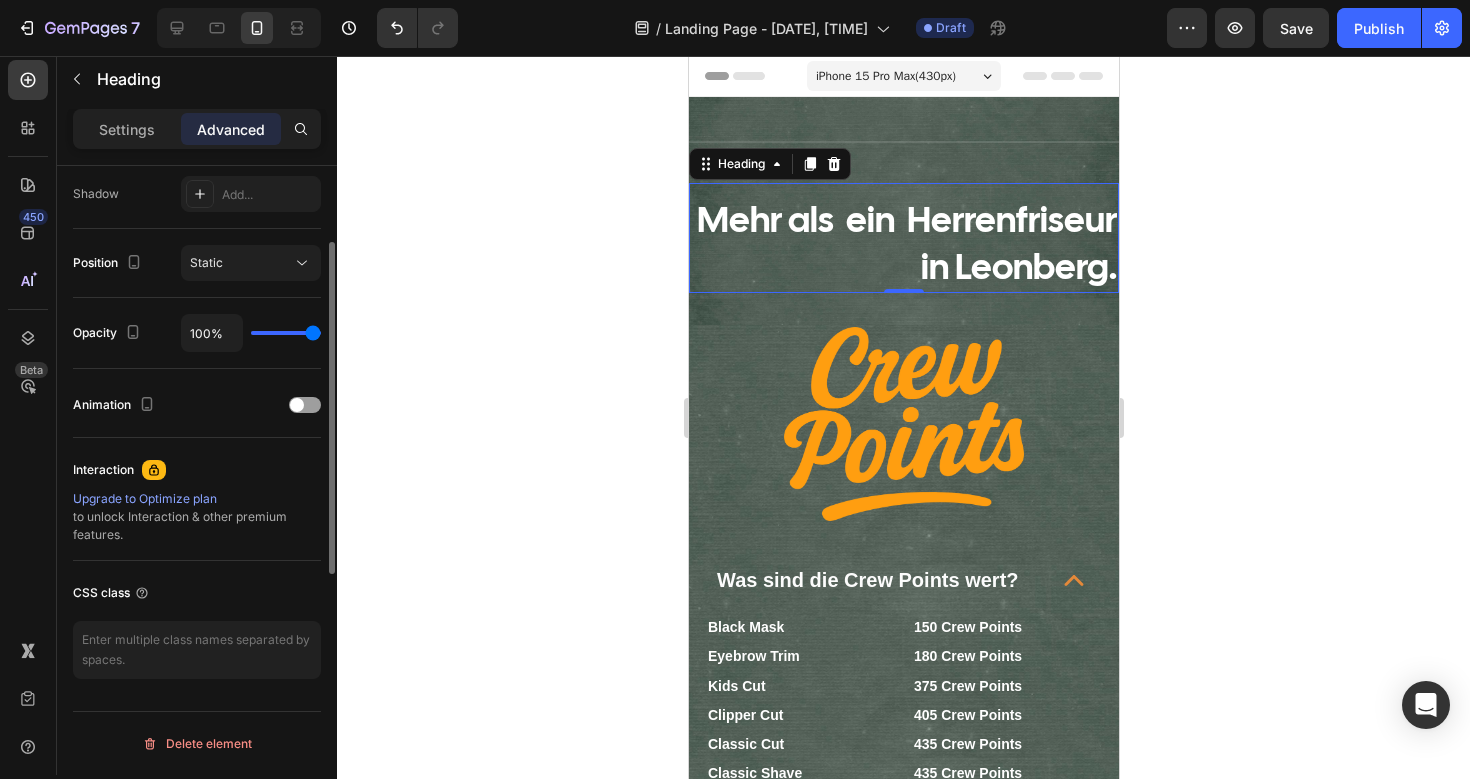 scroll, scrollTop: 496, scrollLeft: 0, axis: vertical 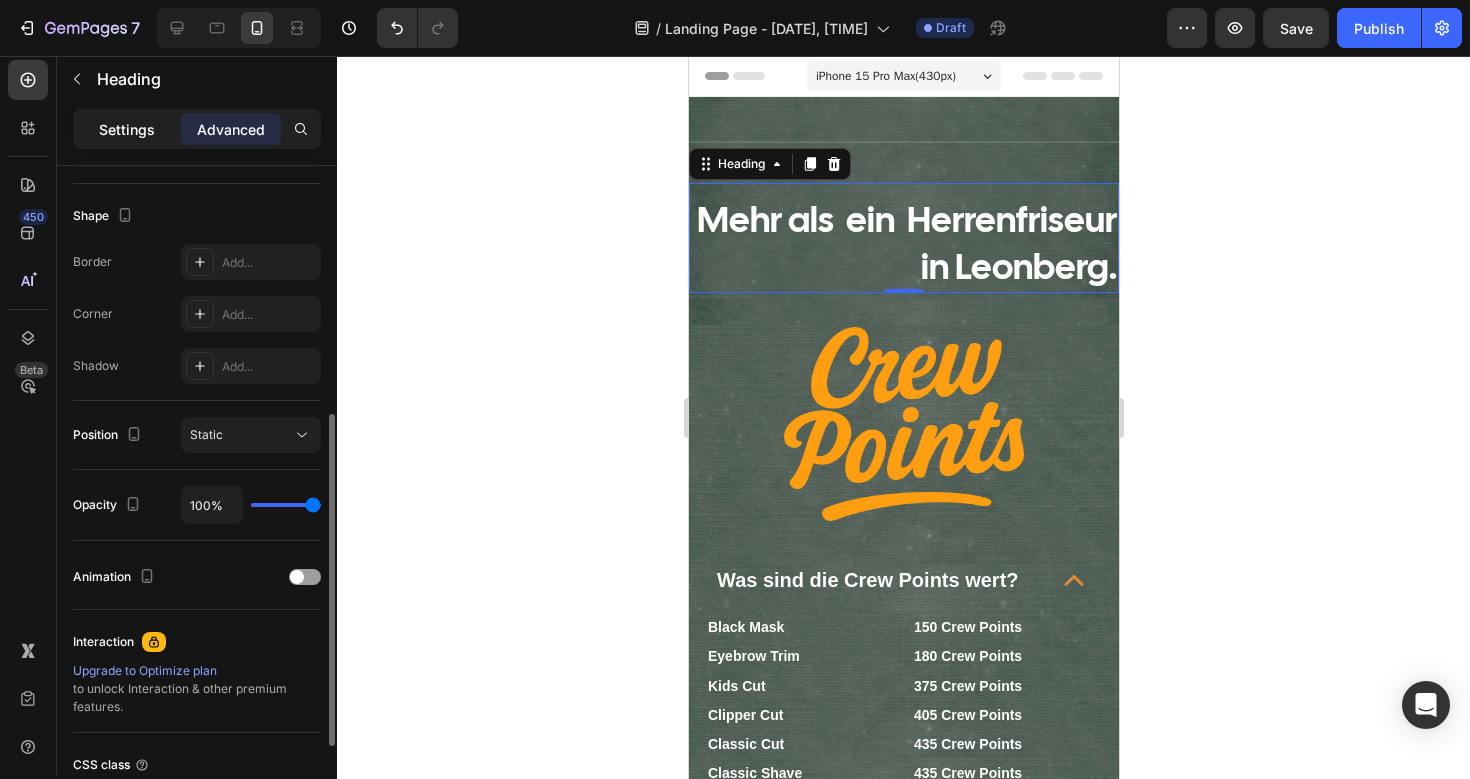 click on "Settings" at bounding box center [127, 129] 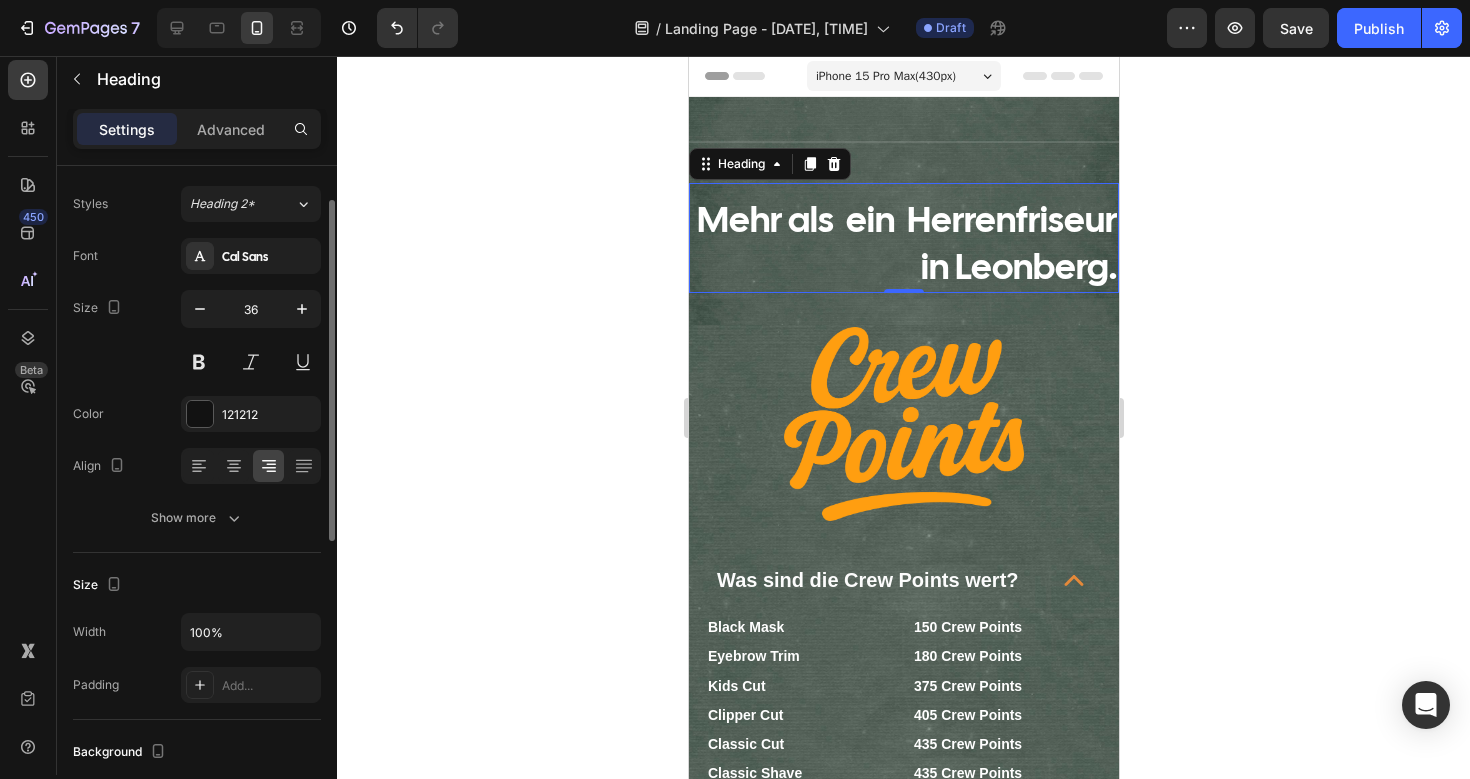 scroll, scrollTop: 53, scrollLeft: 0, axis: vertical 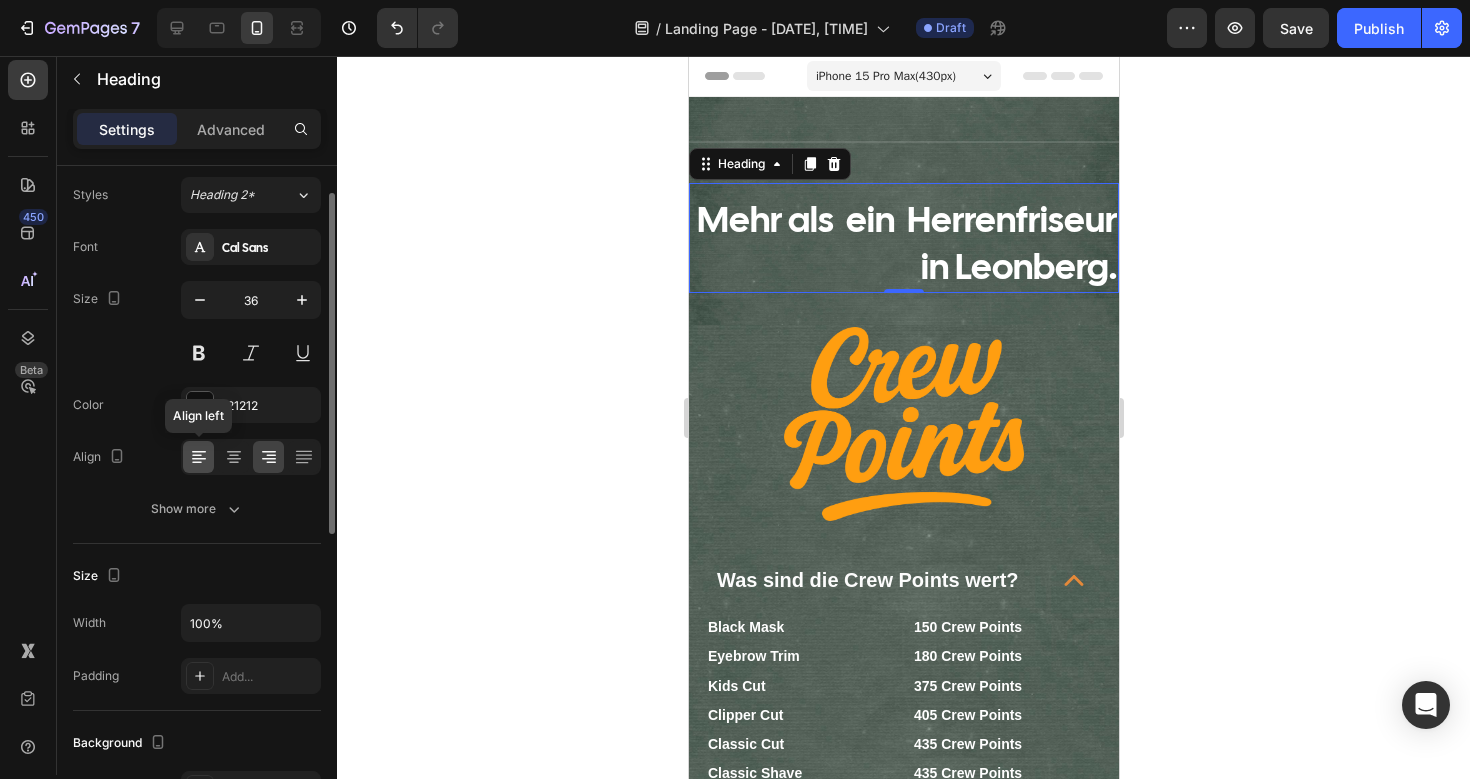 click 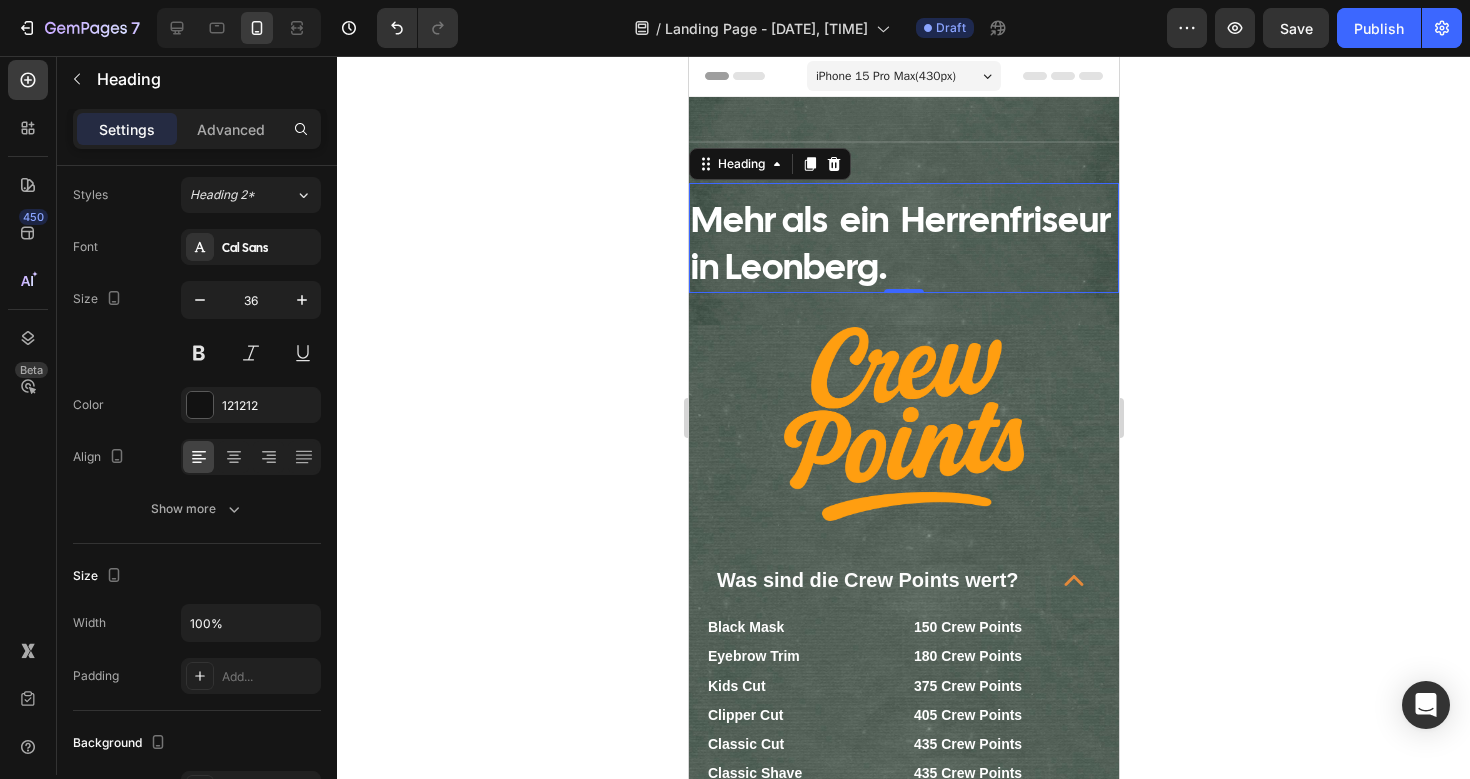click 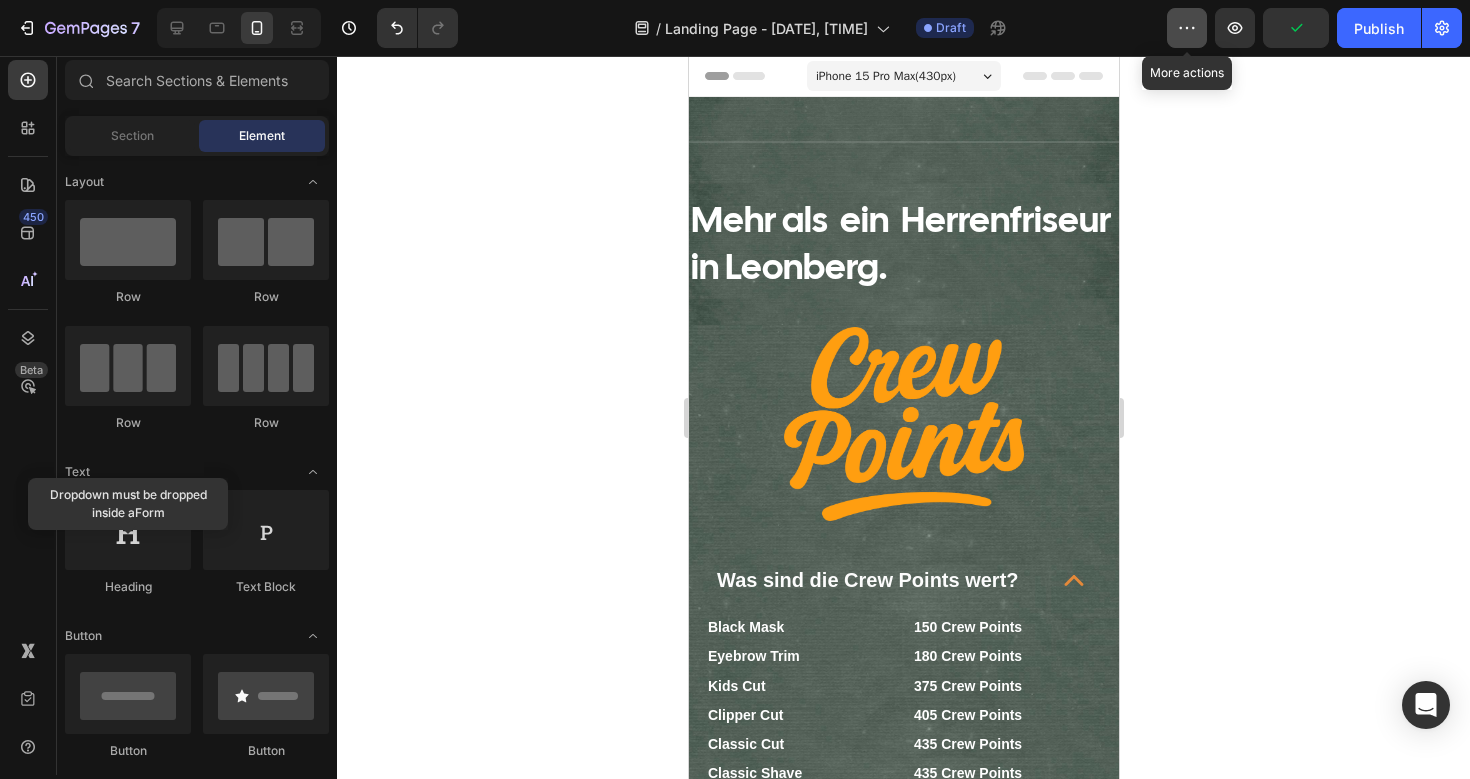 click 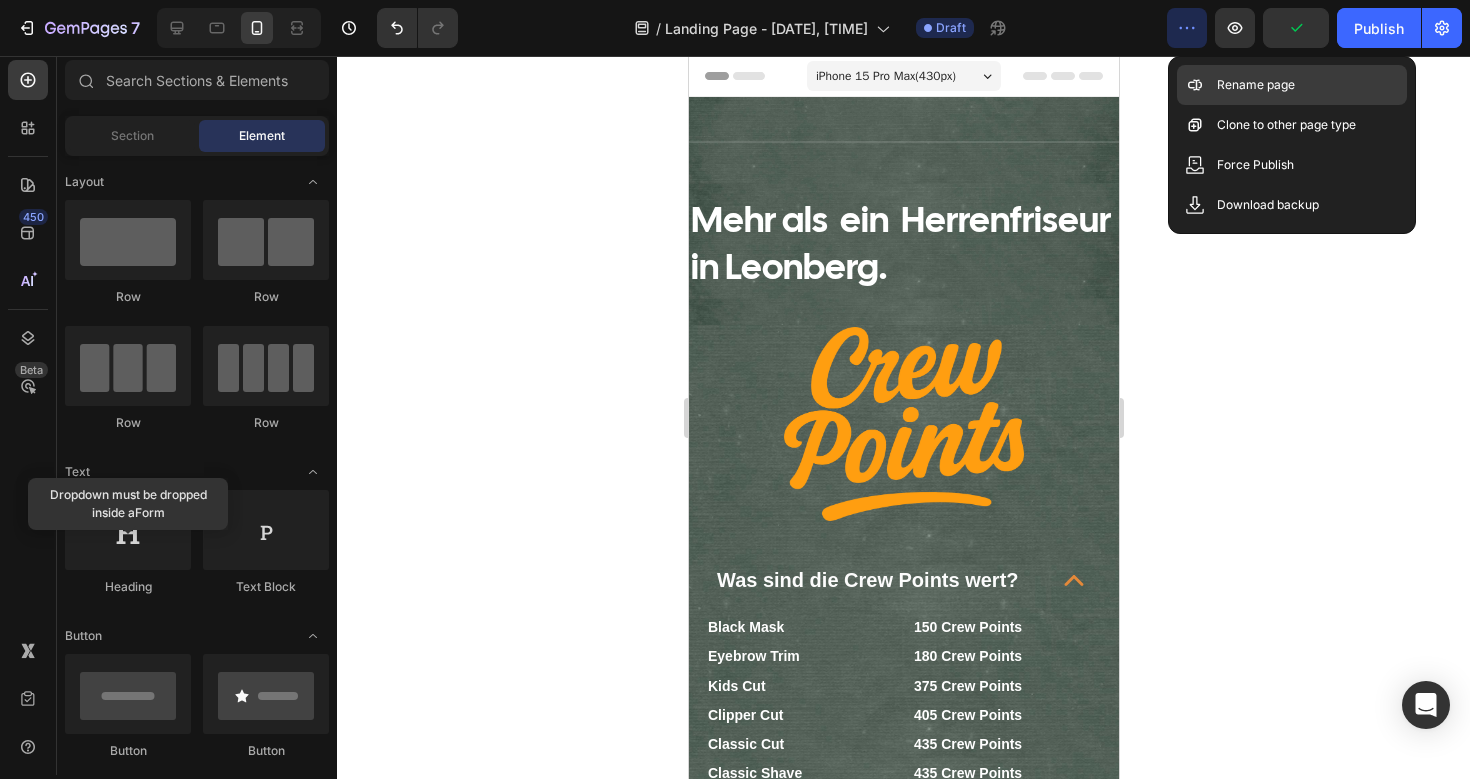 click on "Rename page" at bounding box center [1256, 85] 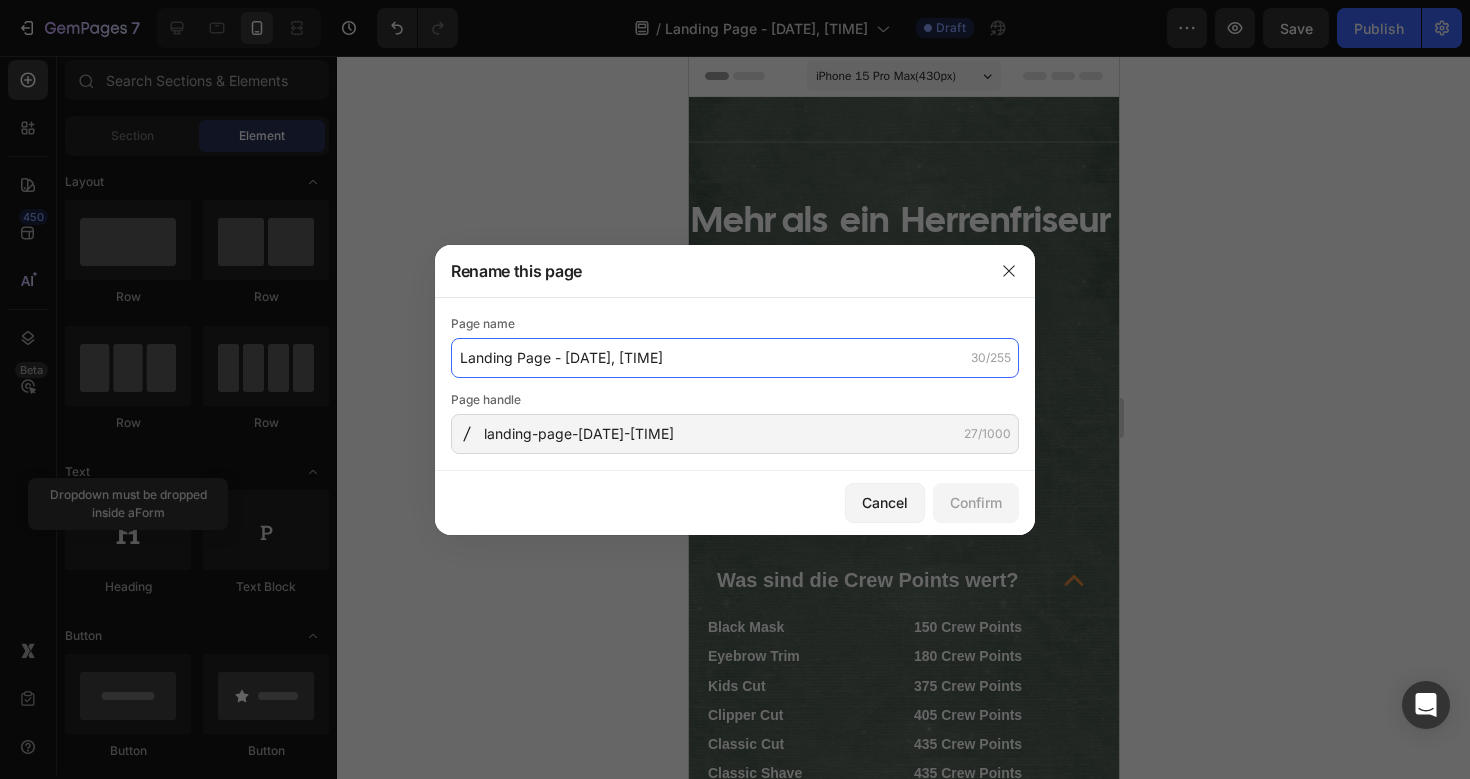 click on "Landing Page - [DATE], [TIME]" 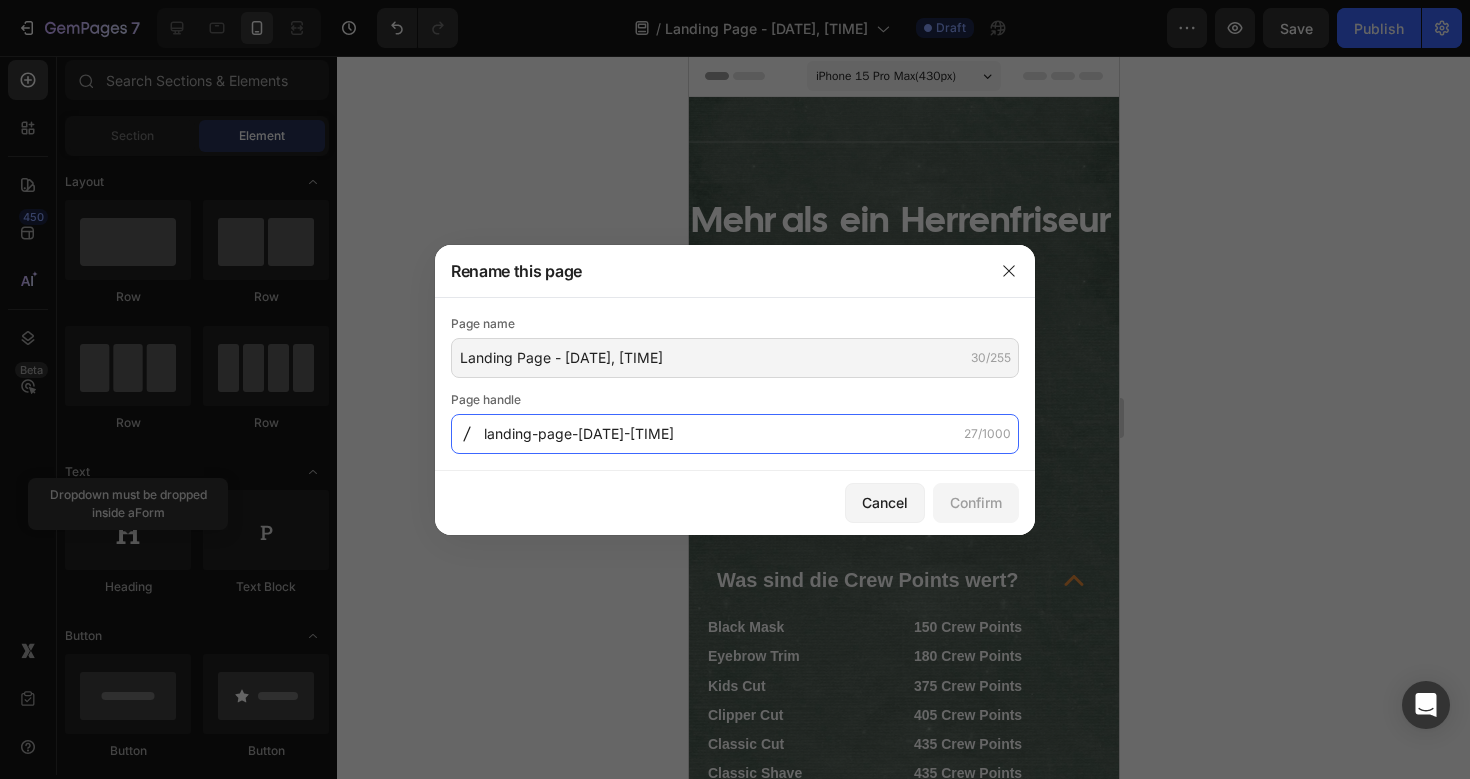 click on "landing-page-[DATE]-[TIME]" 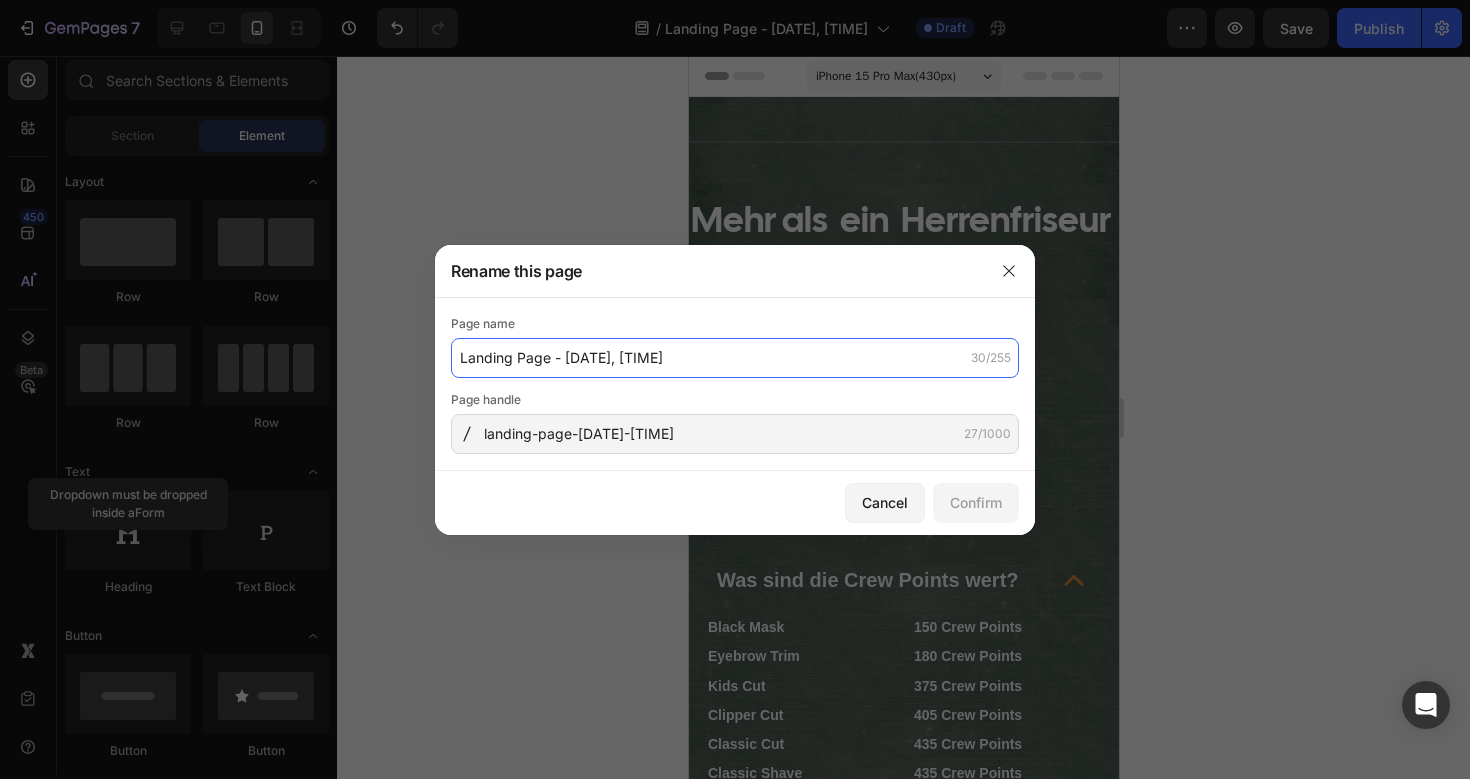 click on "Landing Page - [DATE], [TIME]" 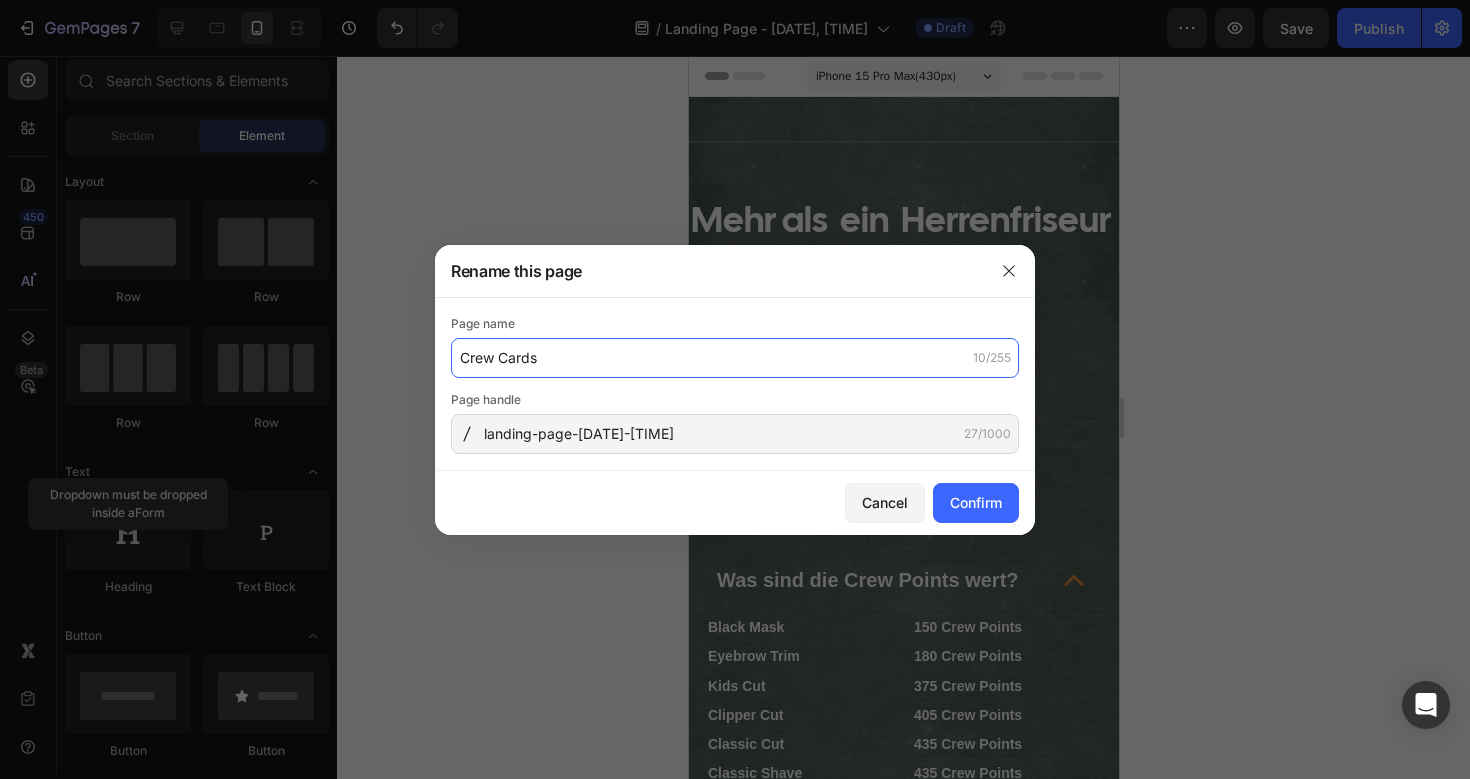 type on "Crew Cards" 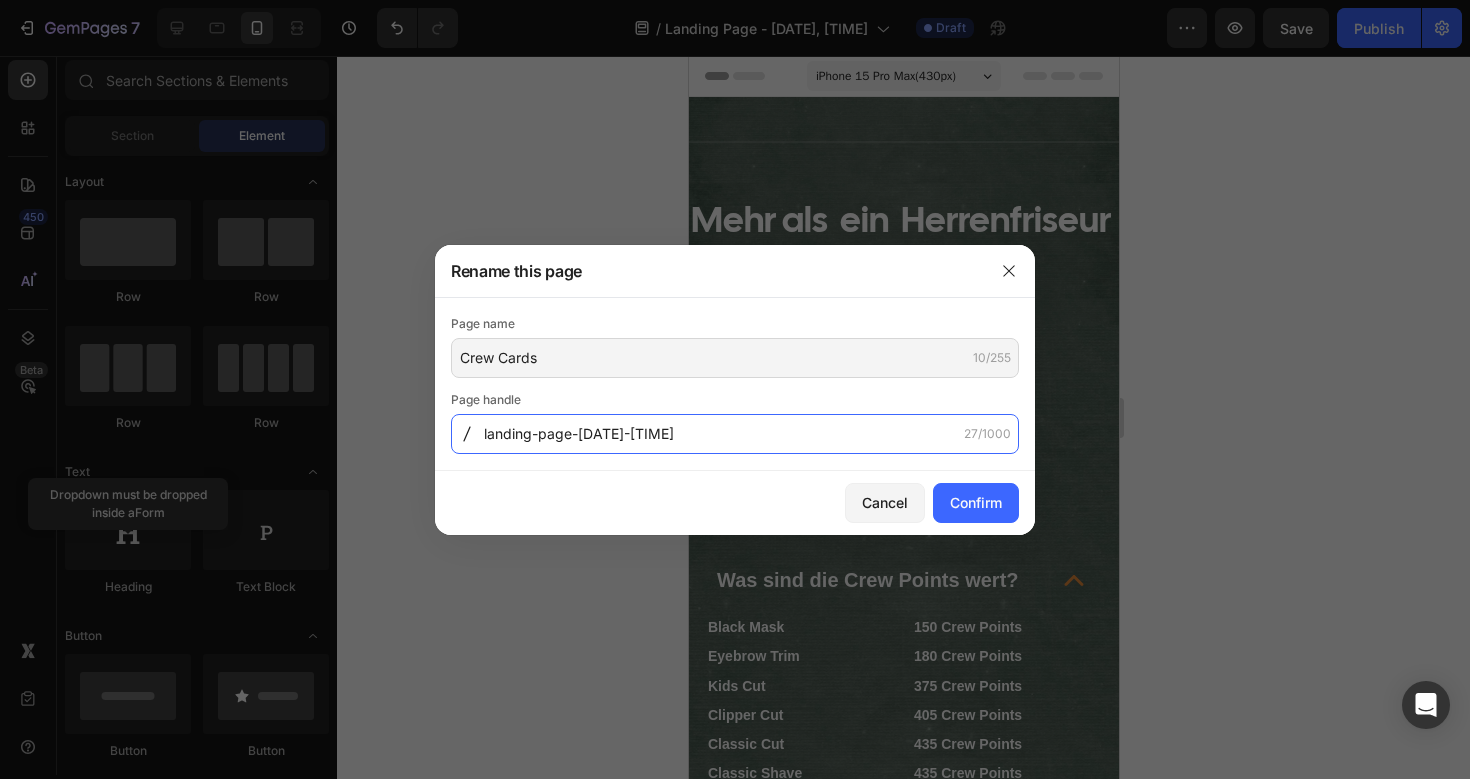 click on "landing-page-[DATE]-[TIME]" 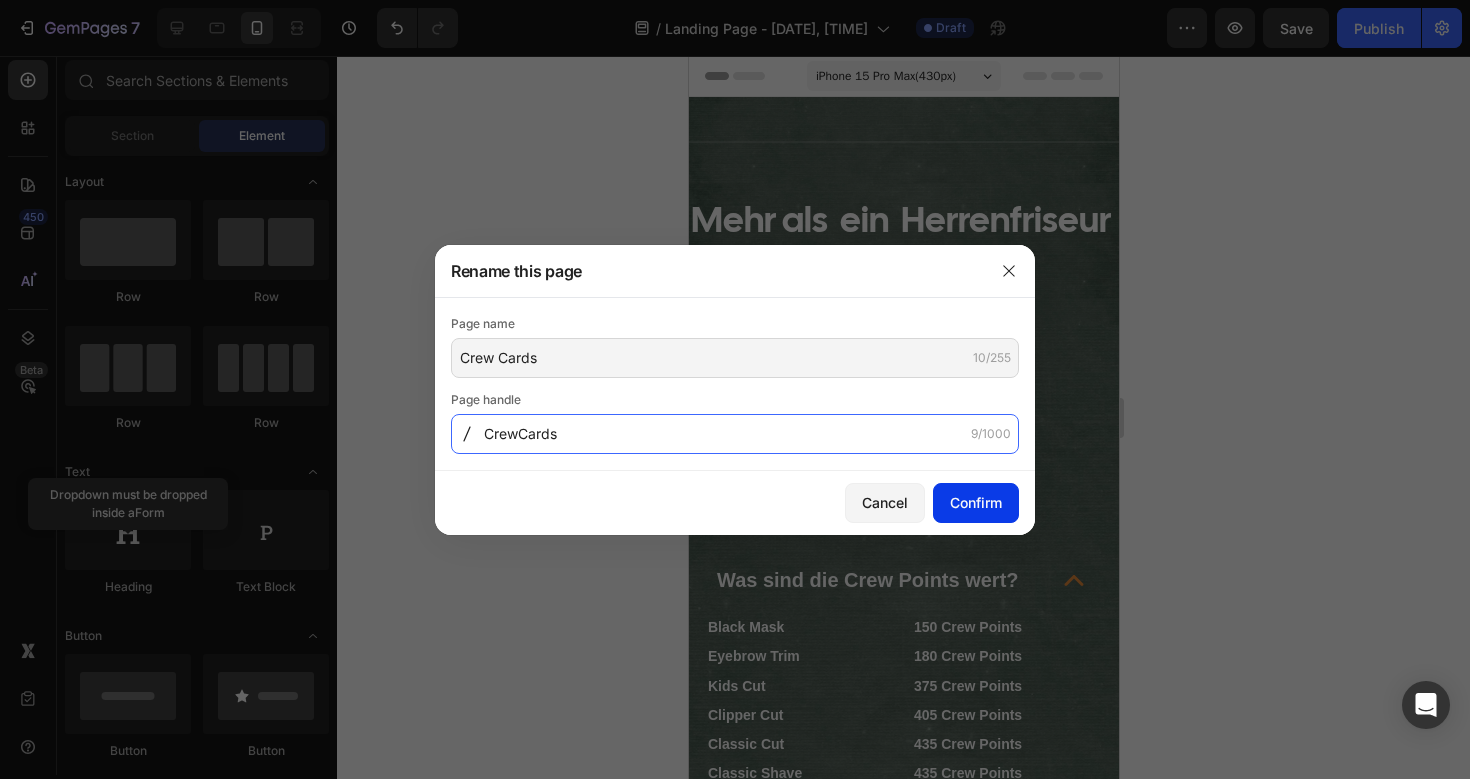type on "CrewCards" 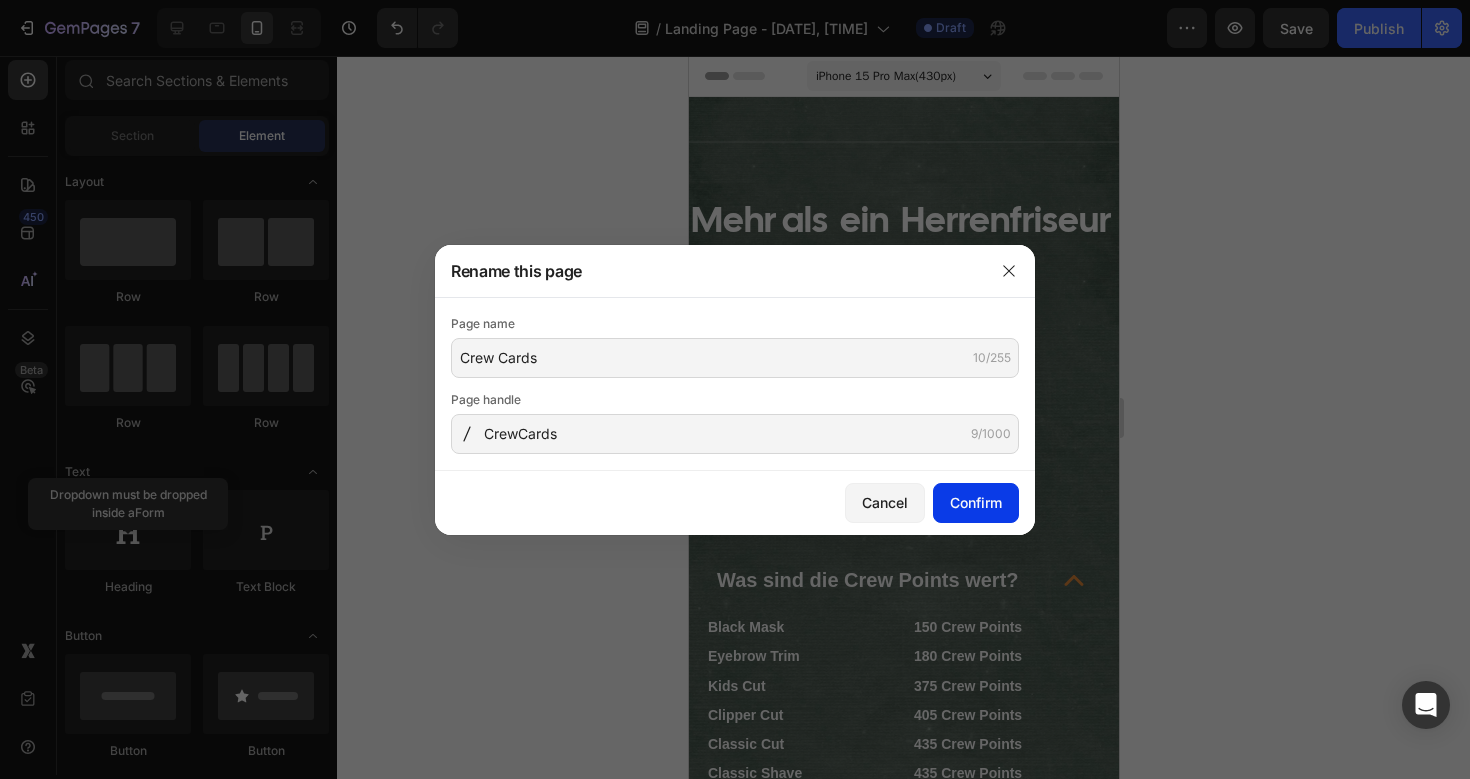 click on "Confirm" at bounding box center (976, 502) 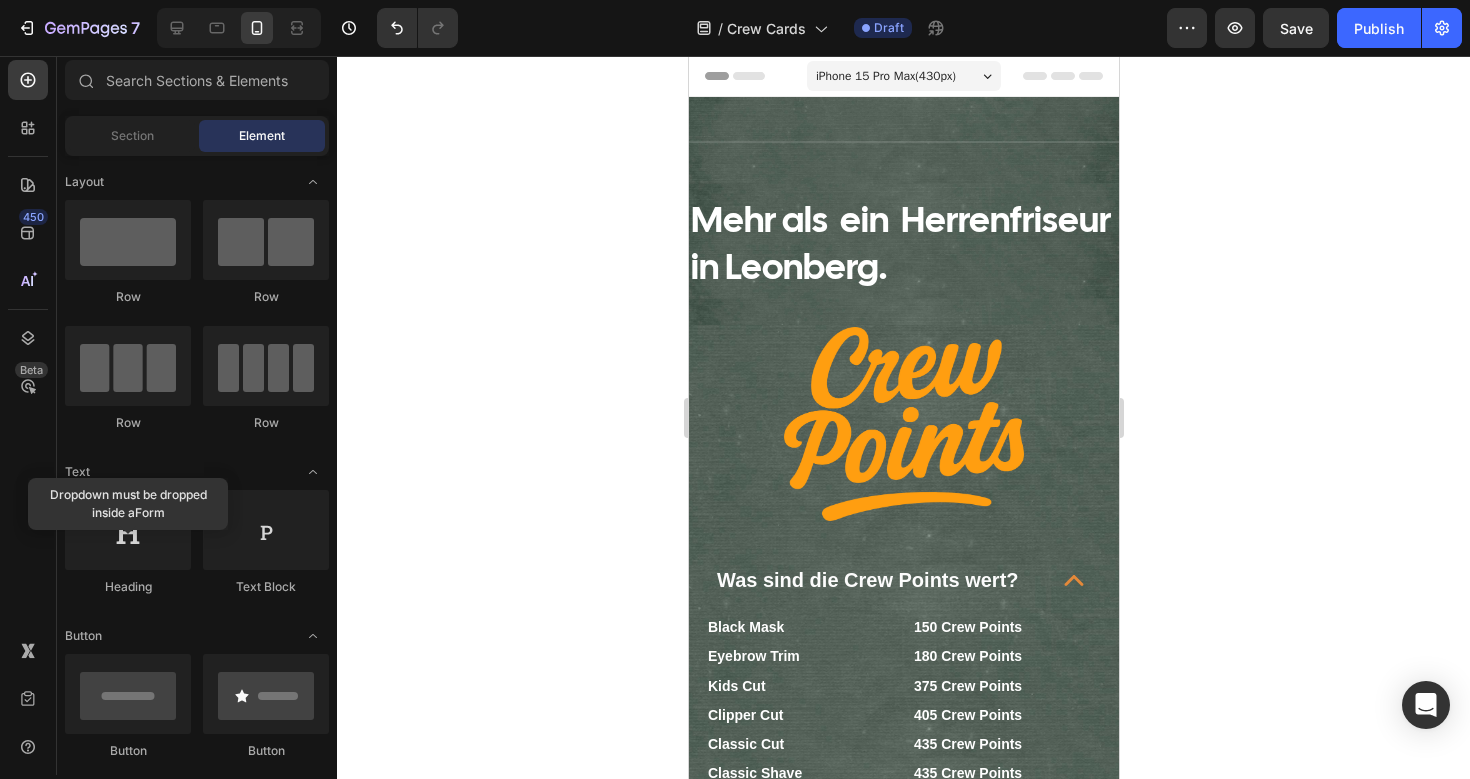 click at bounding box center (239, 28) 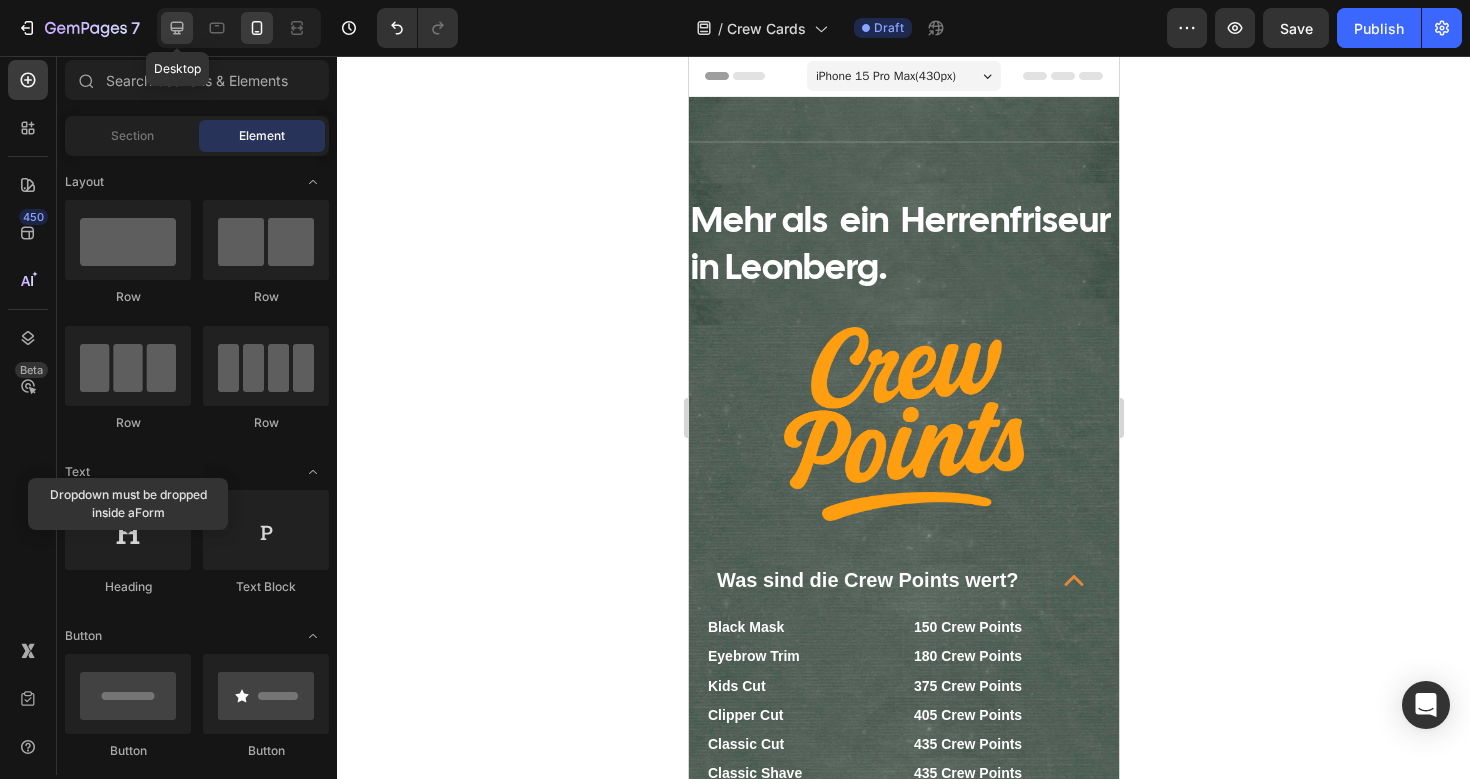 click 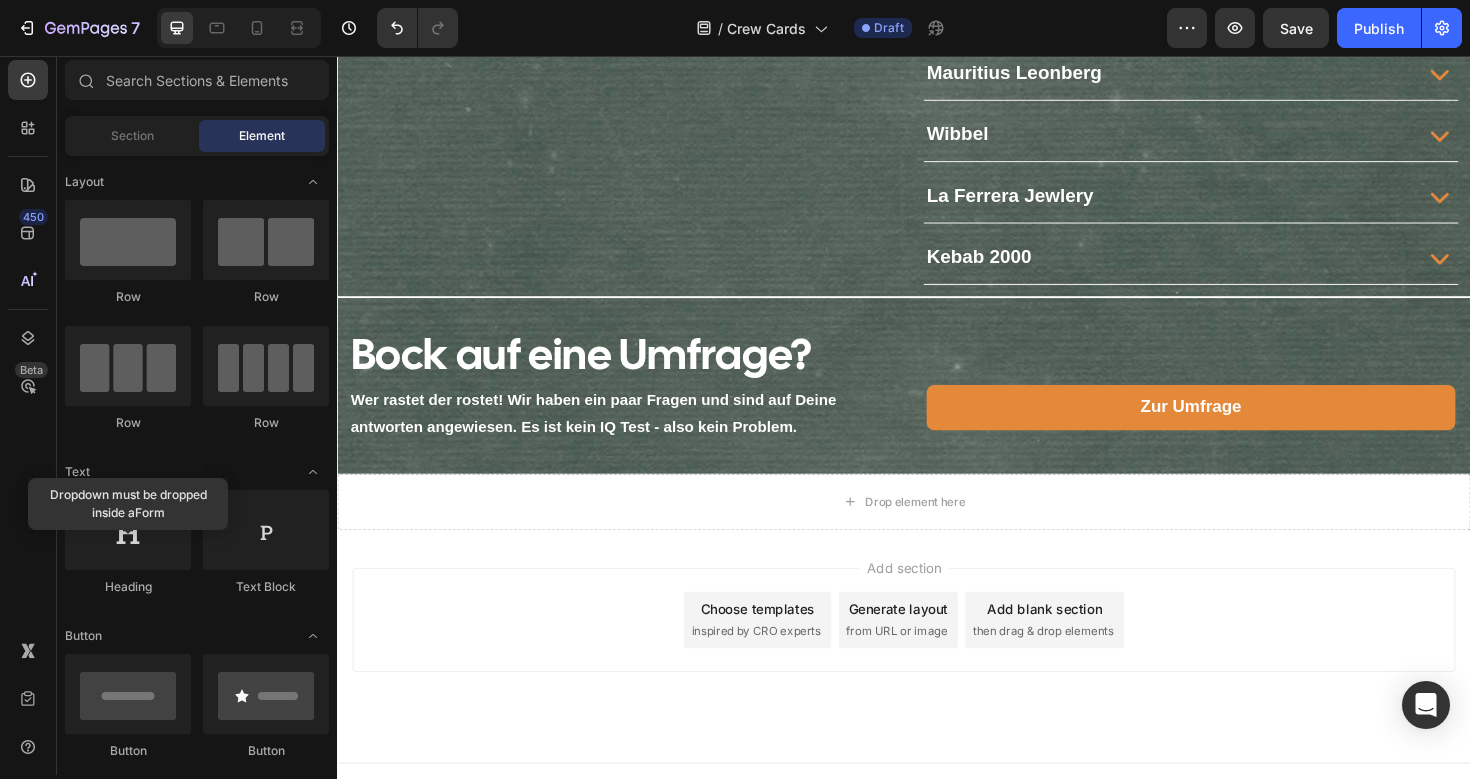 scroll, scrollTop: 1768, scrollLeft: 0, axis: vertical 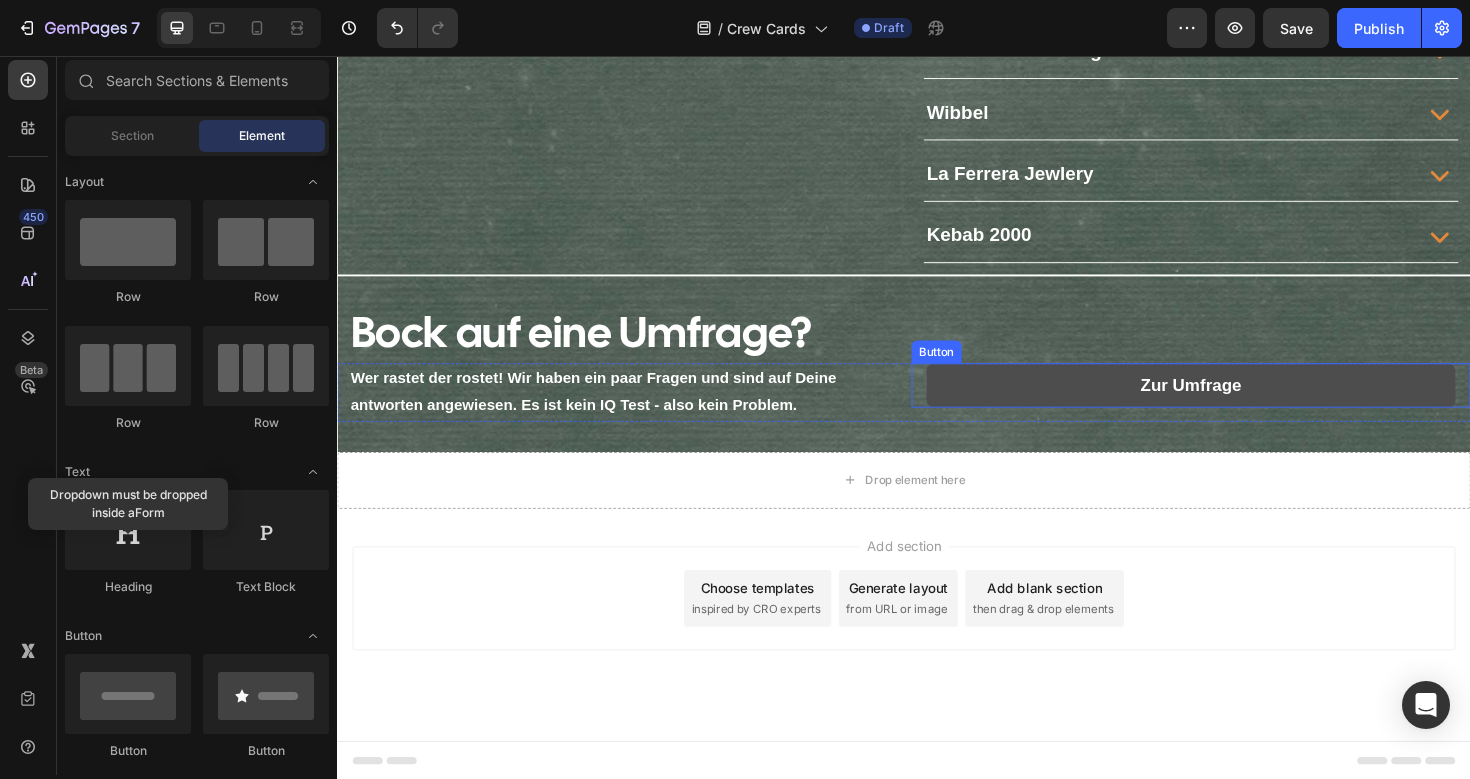click on "Zur Umfrage" at bounding box center [1241, 404] 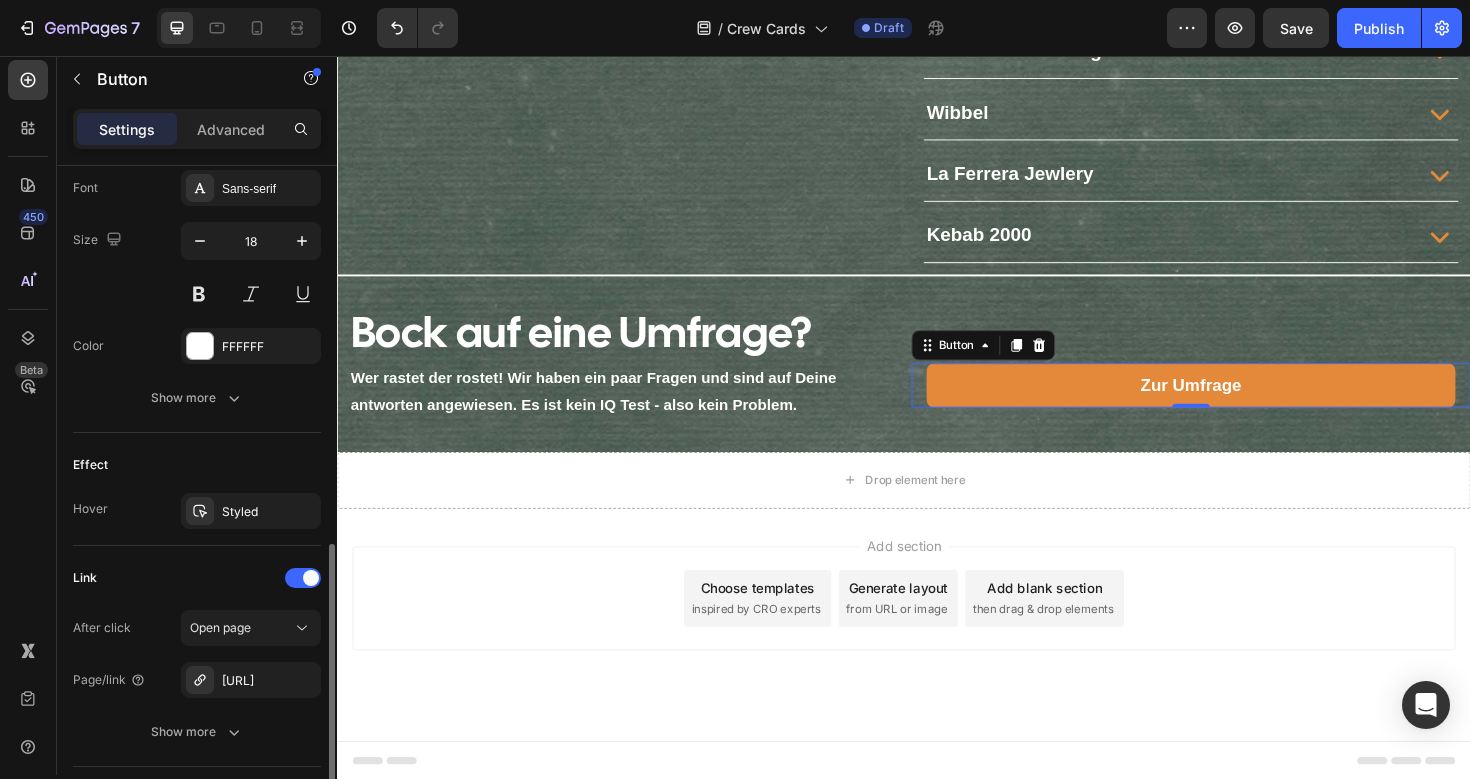 scroll, scrollTop: 783, scrollLeft: 0, axis: vertical 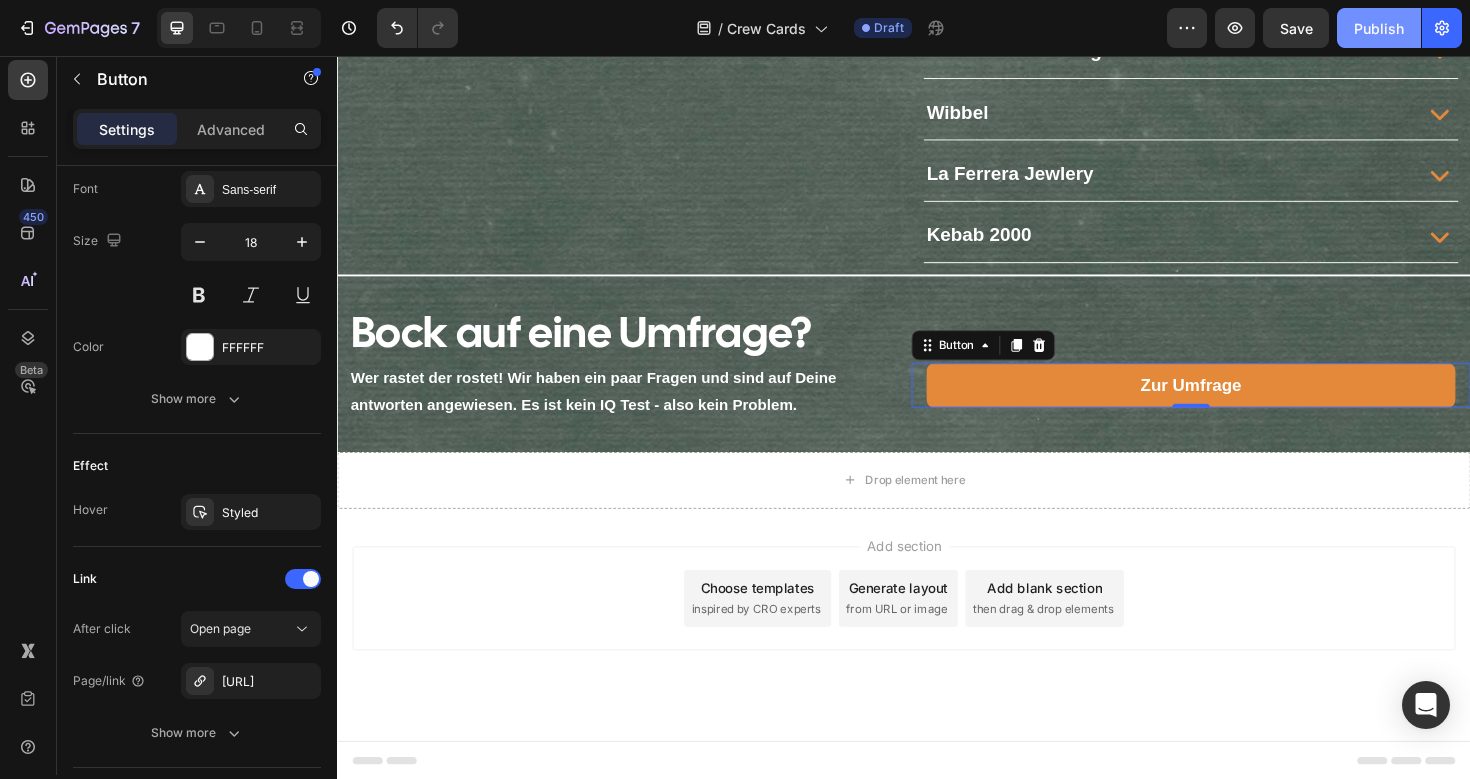 click on "Publish" at bounding box center [1379, 28] 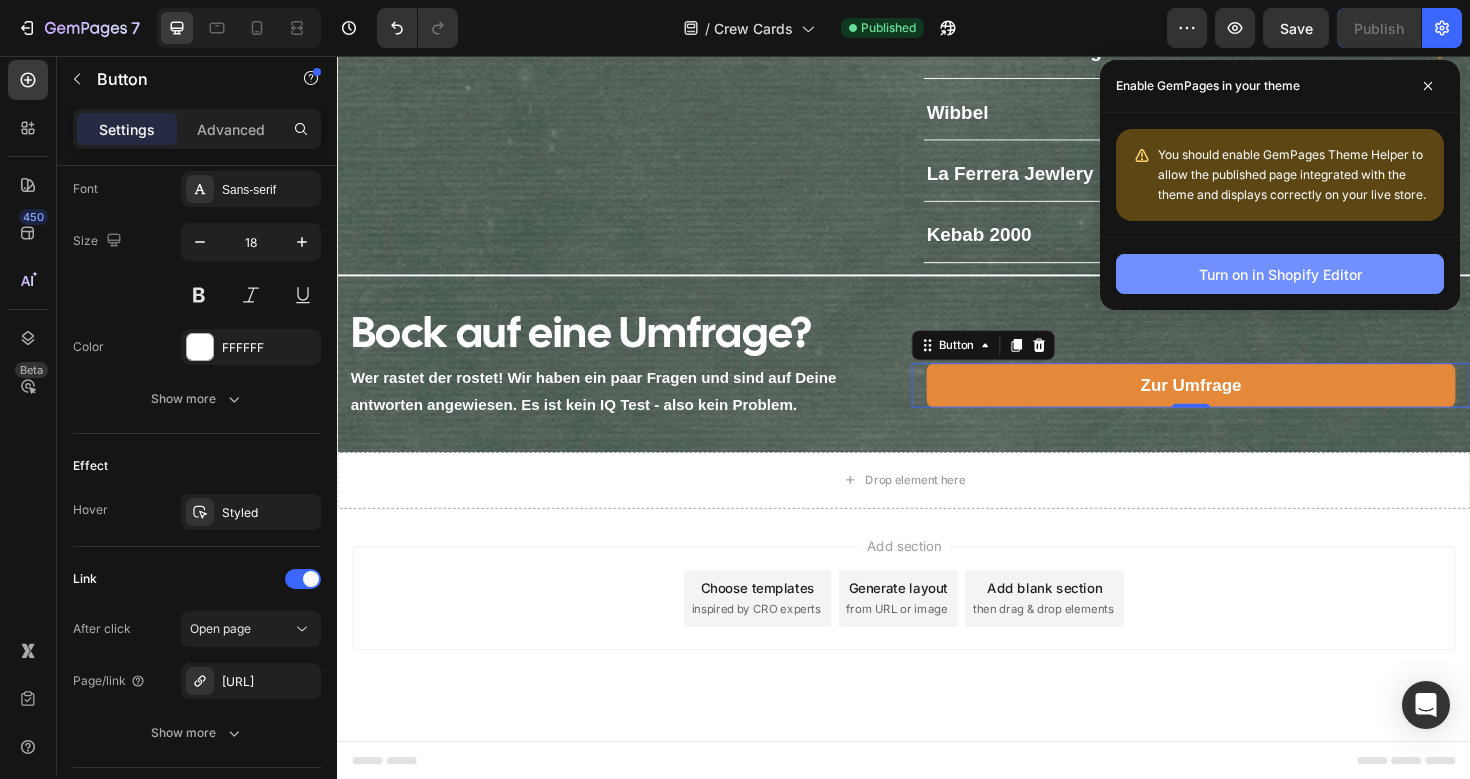 click on "Turn on in Shopify Editor" at bounding box center [1280, 274] 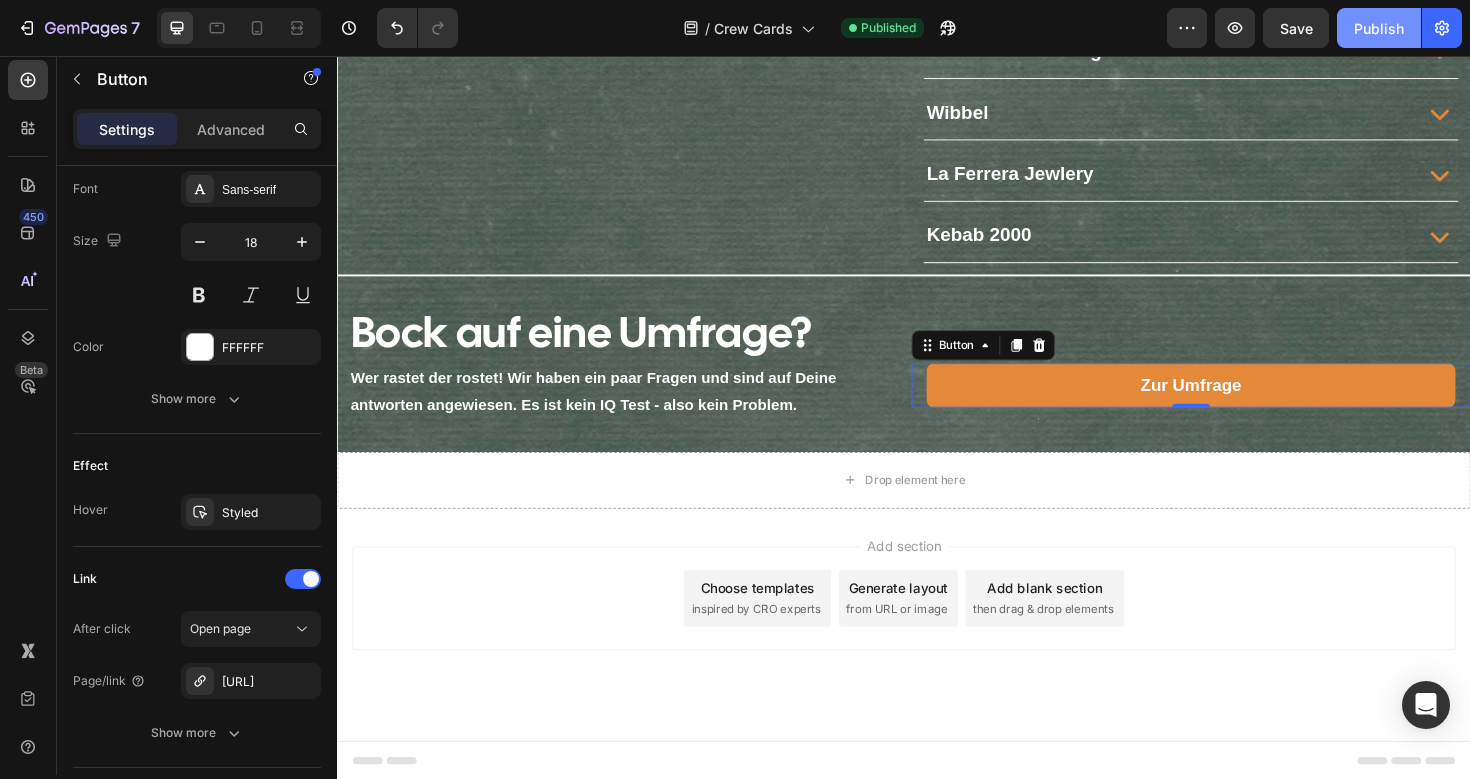 click on "Publish" 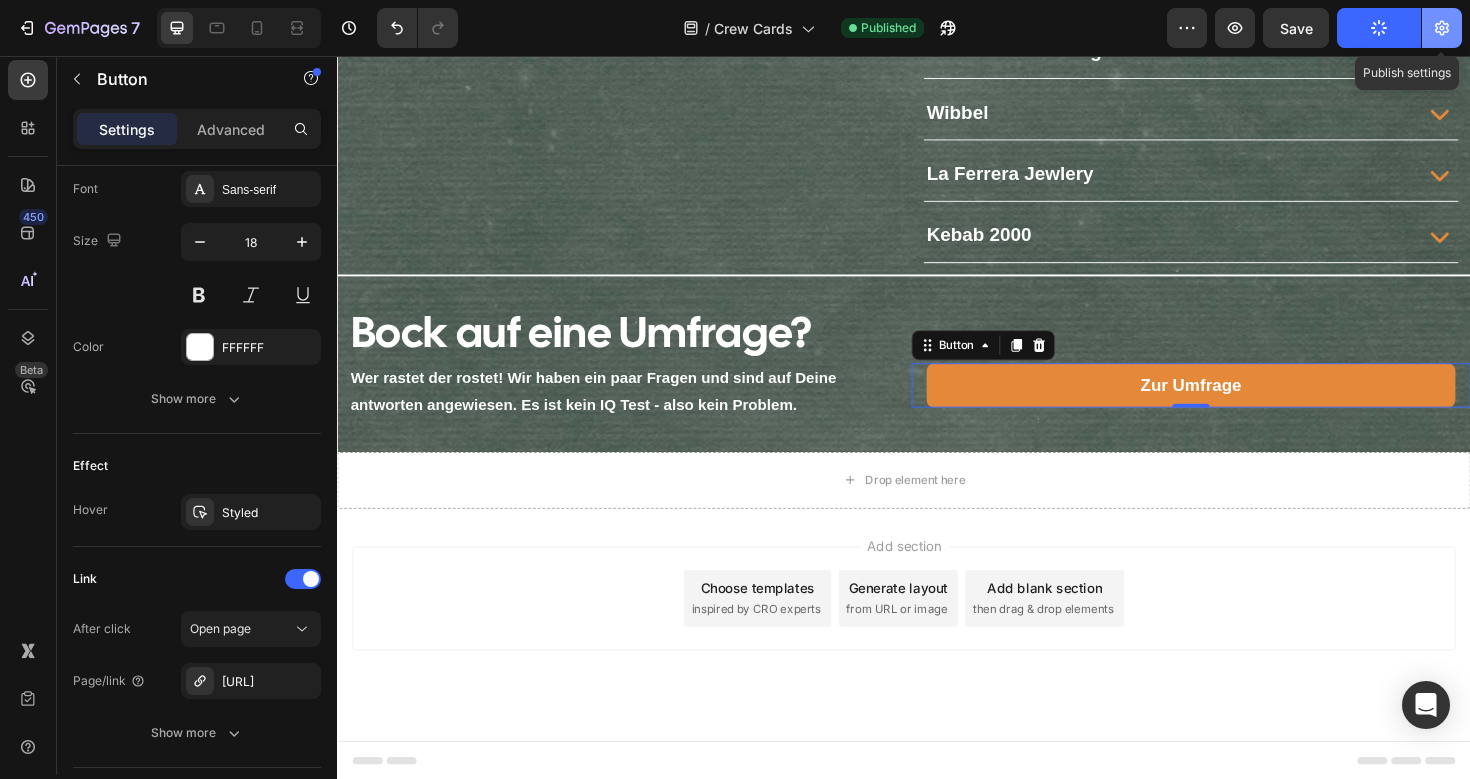click 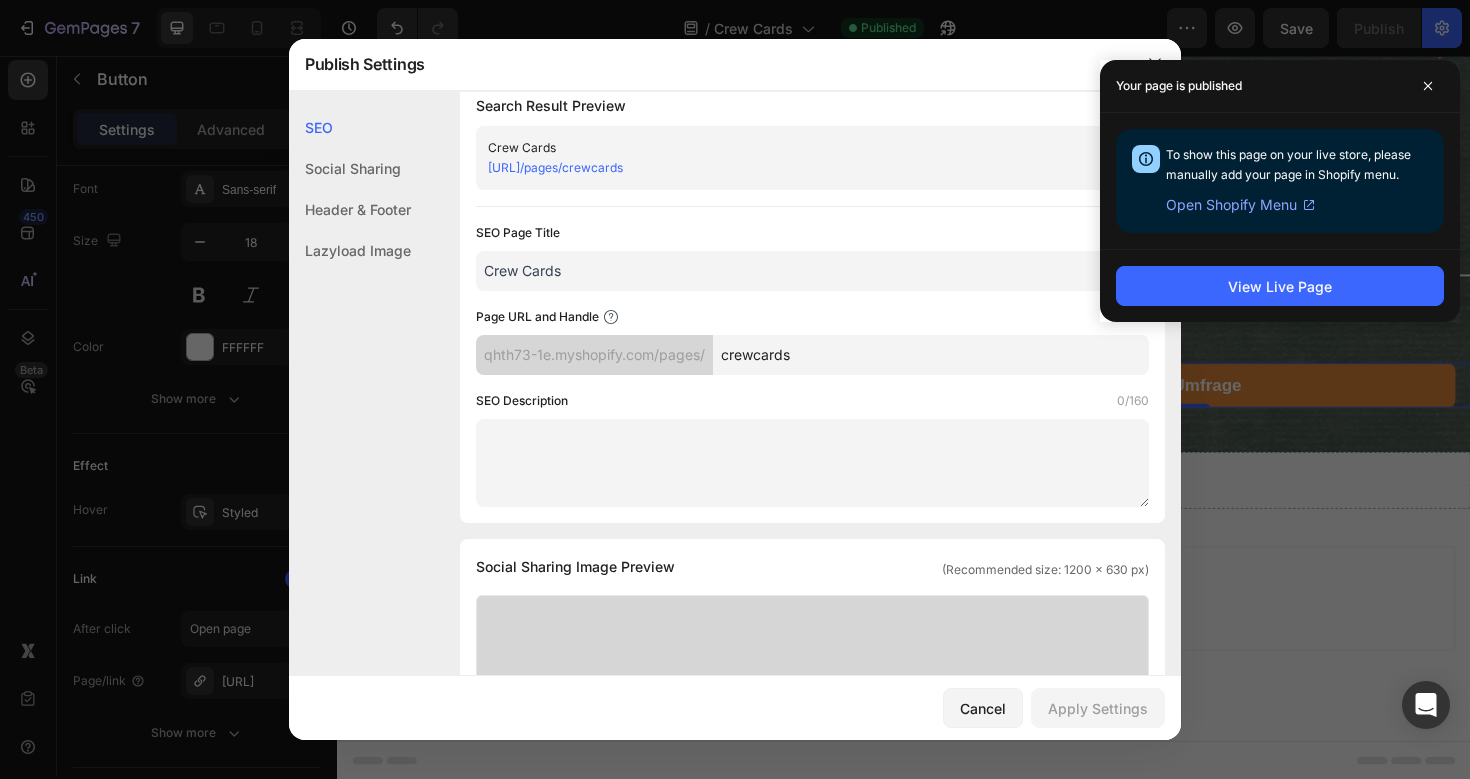 scroll, scrollTop: 28, scrollLeft: 0, axis: vertical 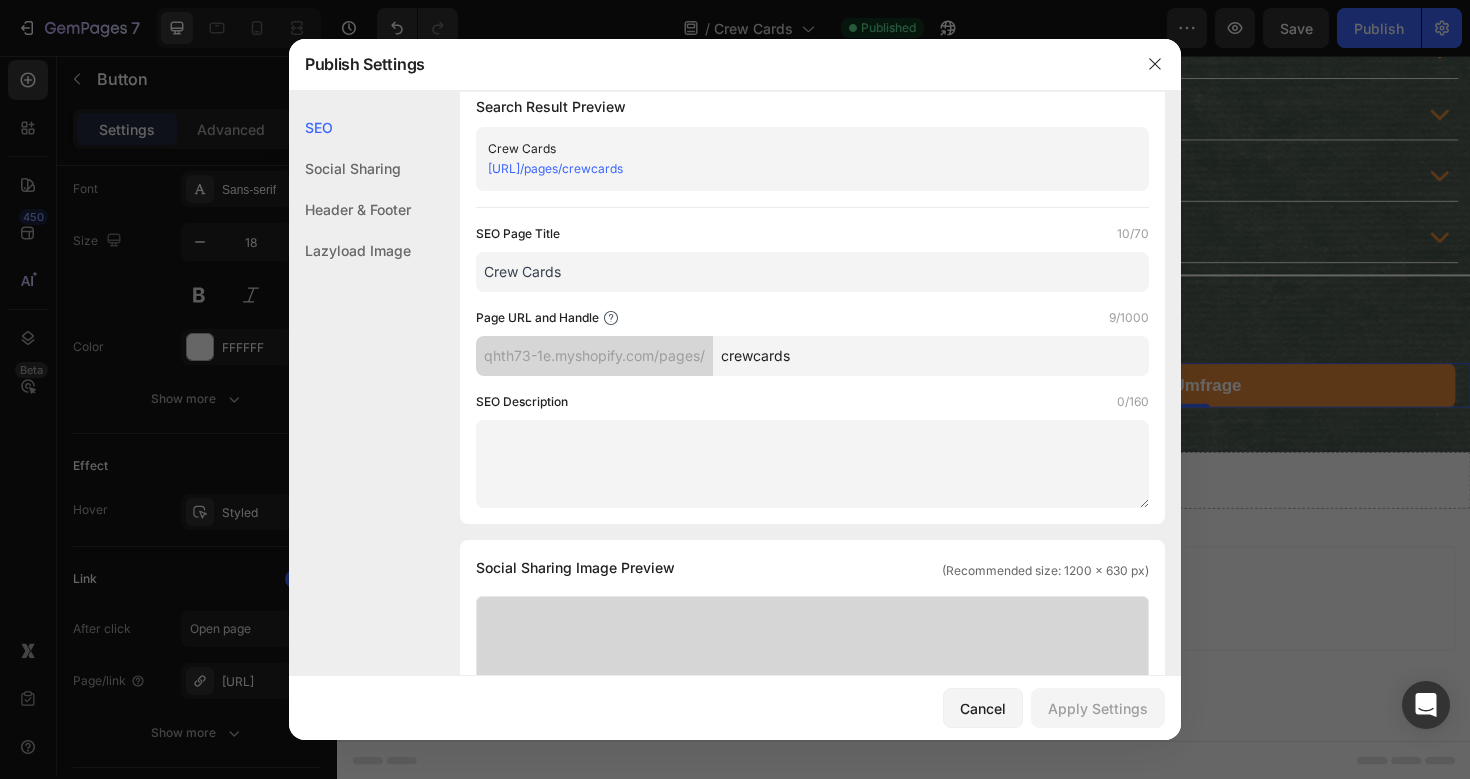 click on "Crew Cards" at bounding box center [812, 272] 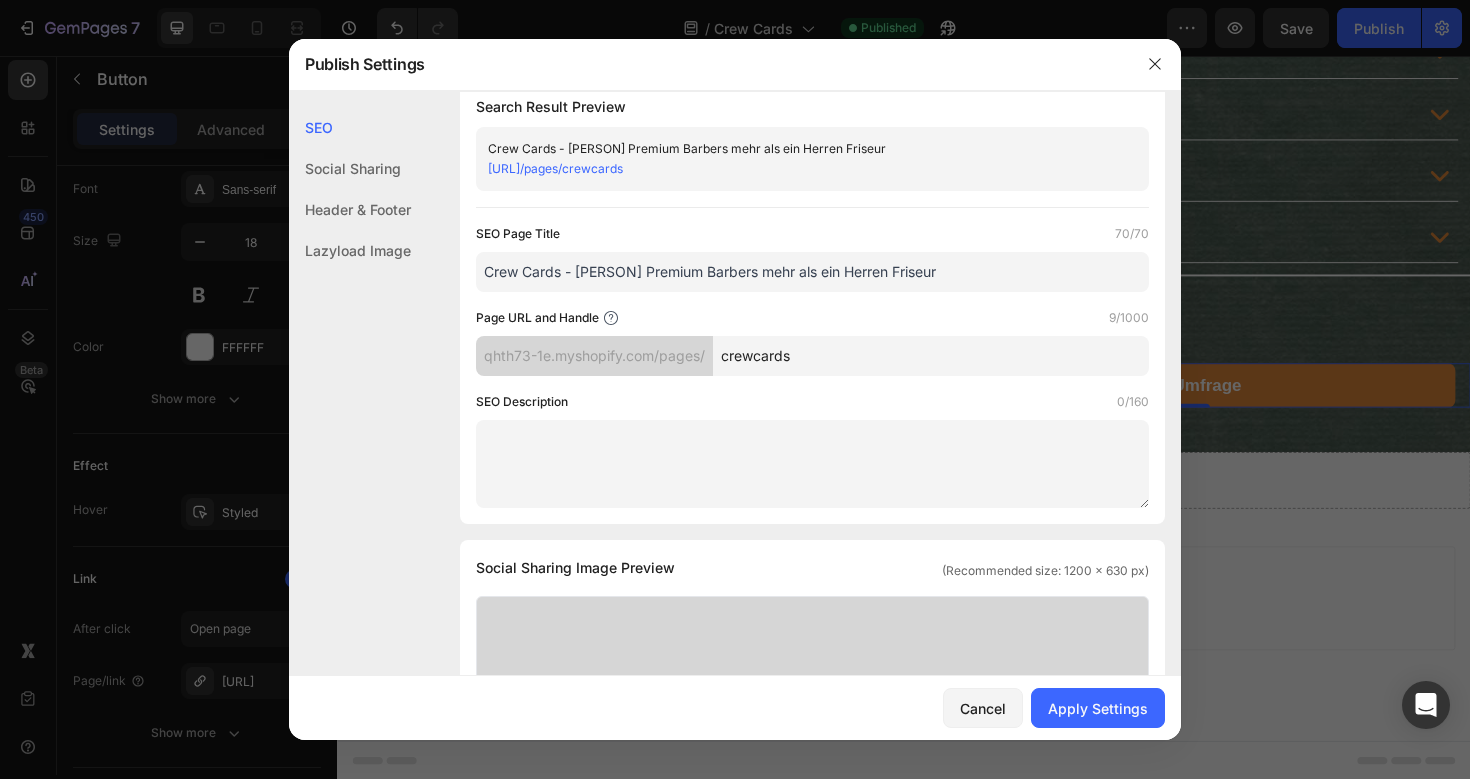 type on "Crew Cards - [PERSON] Premium Barbers mehr als ein Herren Friseur" 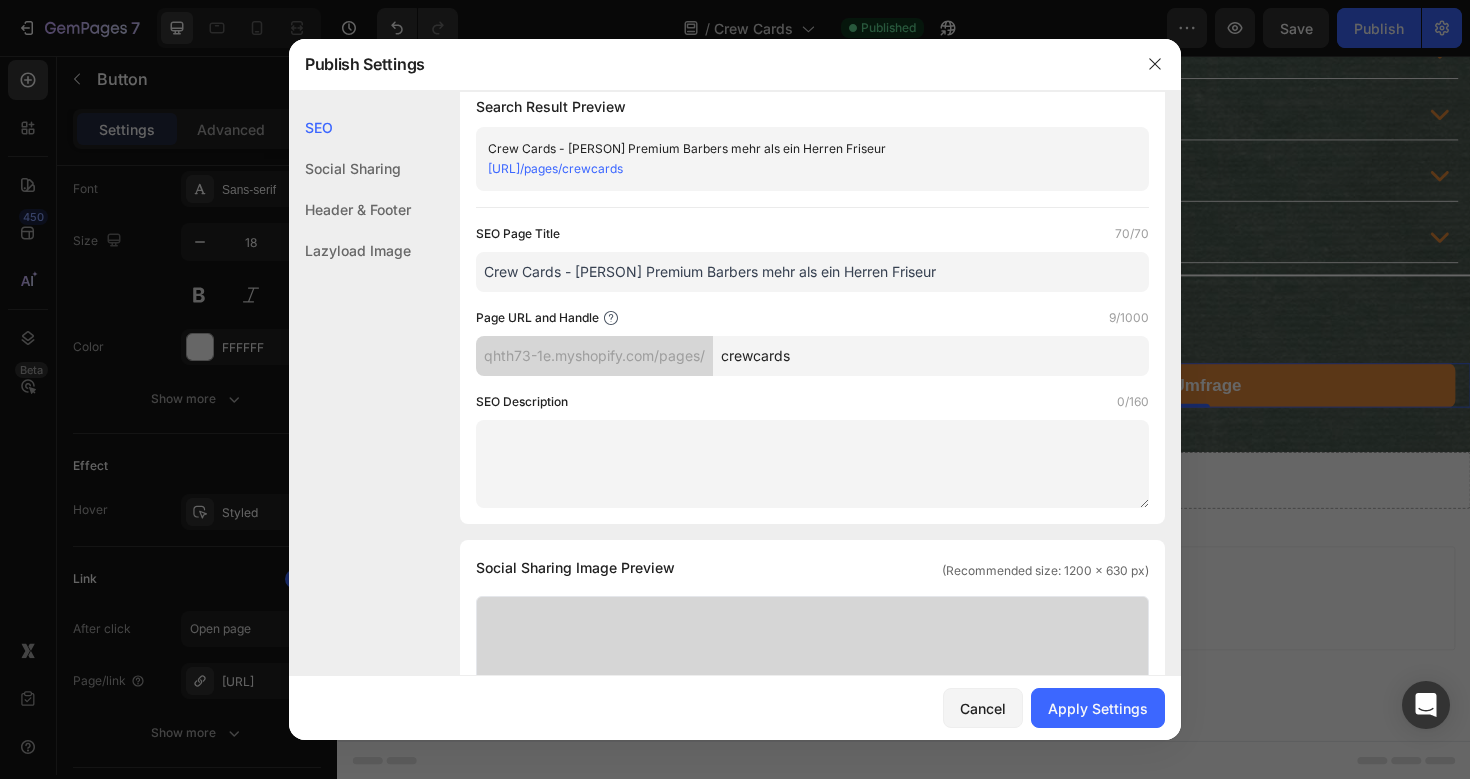 click on "Social Sharing" 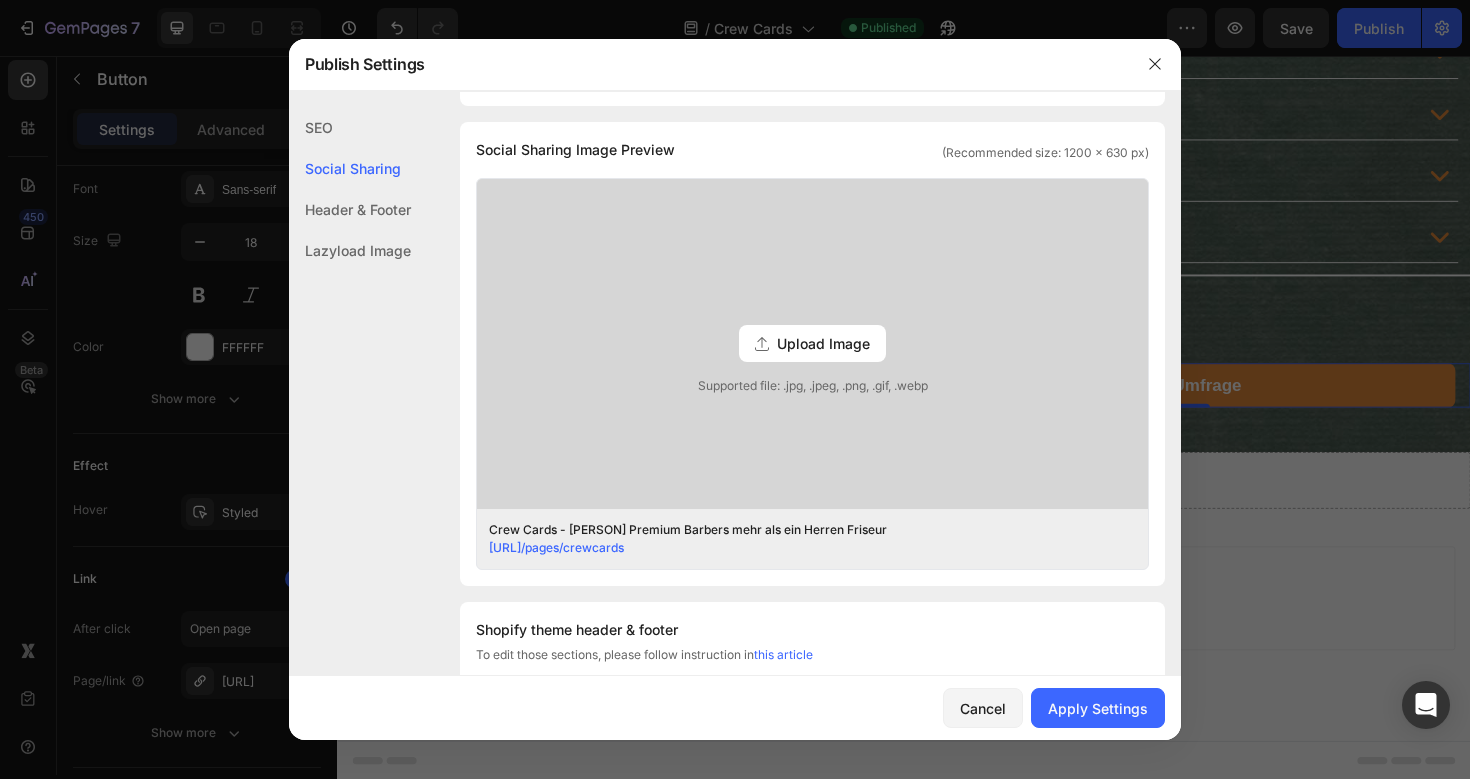 scroll, scrollTop: 457, scrollLeft: 0, axis: vertical 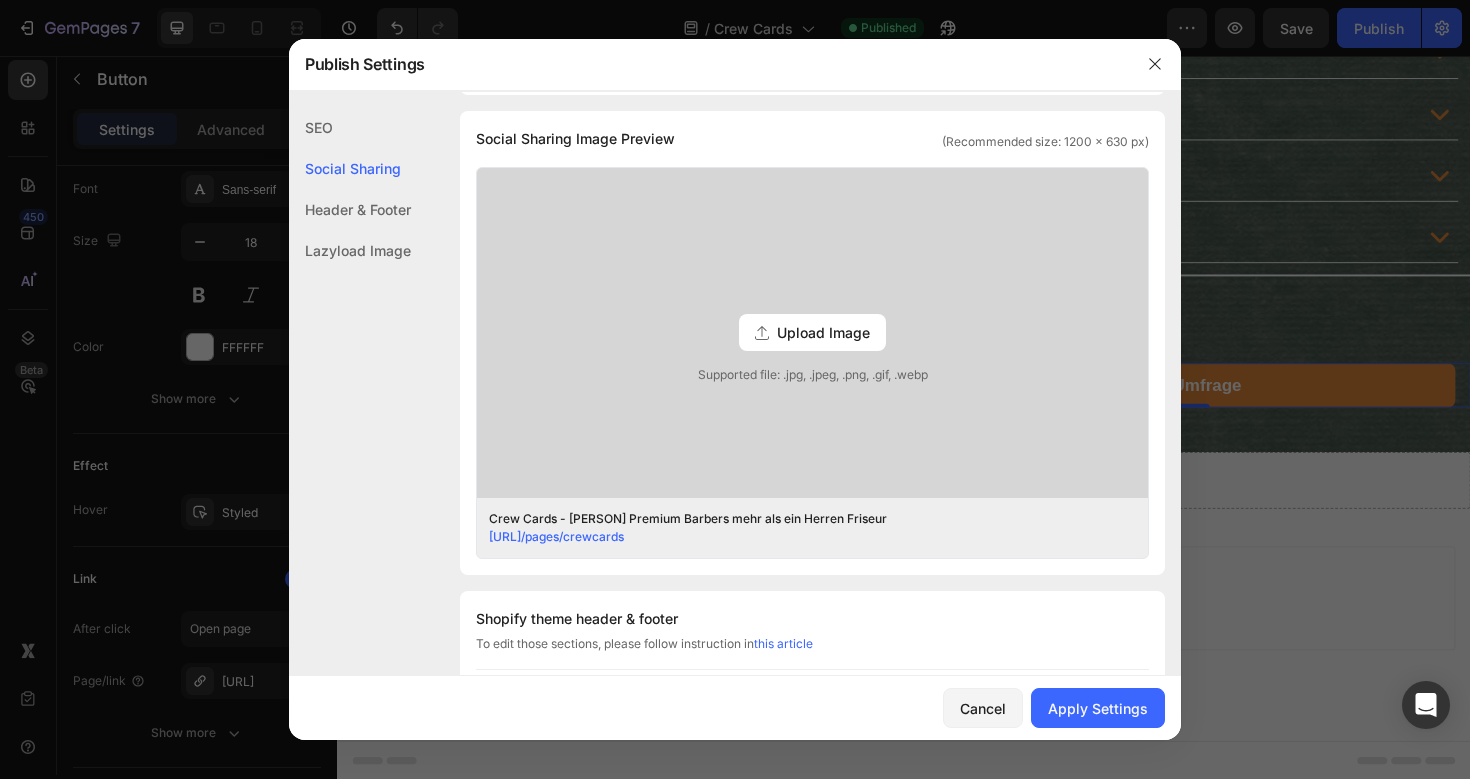 click on "Header & Footer" 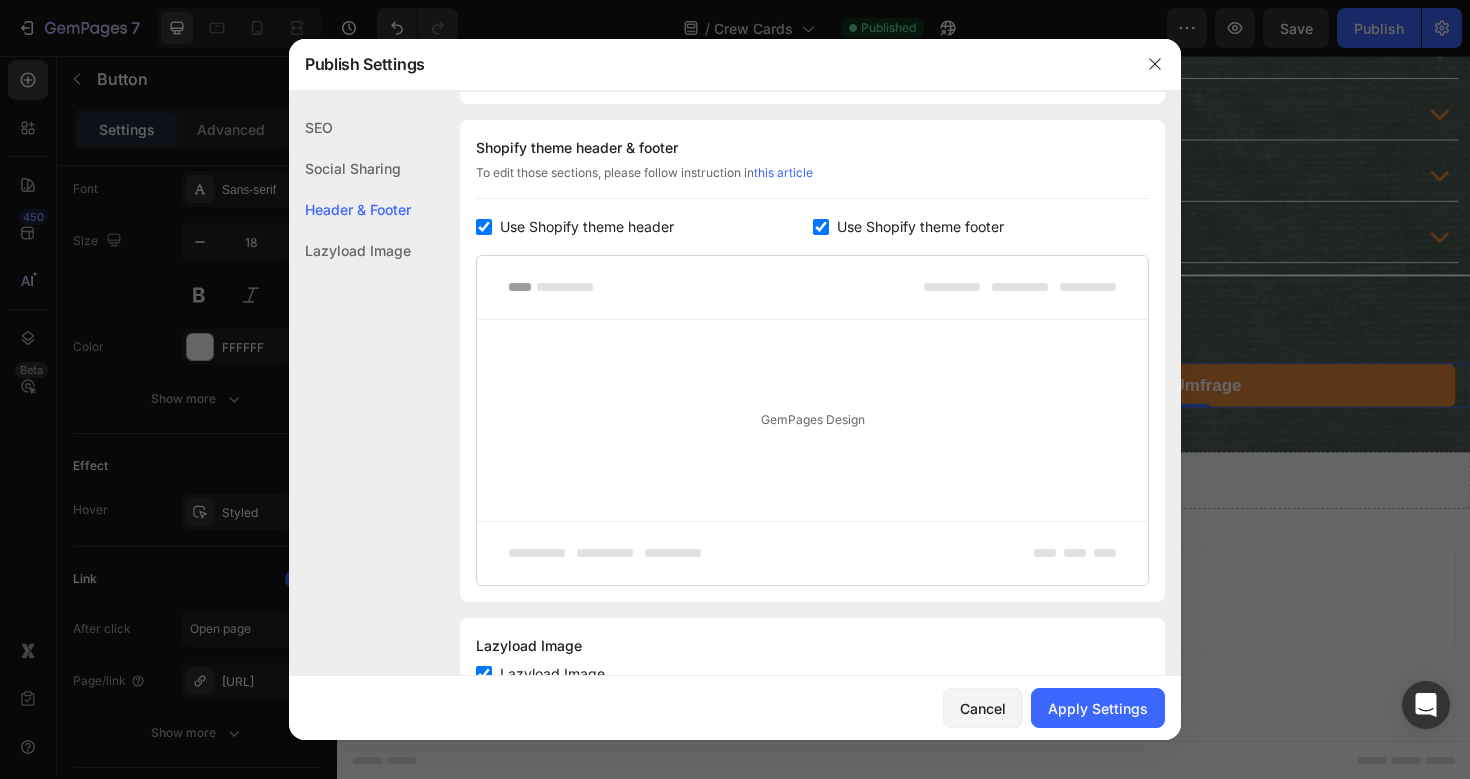 scroll, scrollTop: 937, scrollLeft: 0, axis: vertical 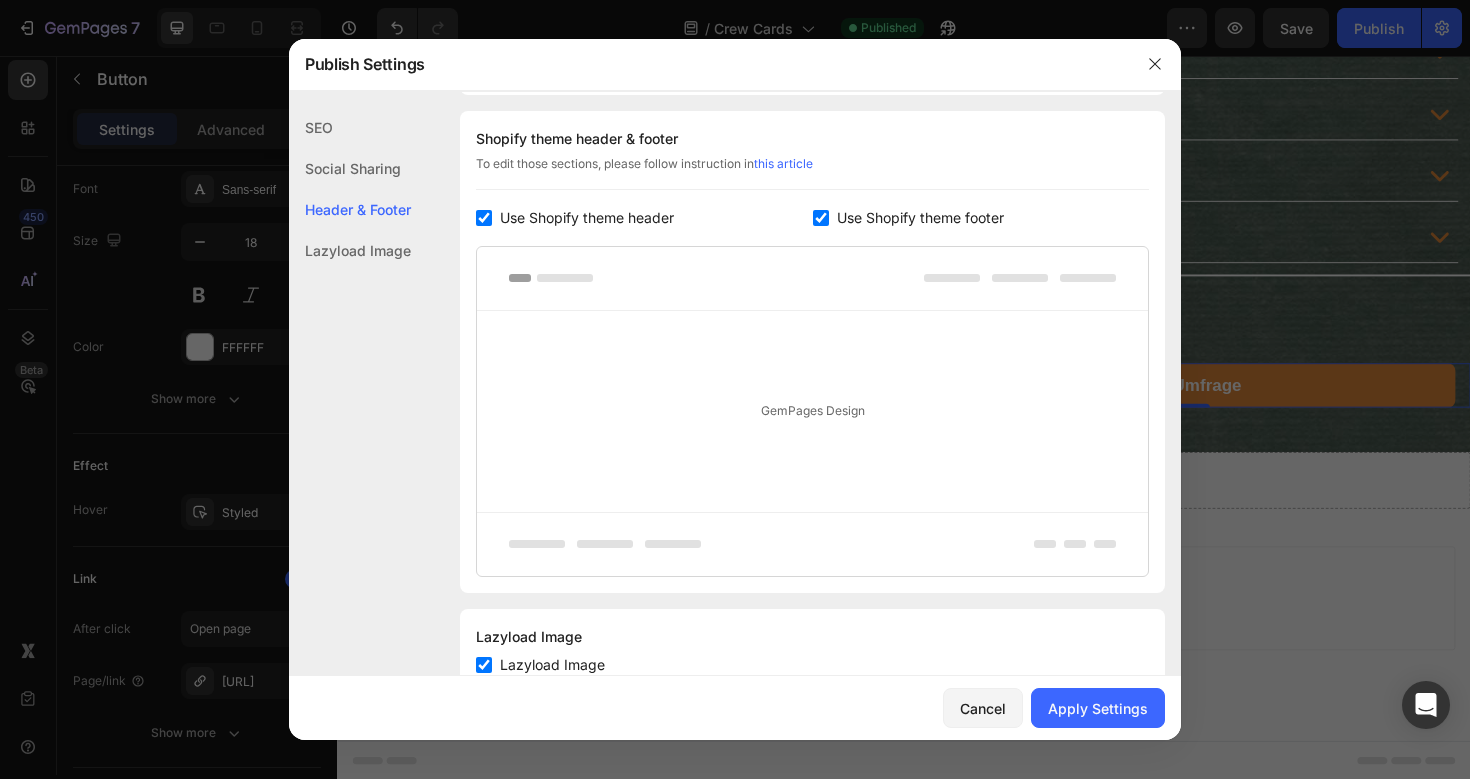 click on "Lazyload Image" 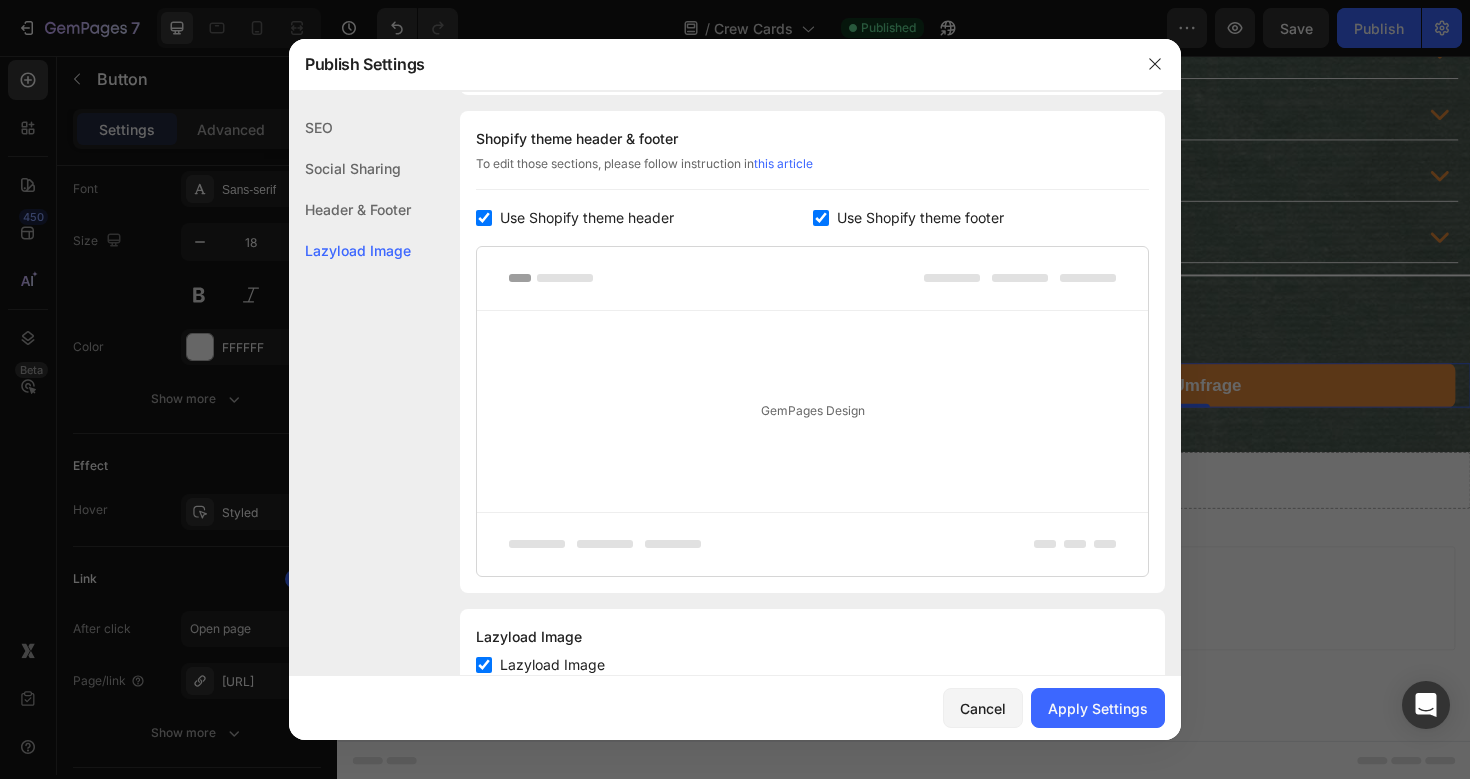 scroll, scrollTop: 1002, scrollLeft: 0, axis: vertical 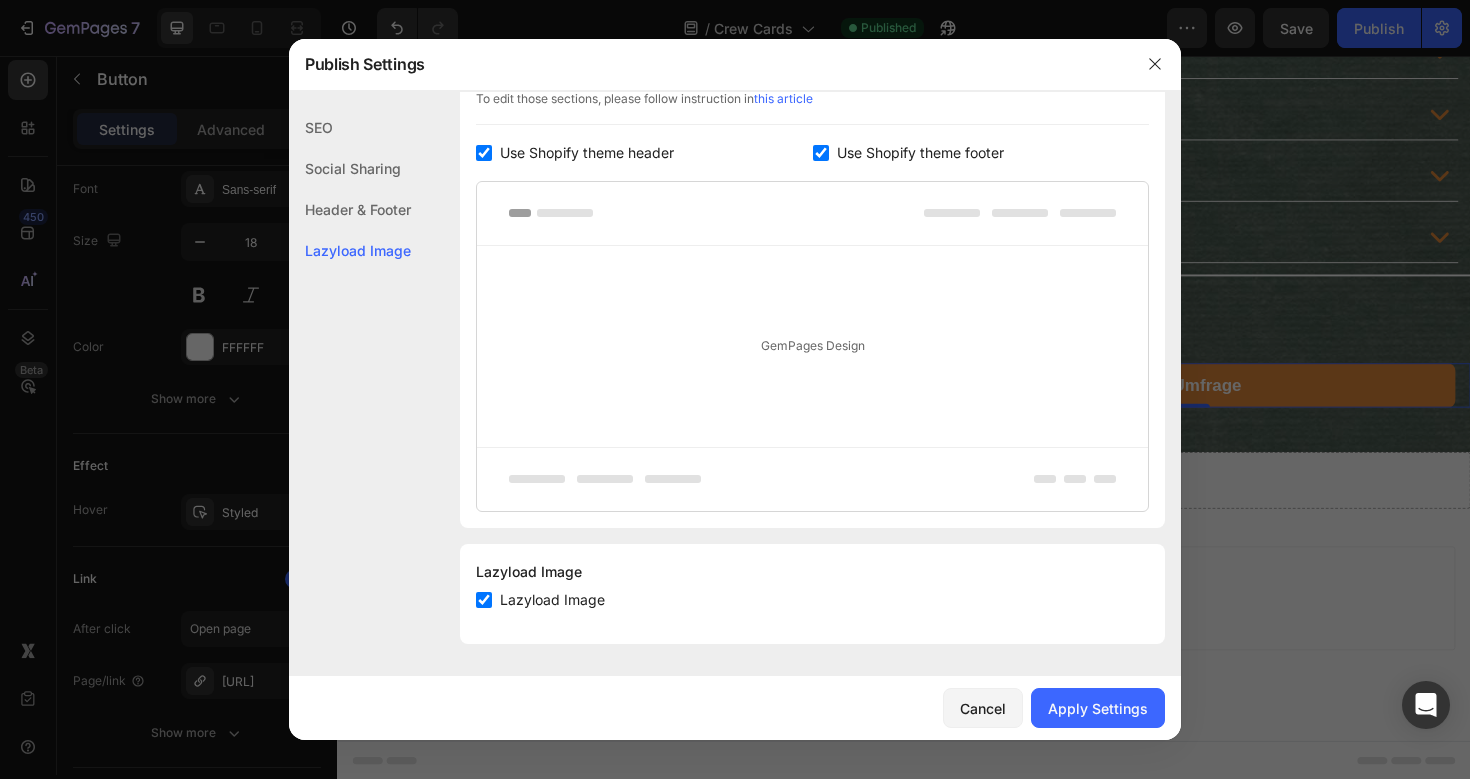 click on "SEO" 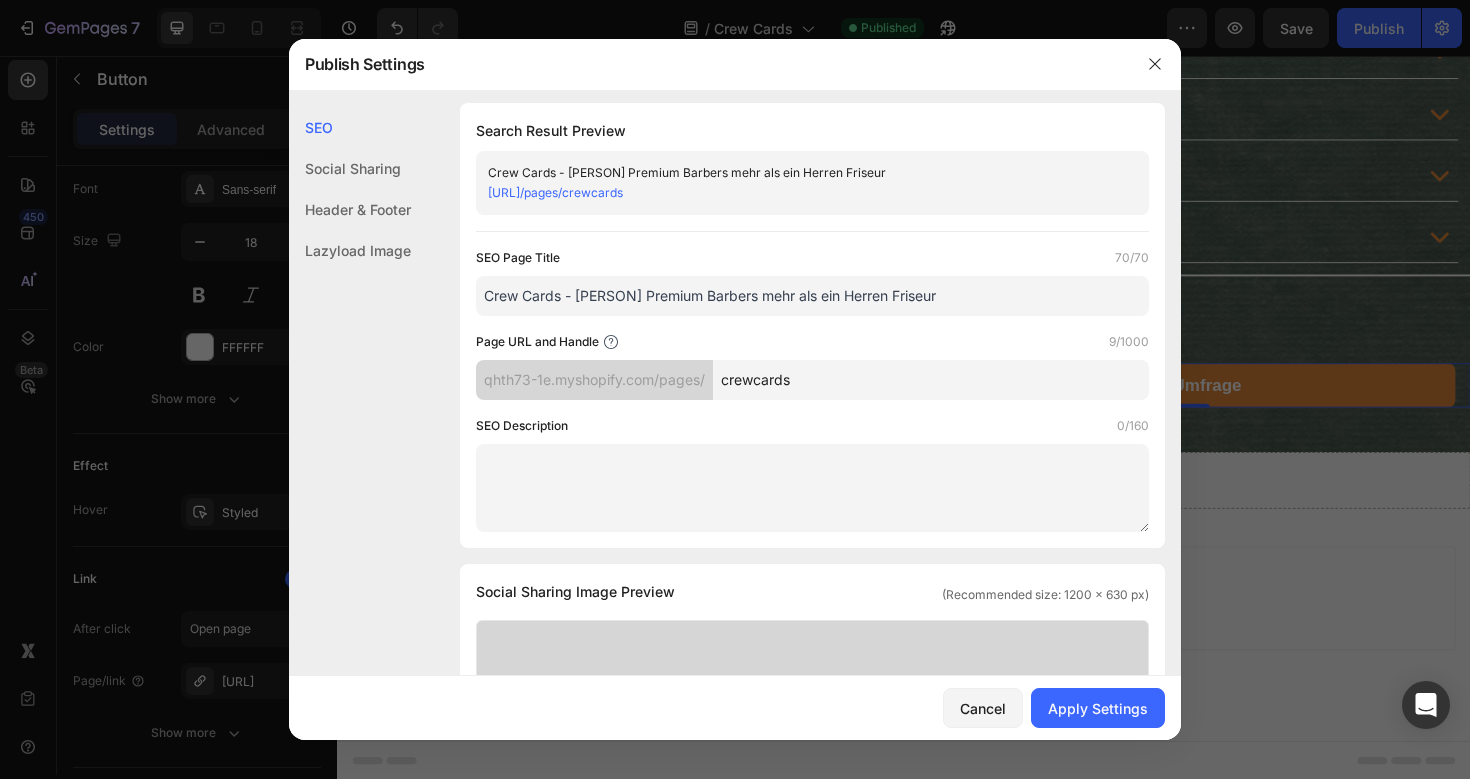 scroll, scrollTop: 0, scrollLeft: 0, axis: both 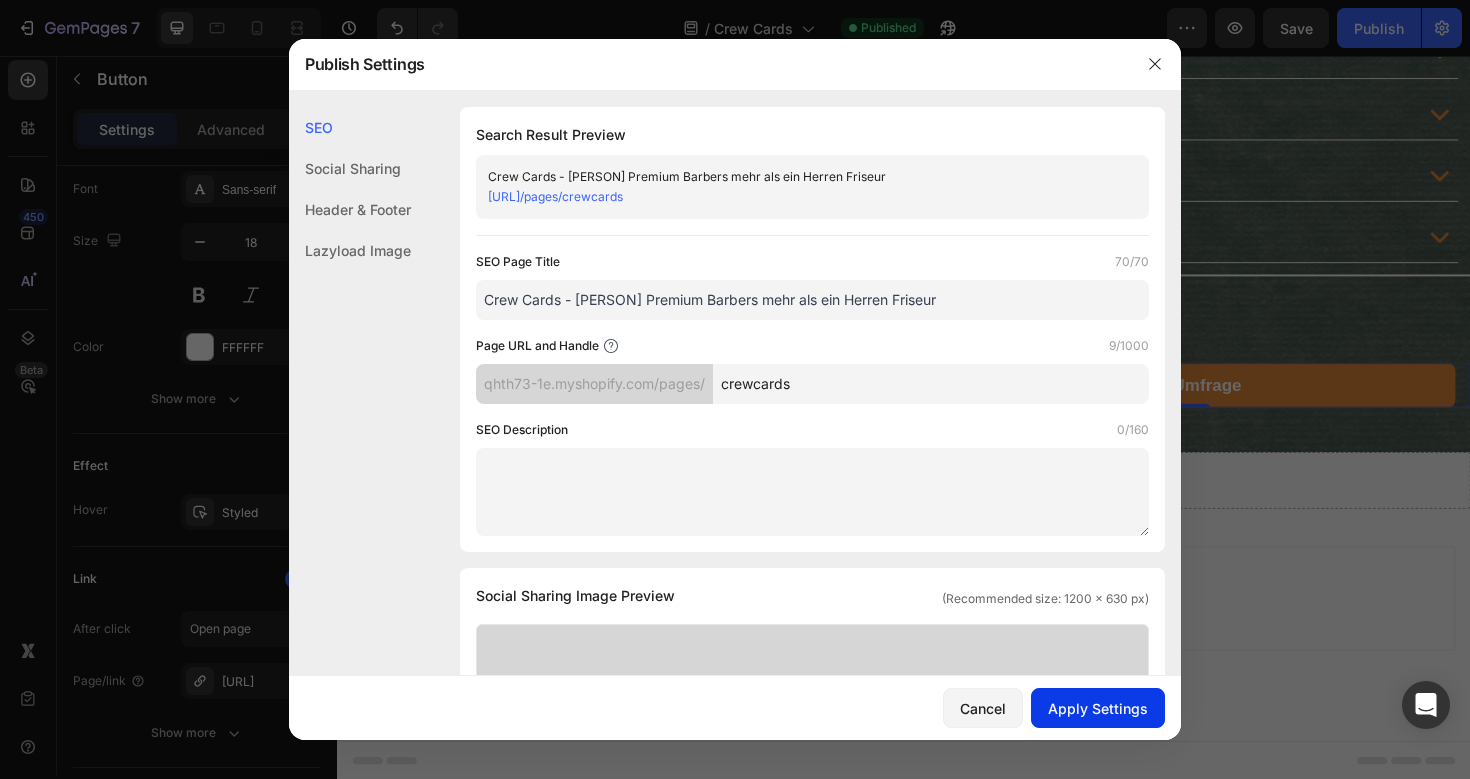 click on "Apply Settings" 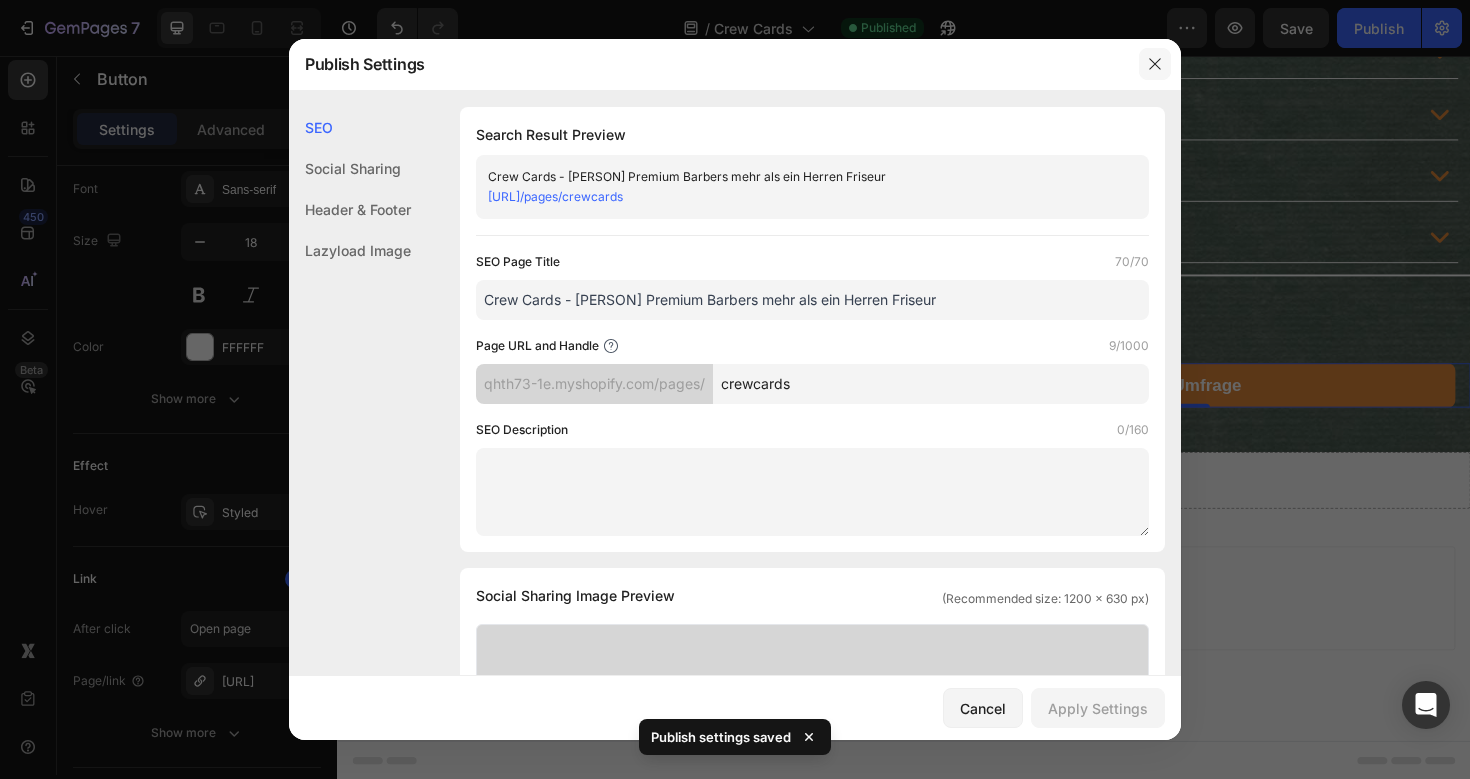 click 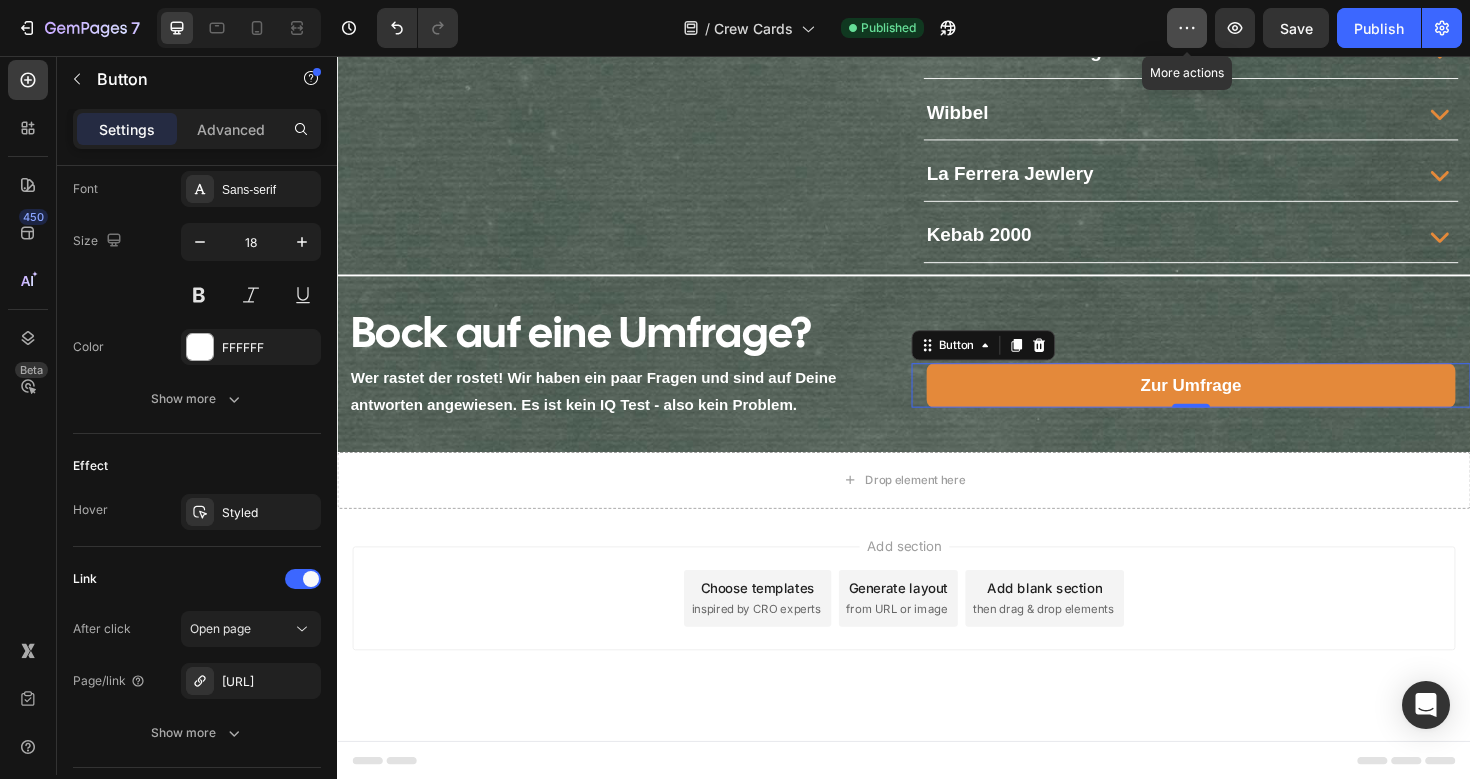 click 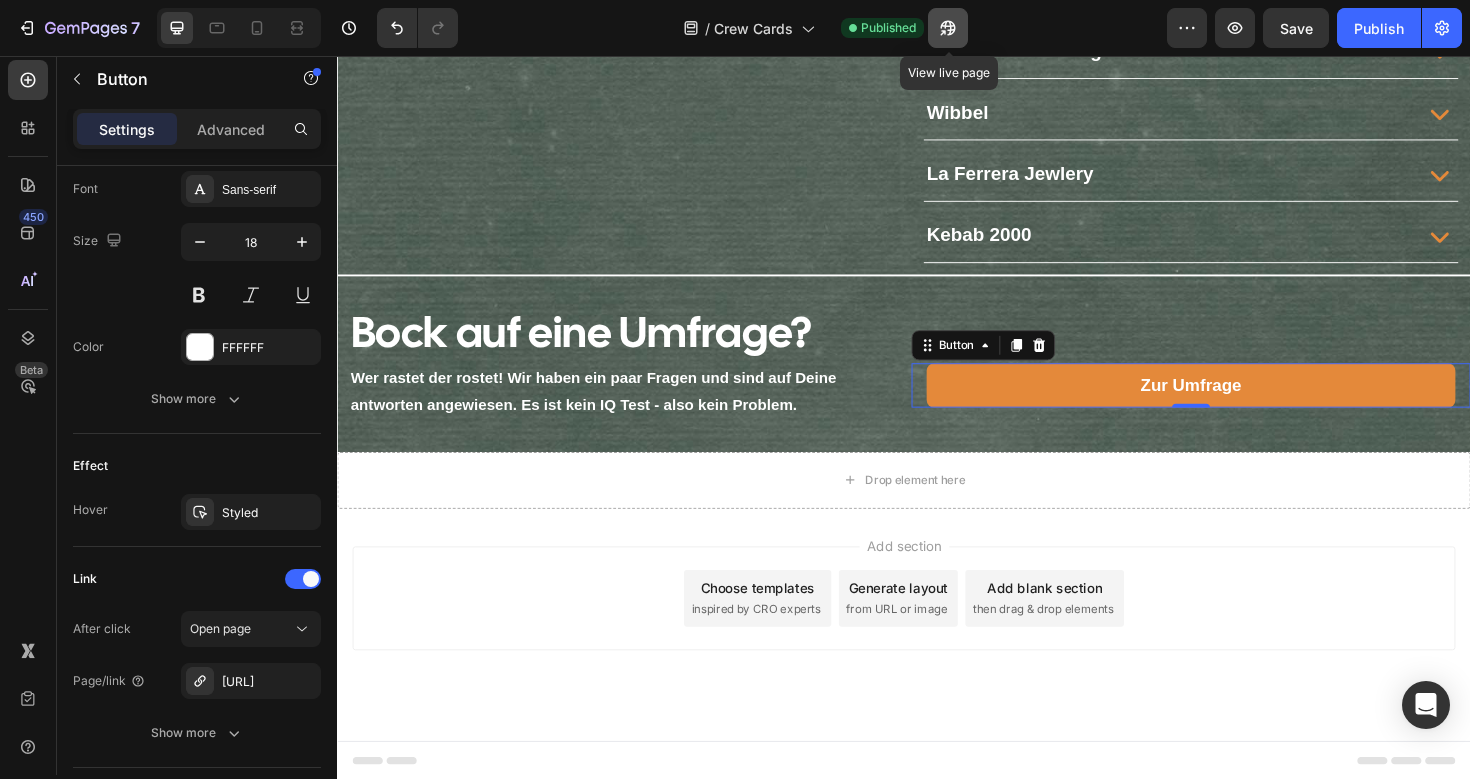 click 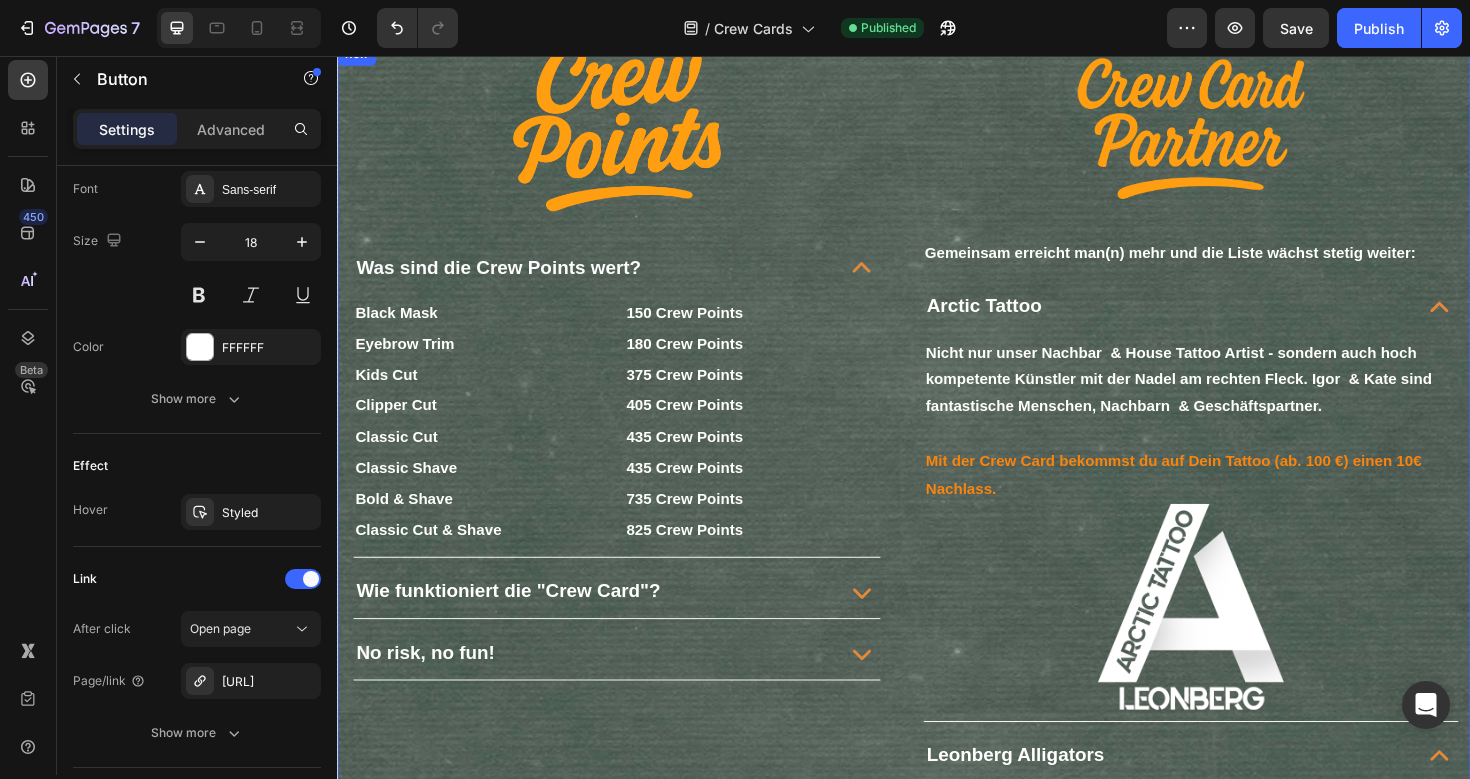 scroll, scrollTop: 0, scrollLeft: 0, axis: both 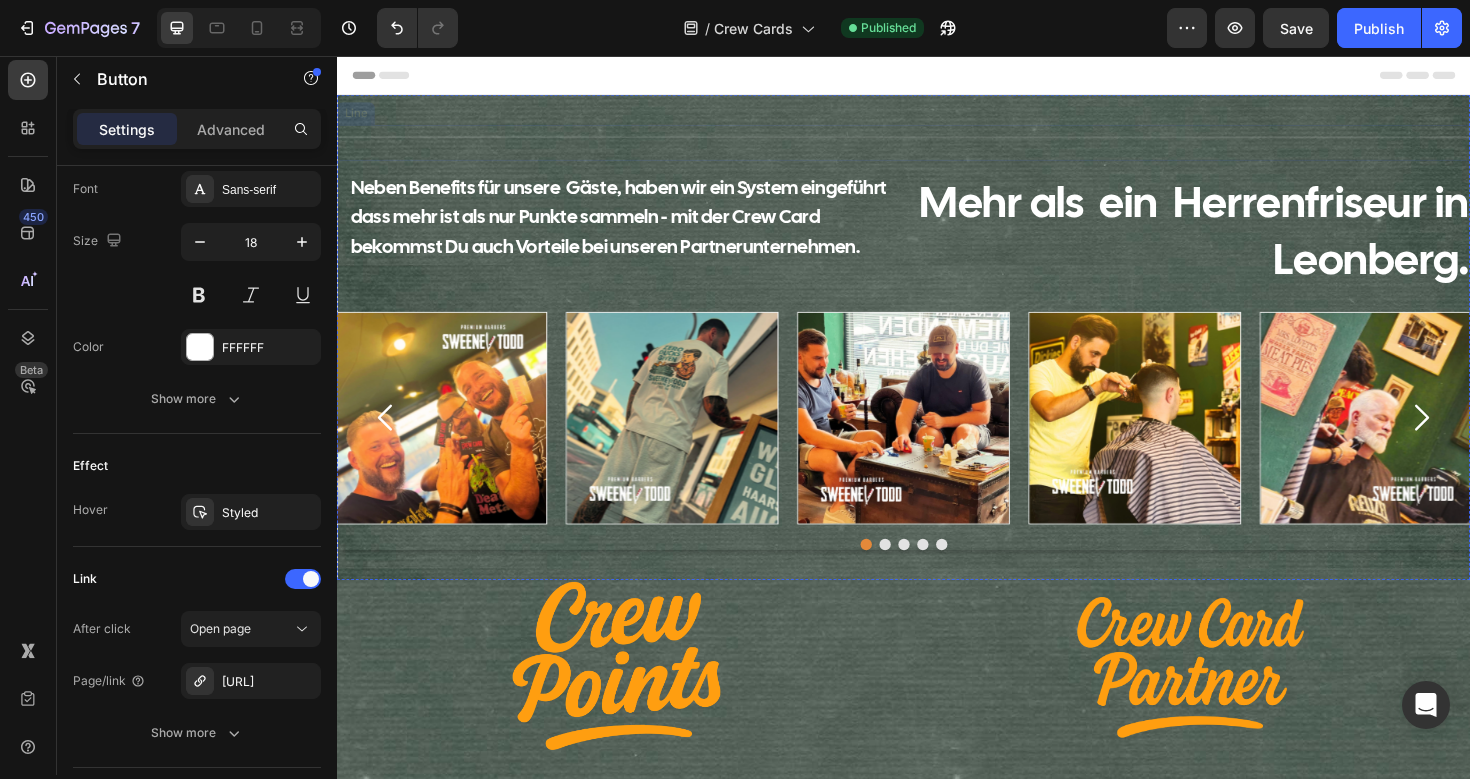 click on "Title Line" at bounding box center [937, 148] 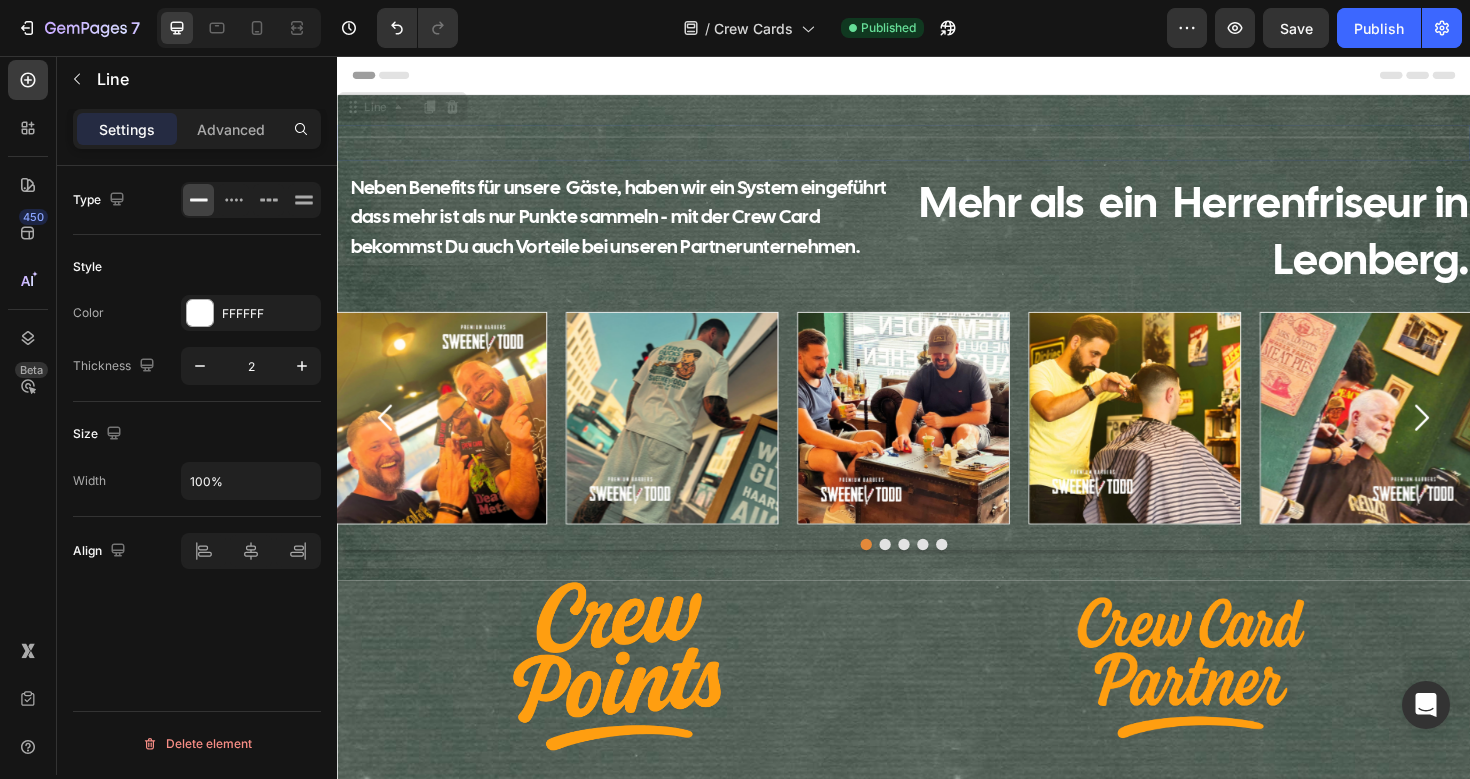 scroll, scrollTop: 0, scrollLeft: 0, axis: both 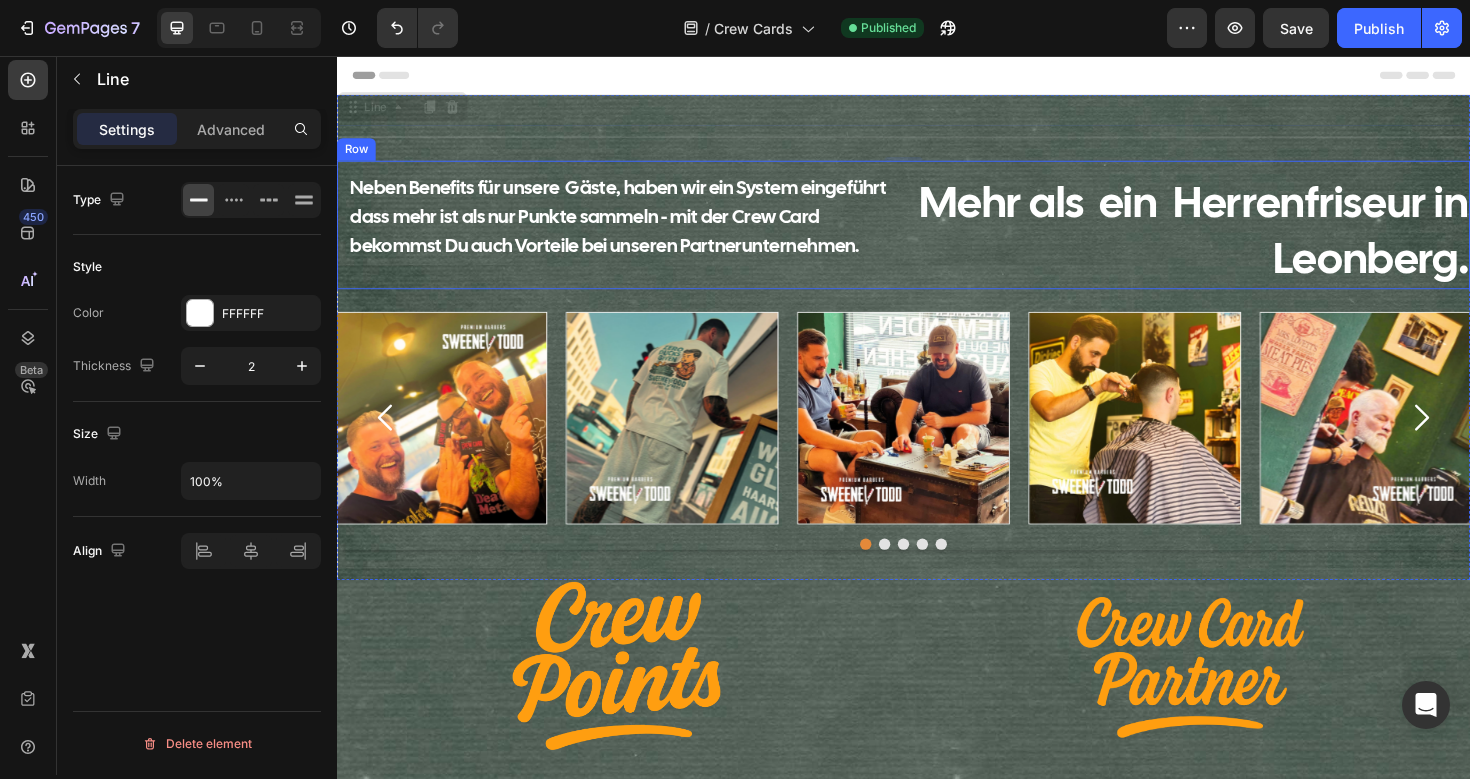 click on "Neben Benefits für unsere  Gäste, haben wir ein System eingeführt dass mehr ist als nur Punkte sammeln - mit der Crew Card bekommst Du auch Vorteile bei unseren Partnerunternehmen. Text Block" at bounding box center [633, 235] 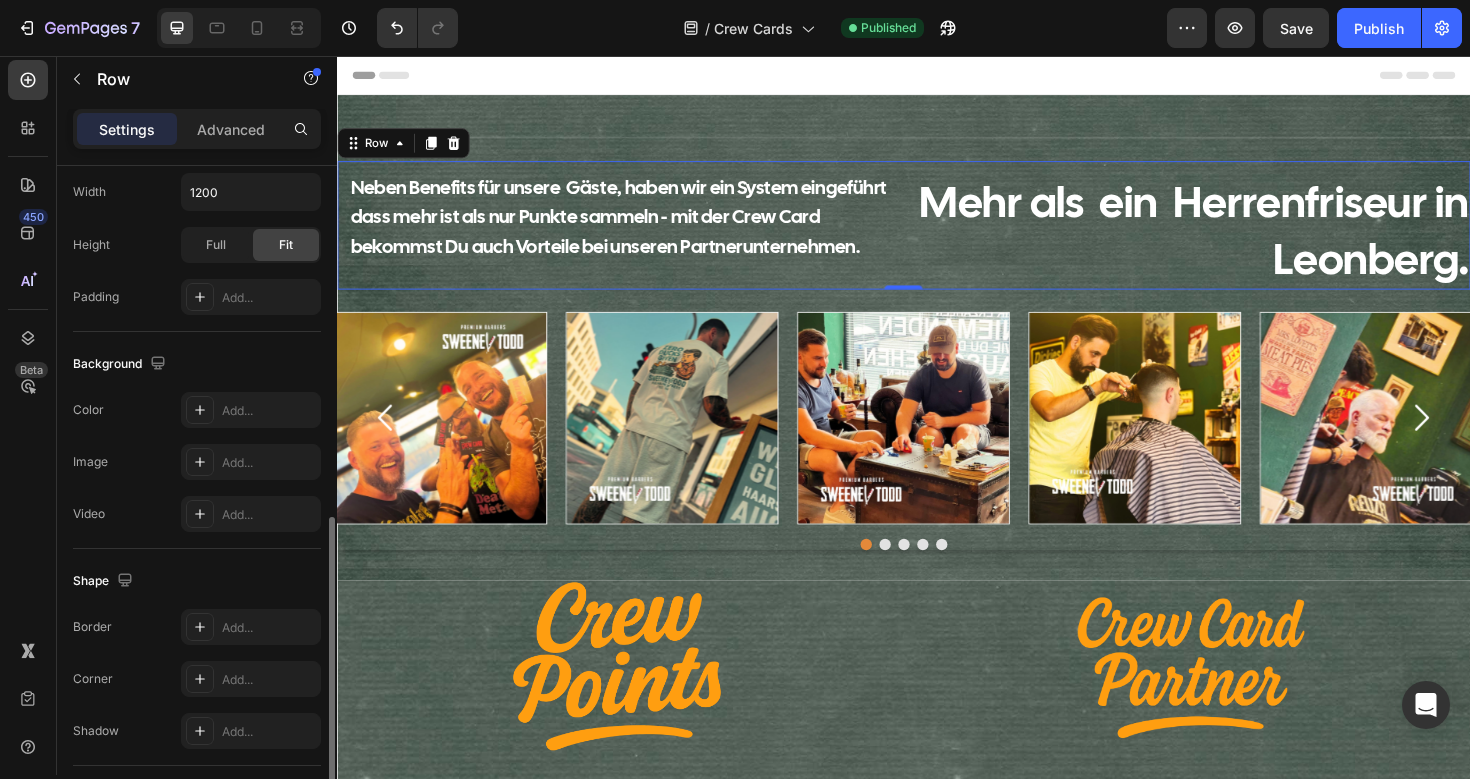 scroll, scrollTop: 782, scrollLeft: 0, axis: vertical 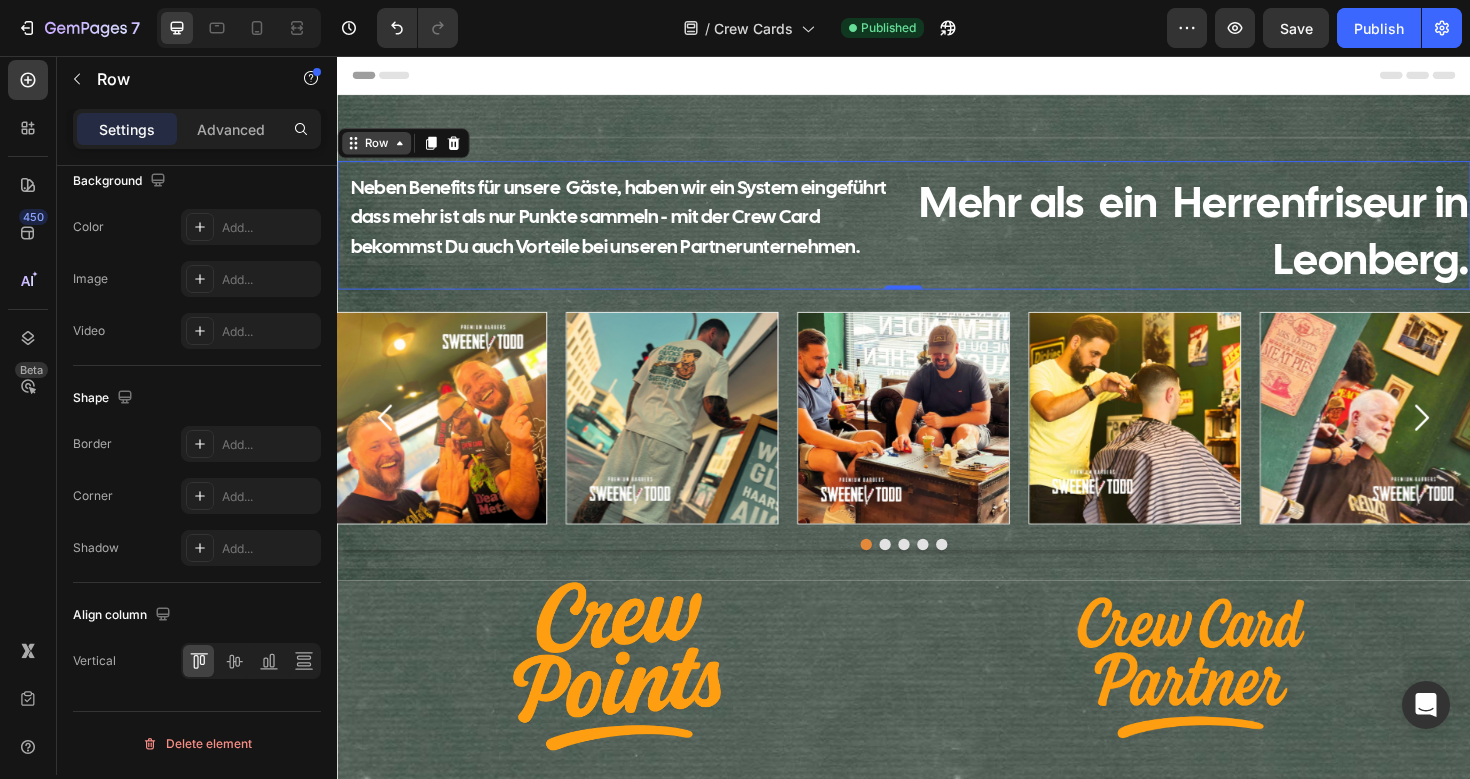 click on "Row" at bounding box center [378, 148] 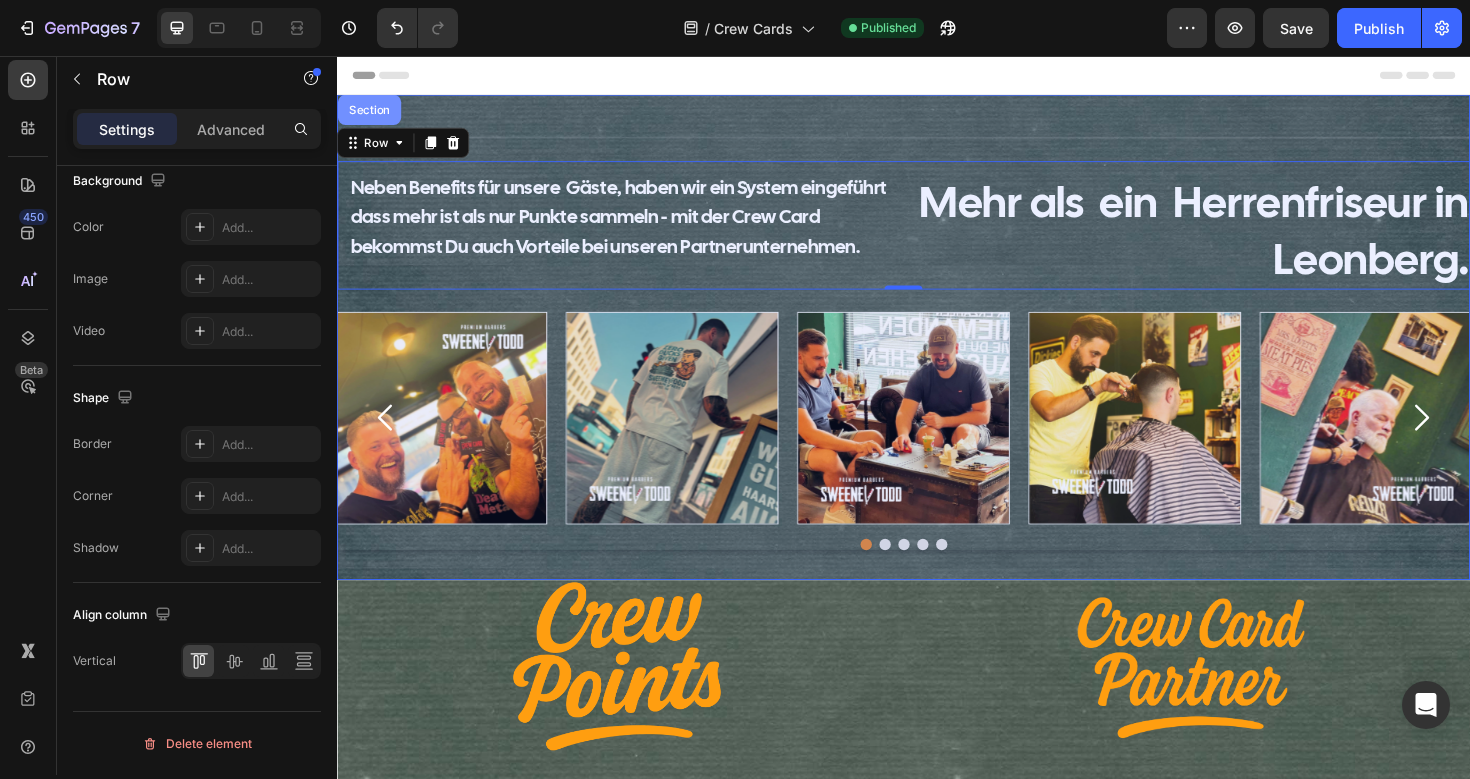 click on "Section" at bounding box center (371, 113) 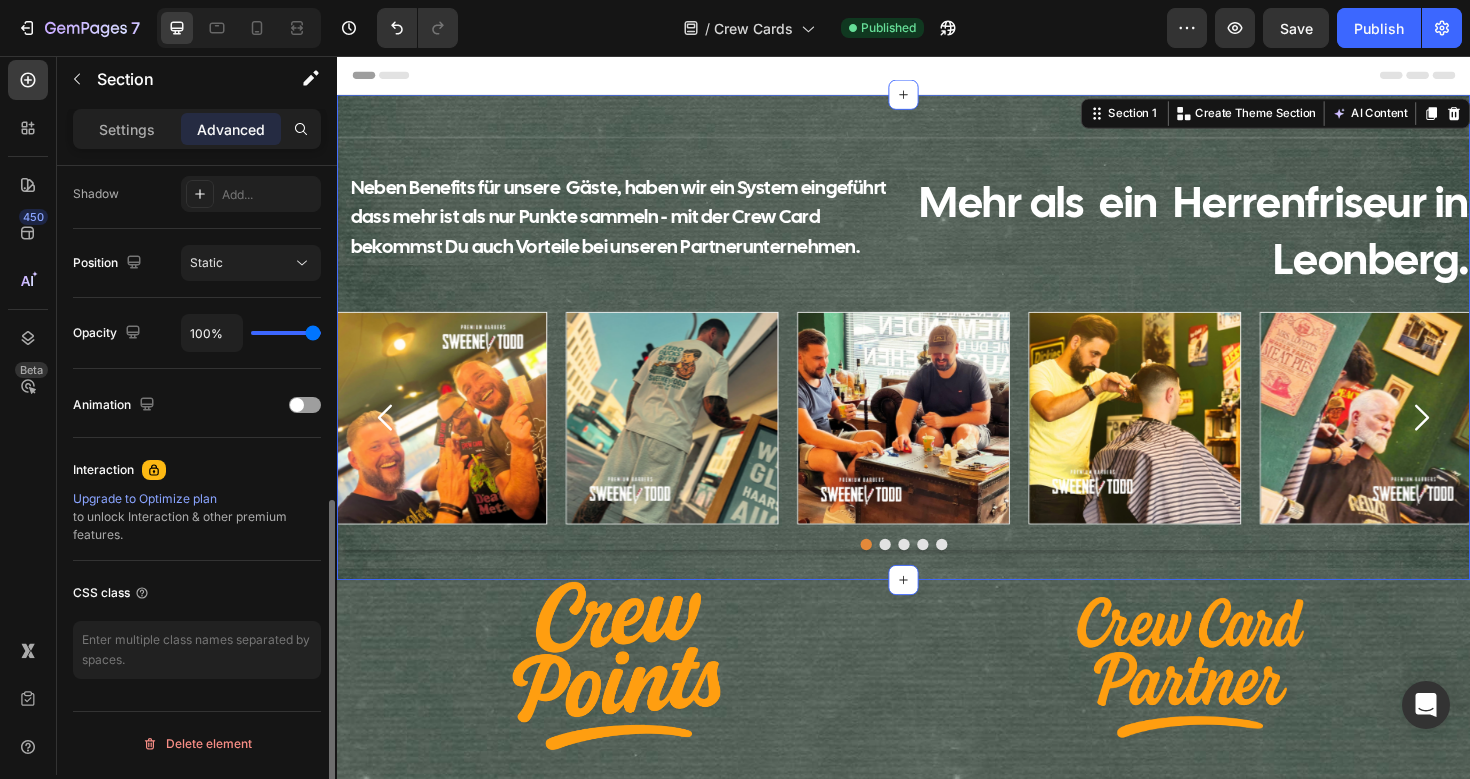 scroll, scrollTop: 0, scrollLeft: 0, axis: both 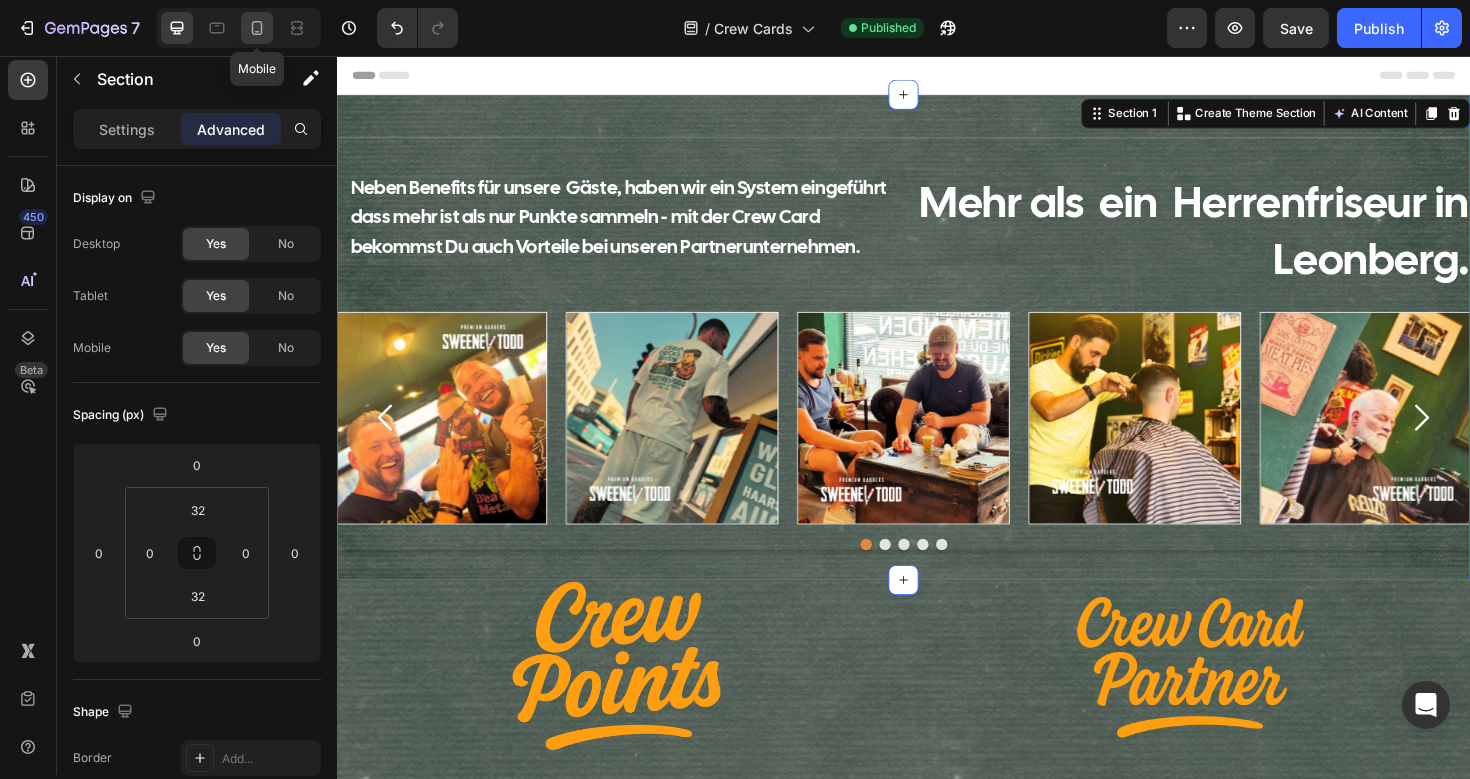 click 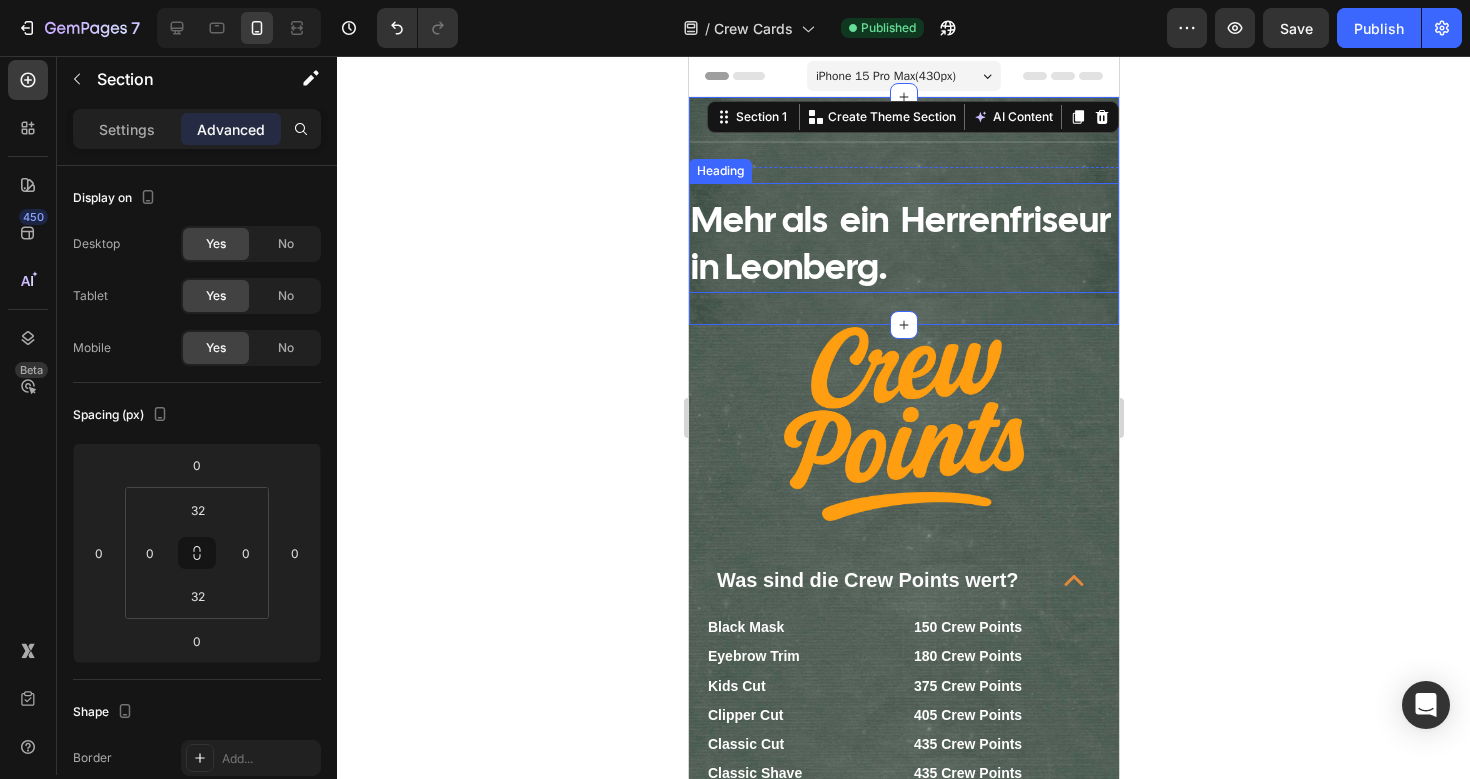 click on "Mehr als  ein  Herrenfriseur in Leonberg." at bounding box center [900, 243] 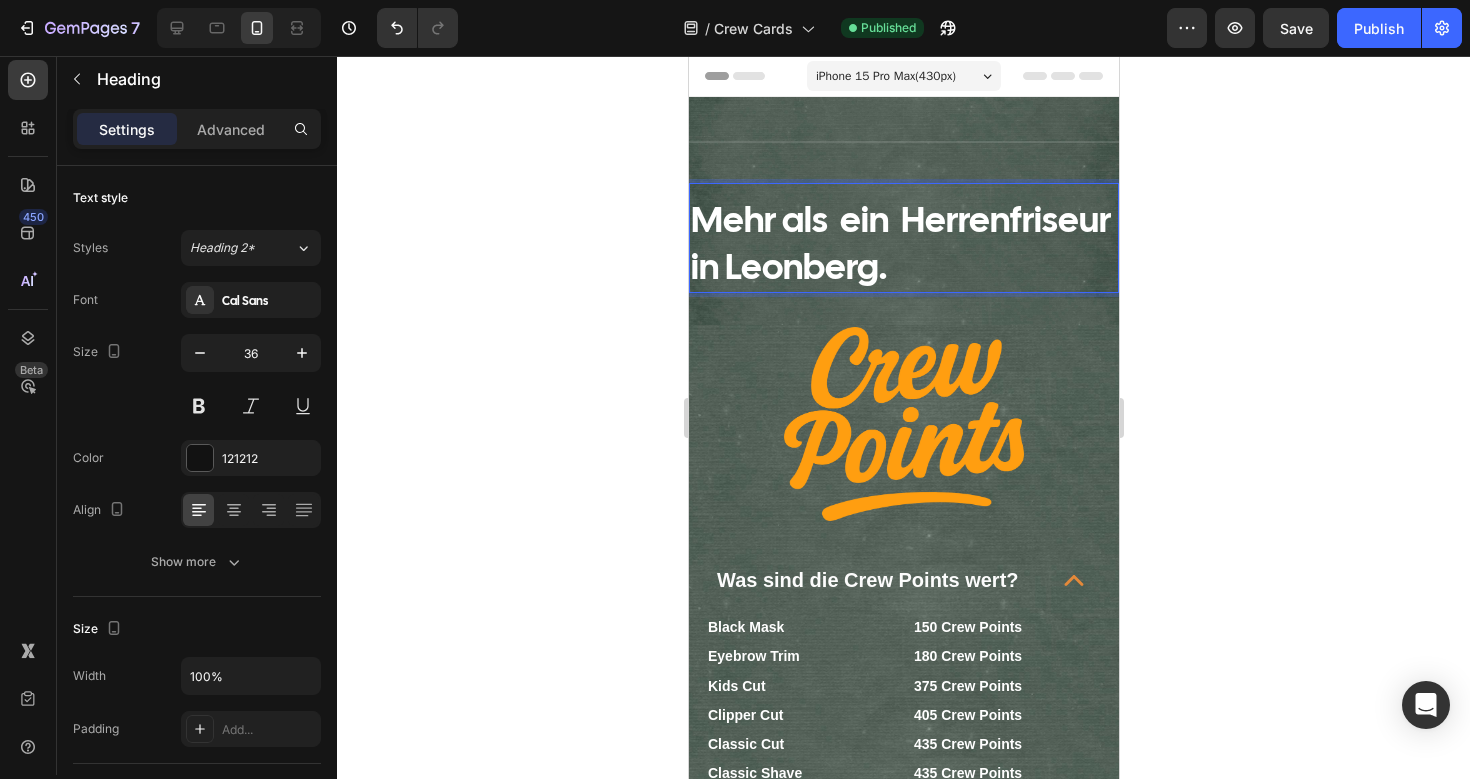 click on "Mehr als  ein  Herrenfriseur in Leonberg." at bounding box center (900, 243) 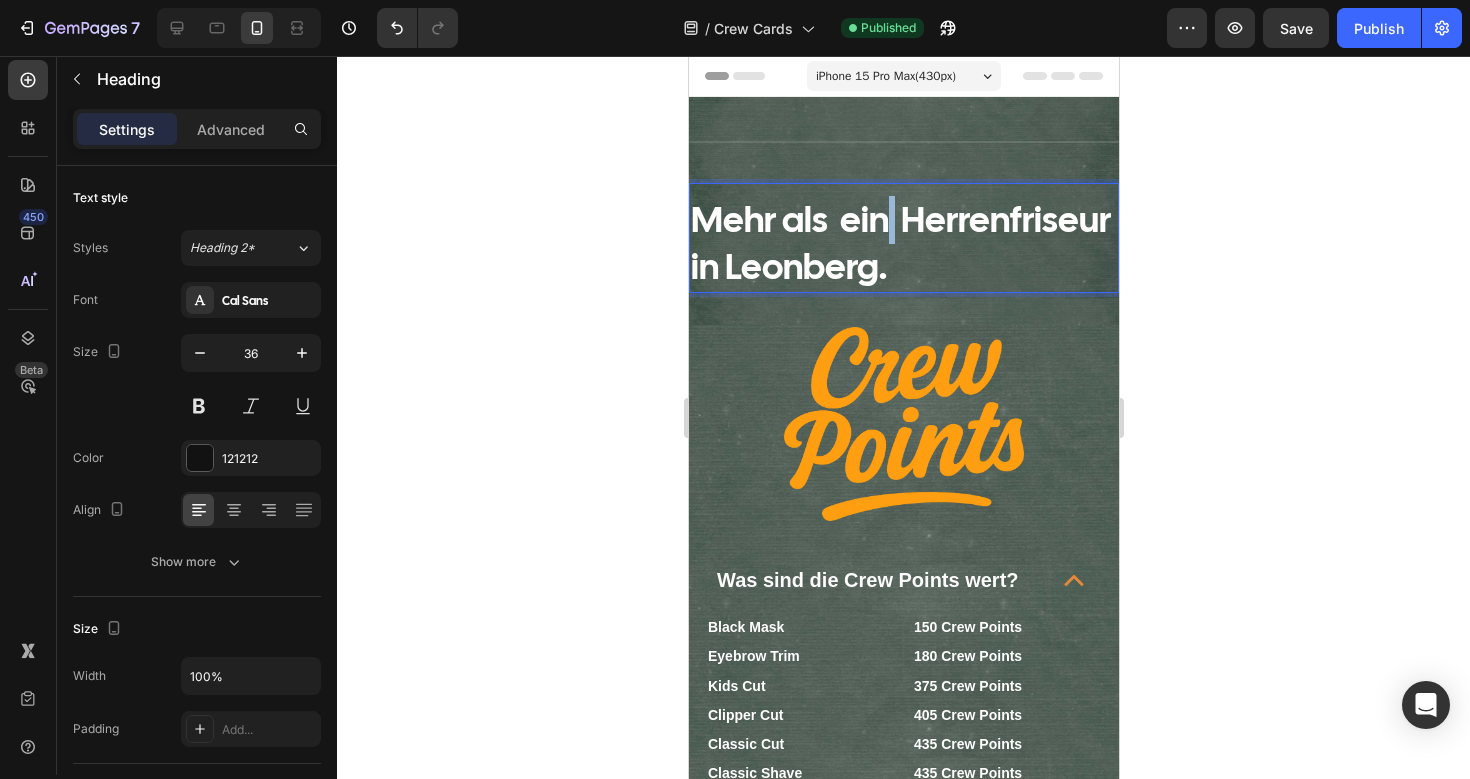 click on "Mehr als  ein  Herrenfriseur in Leonberg." at bounding box center [900, 243] 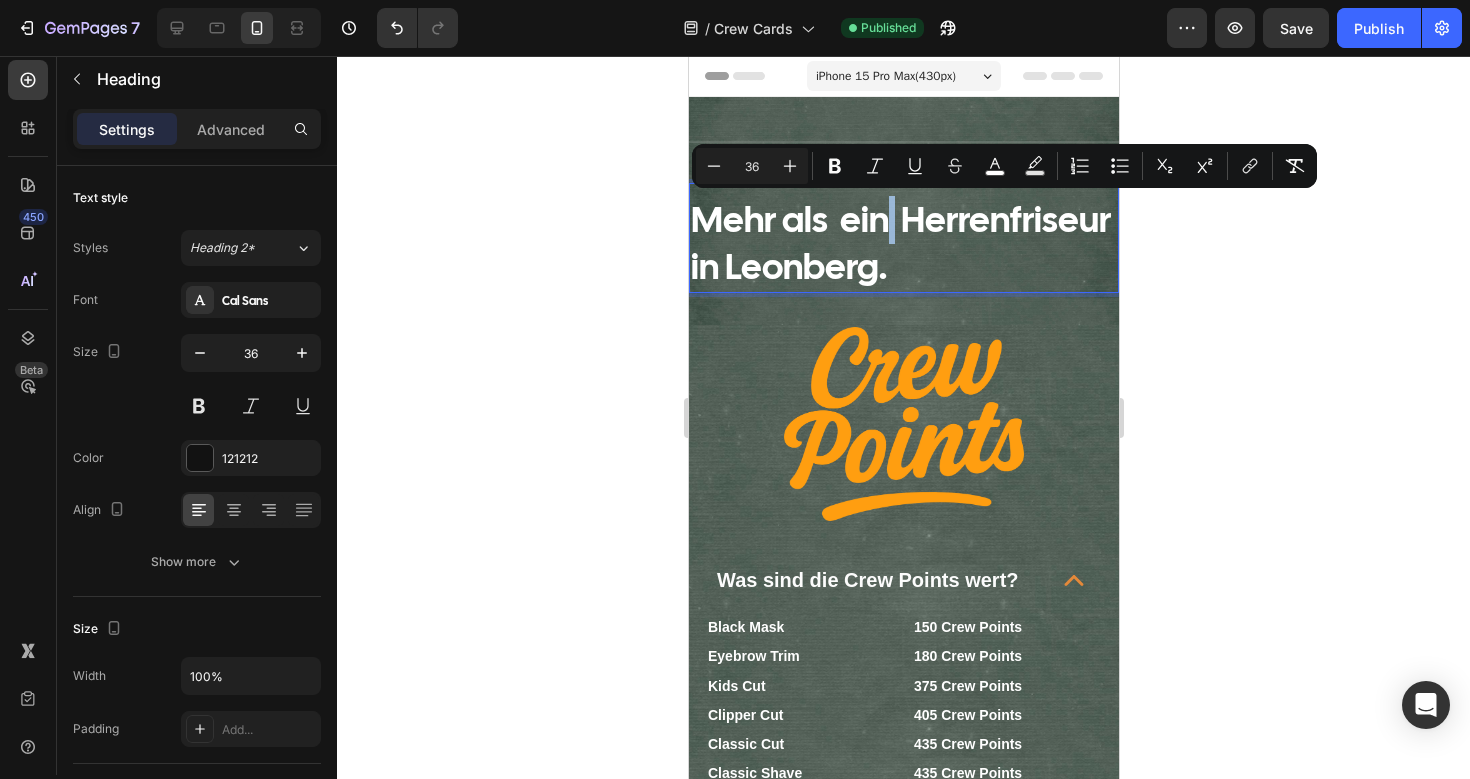 click on "Mehr als  ein  Herrenfriseur in Leonberg." at bounding box center (900, 243) 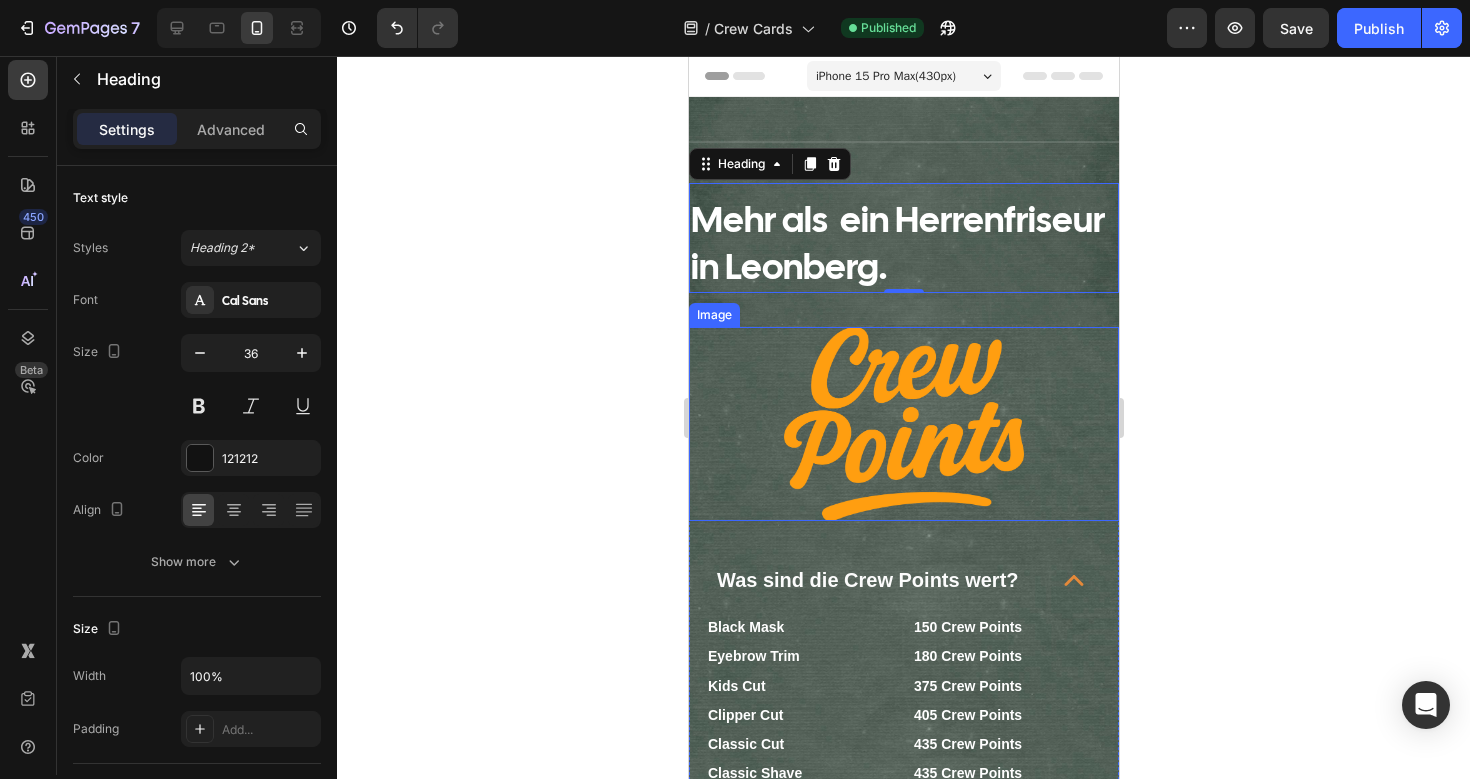 click 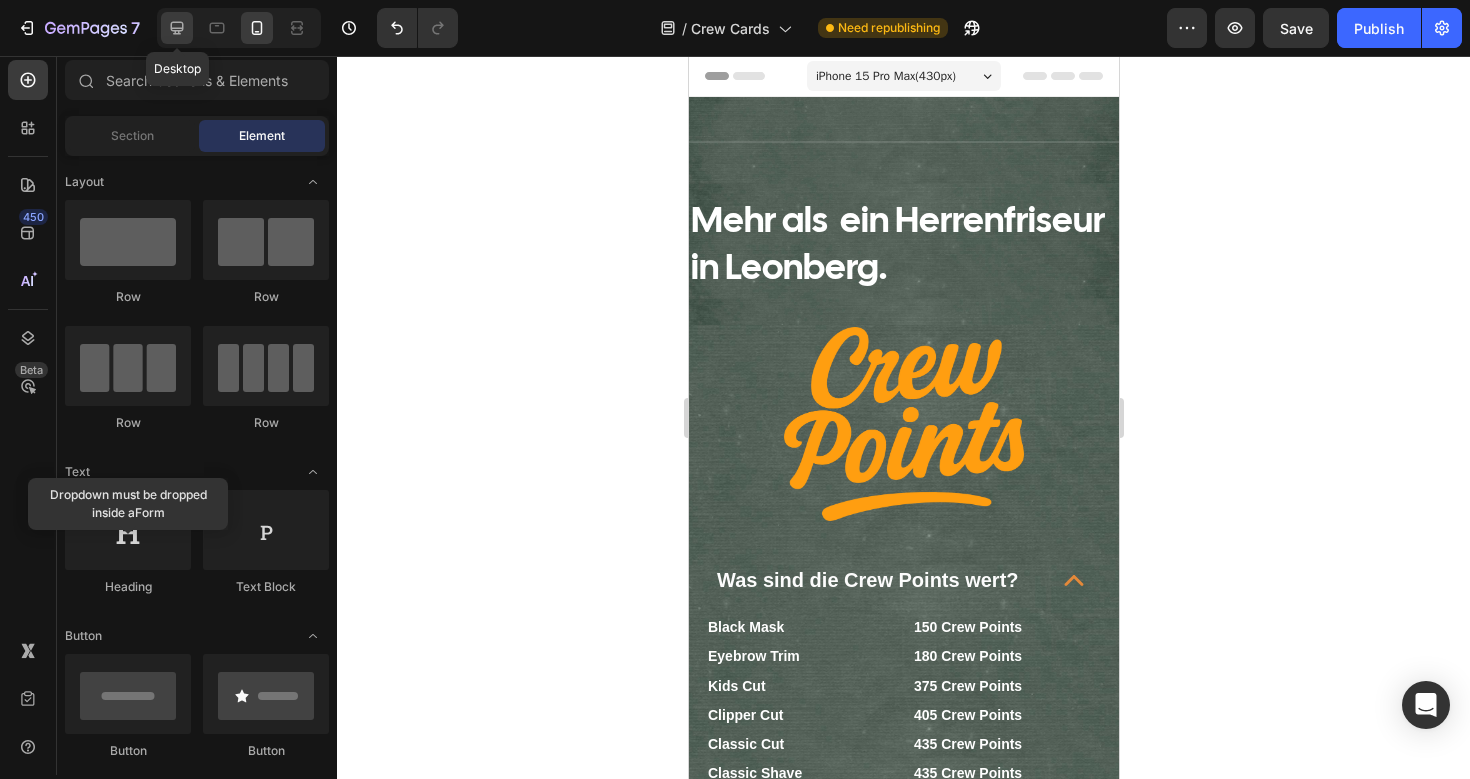 click 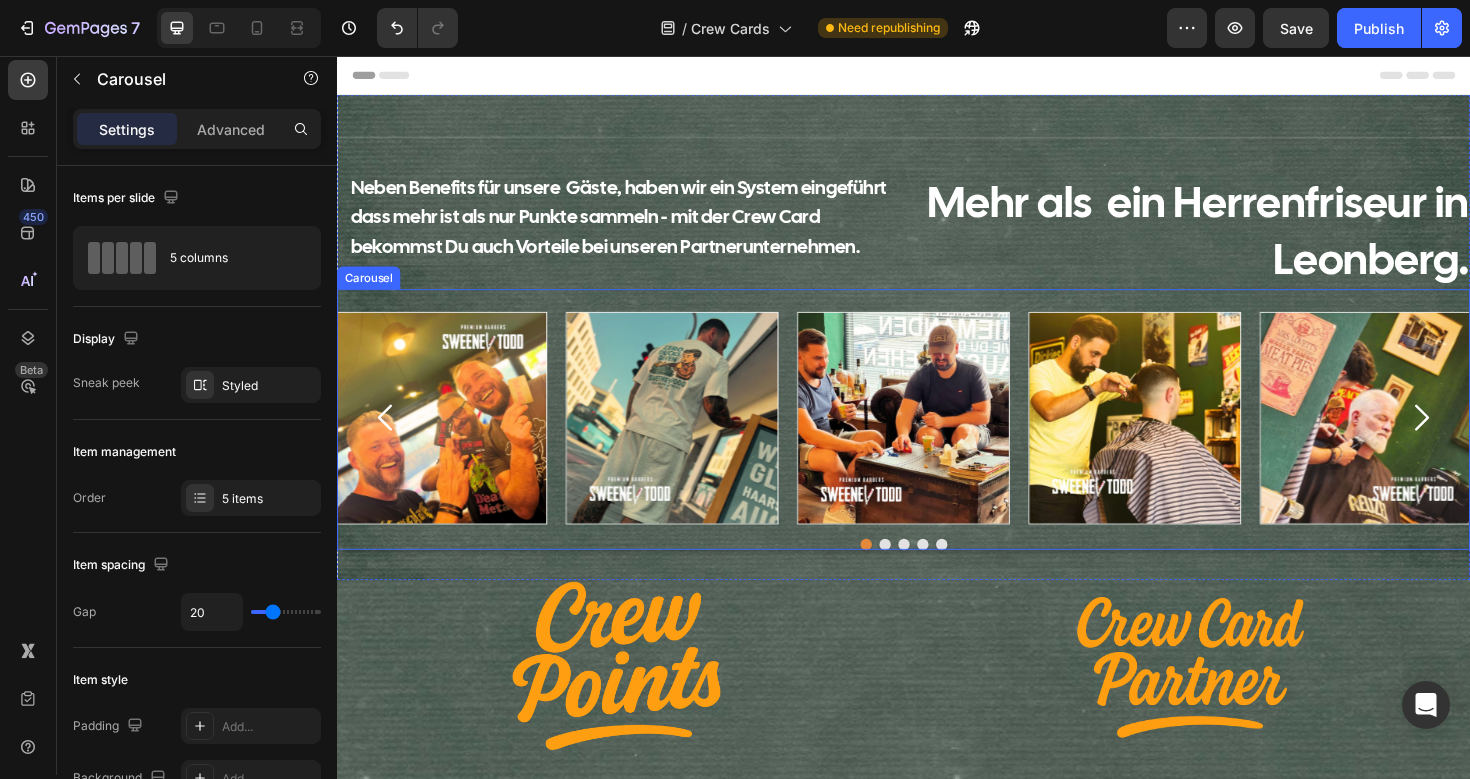 click on "Image Image Image Image Image
Carousel" at bounding box center (937, 441) 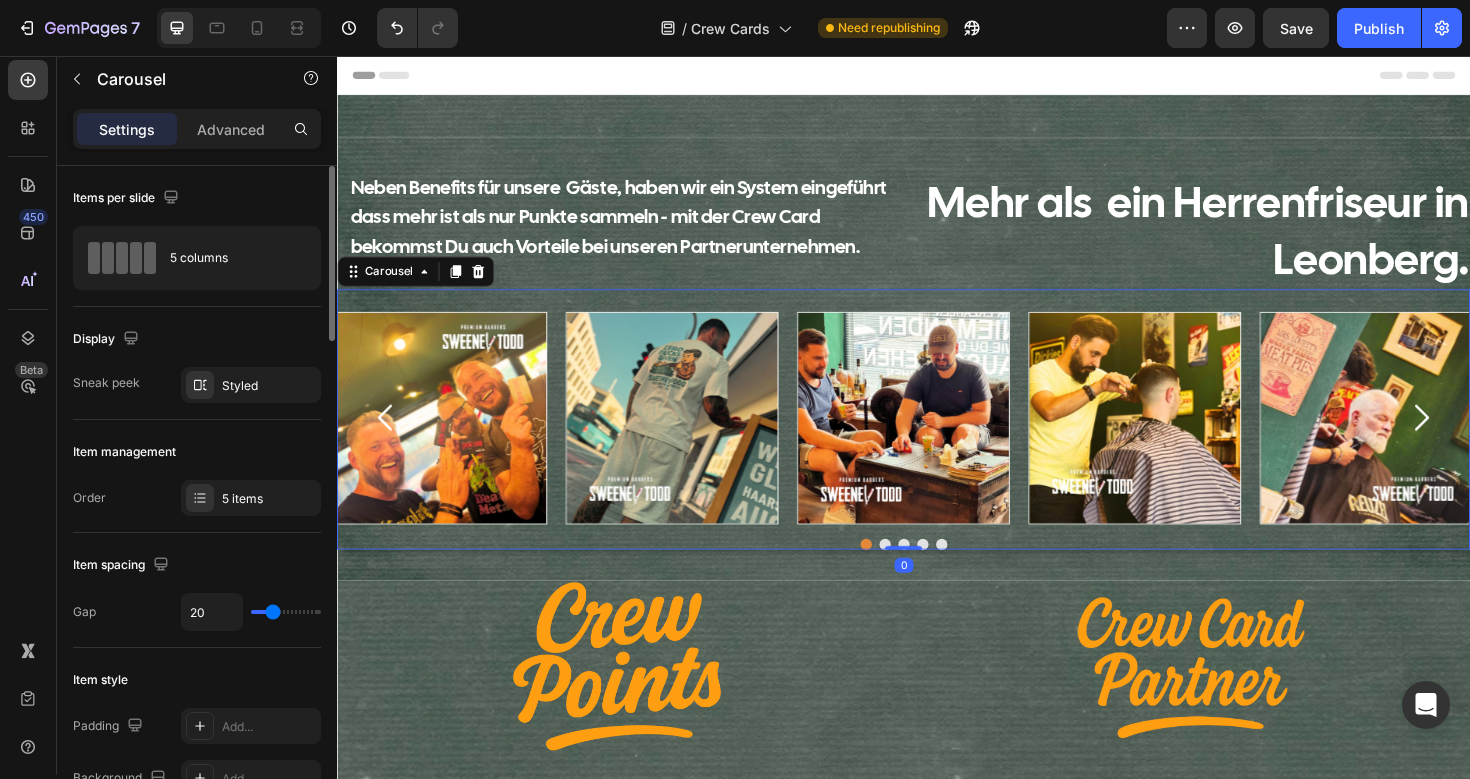 click on "Advanced" at bounding box center [231, 129] 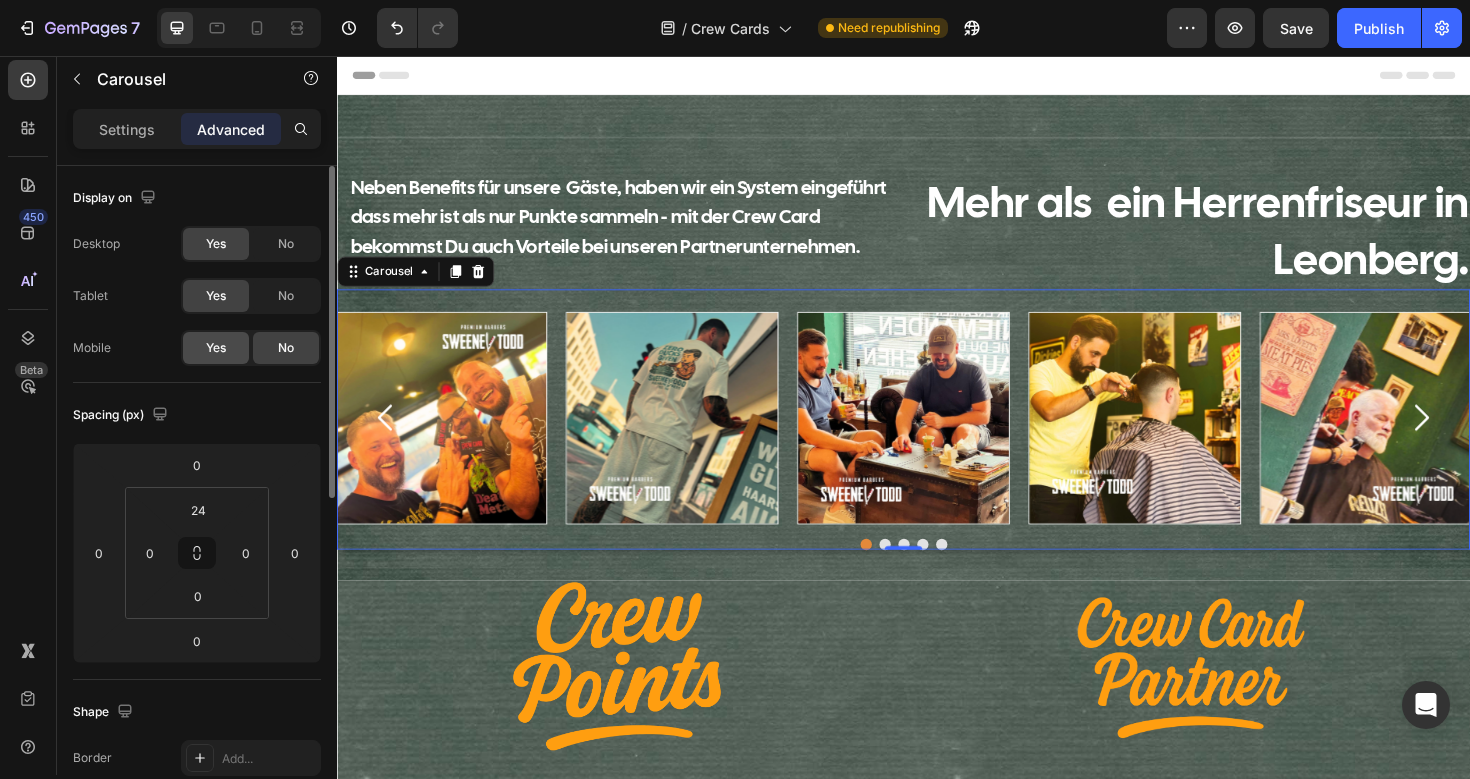 click on "Yes" 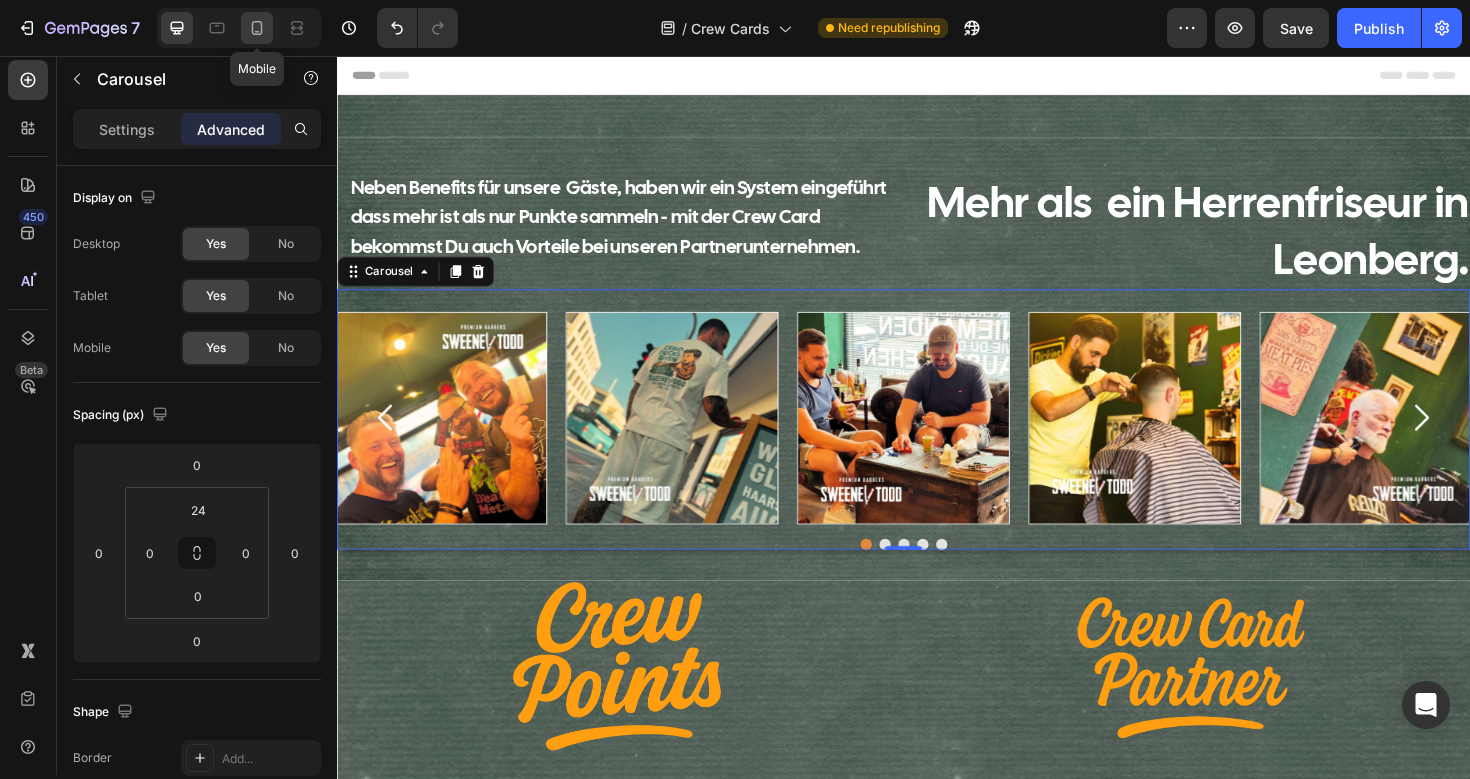 click 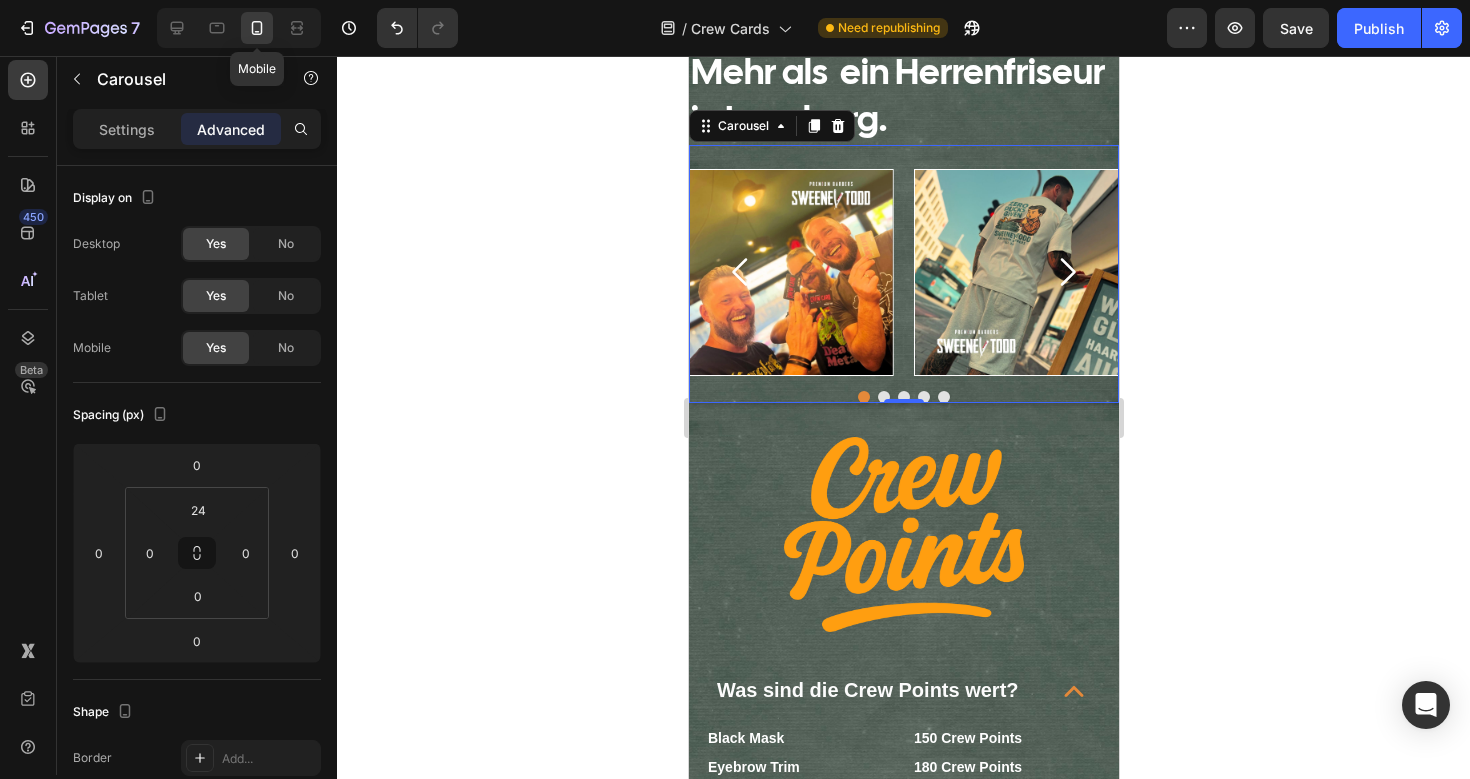 scroll, scrollTop: 166, scrollLeft: 0, axis: vertical 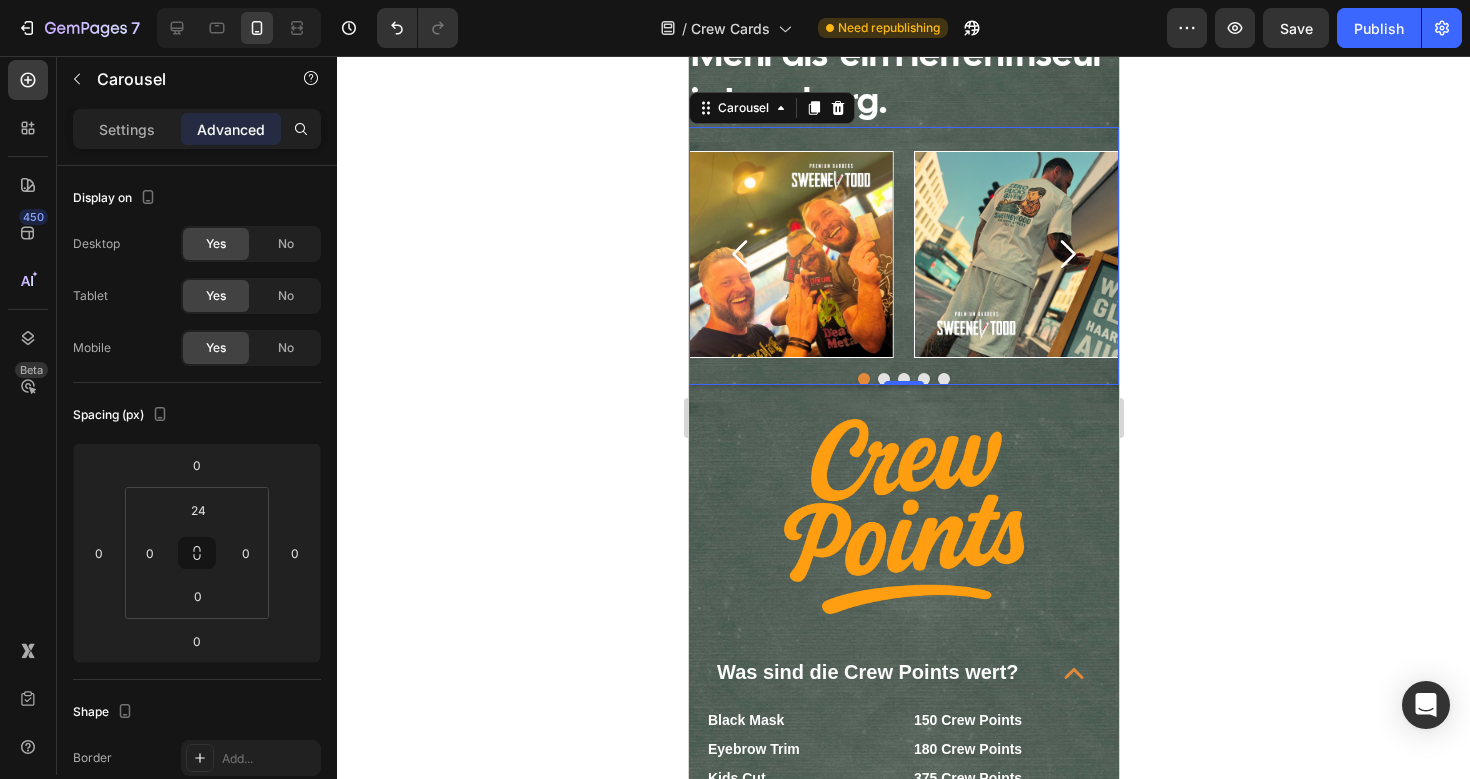 click 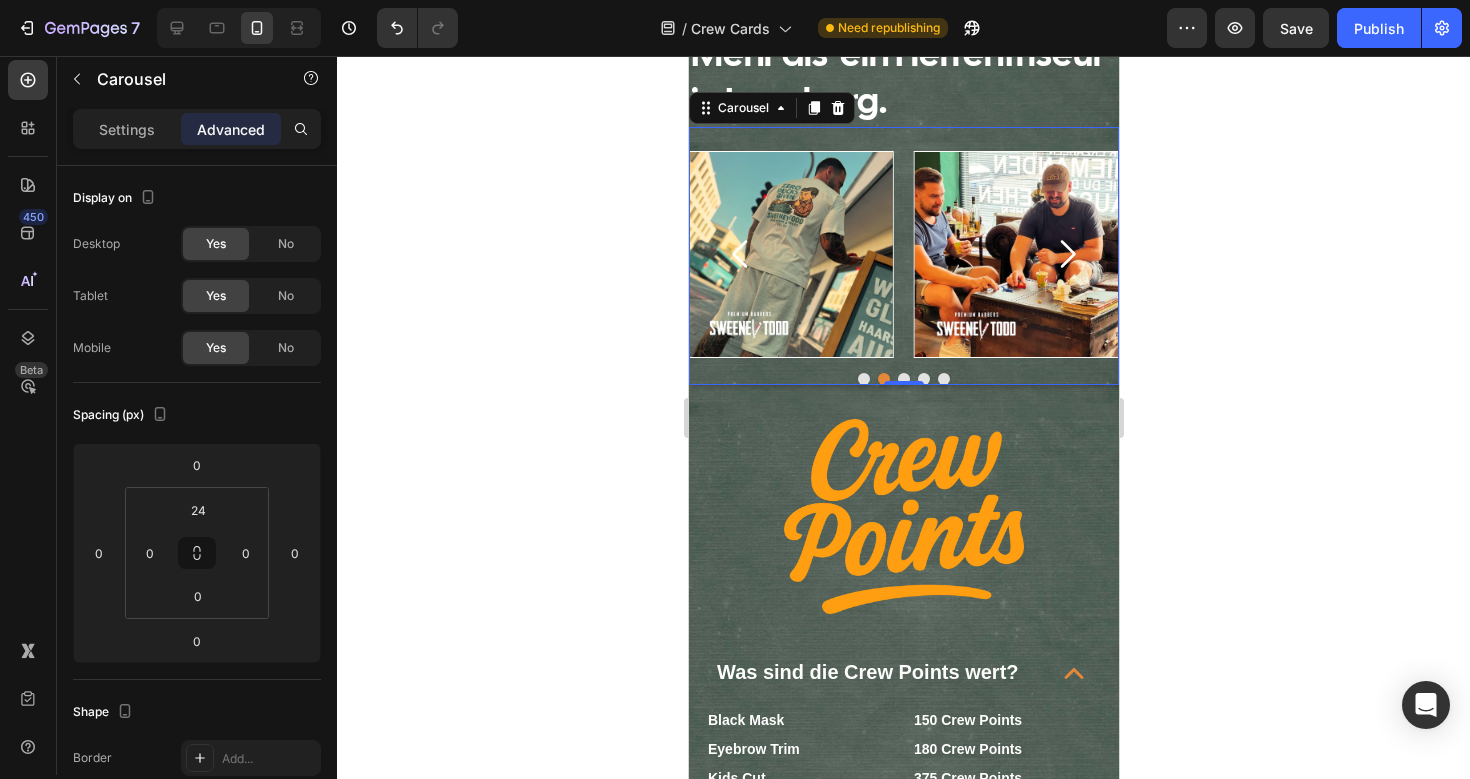 click 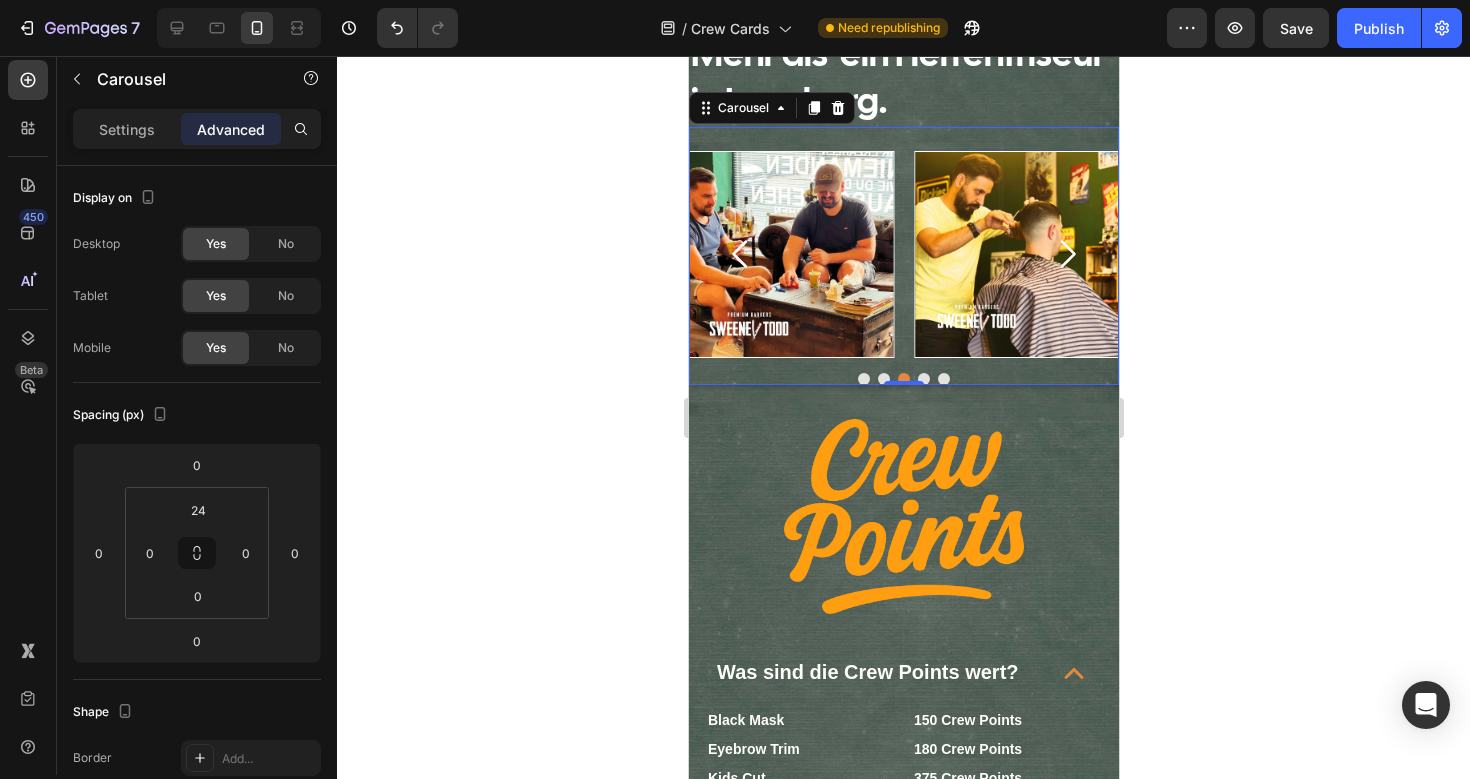 click 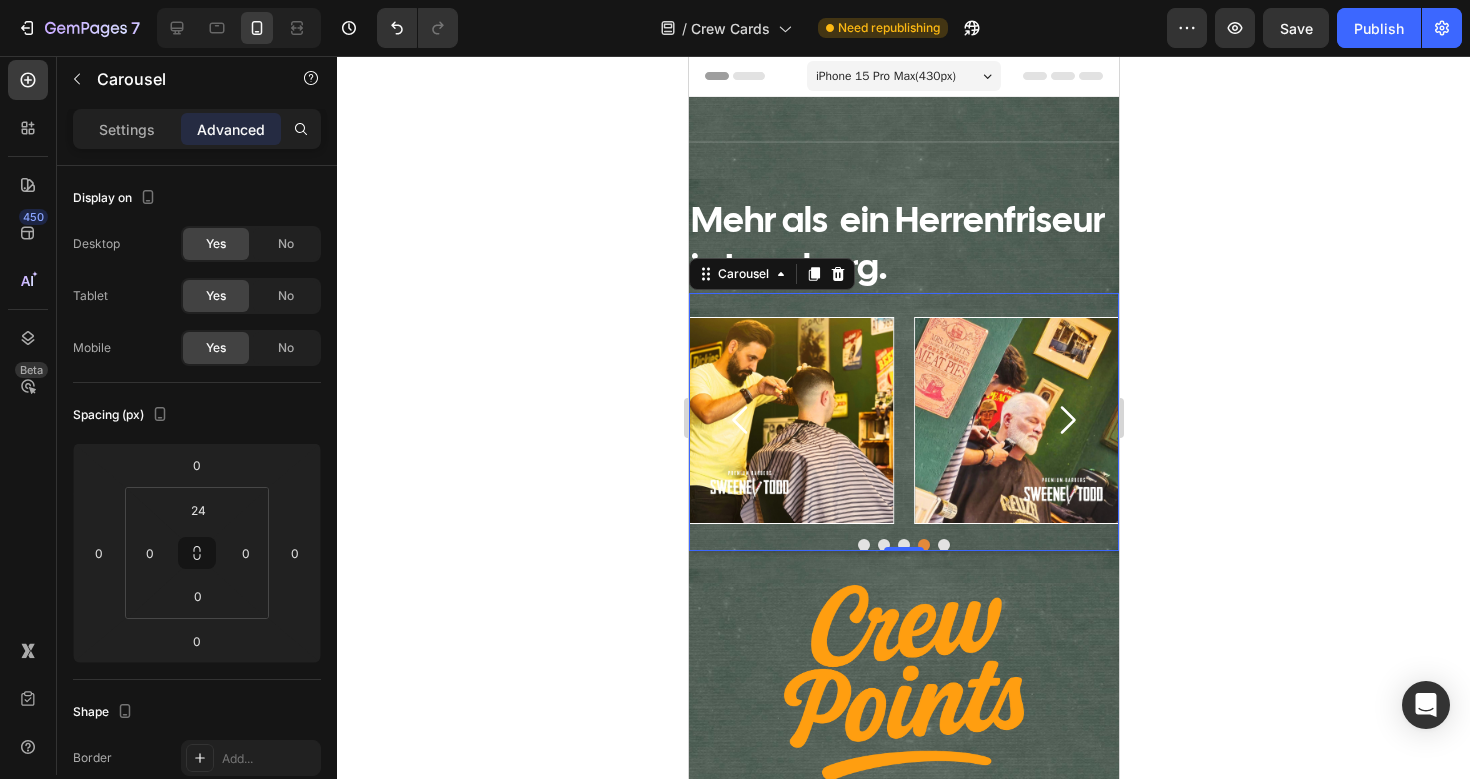 scroll, scrollTop: 1, scrollLeft: 0, axis: vertical 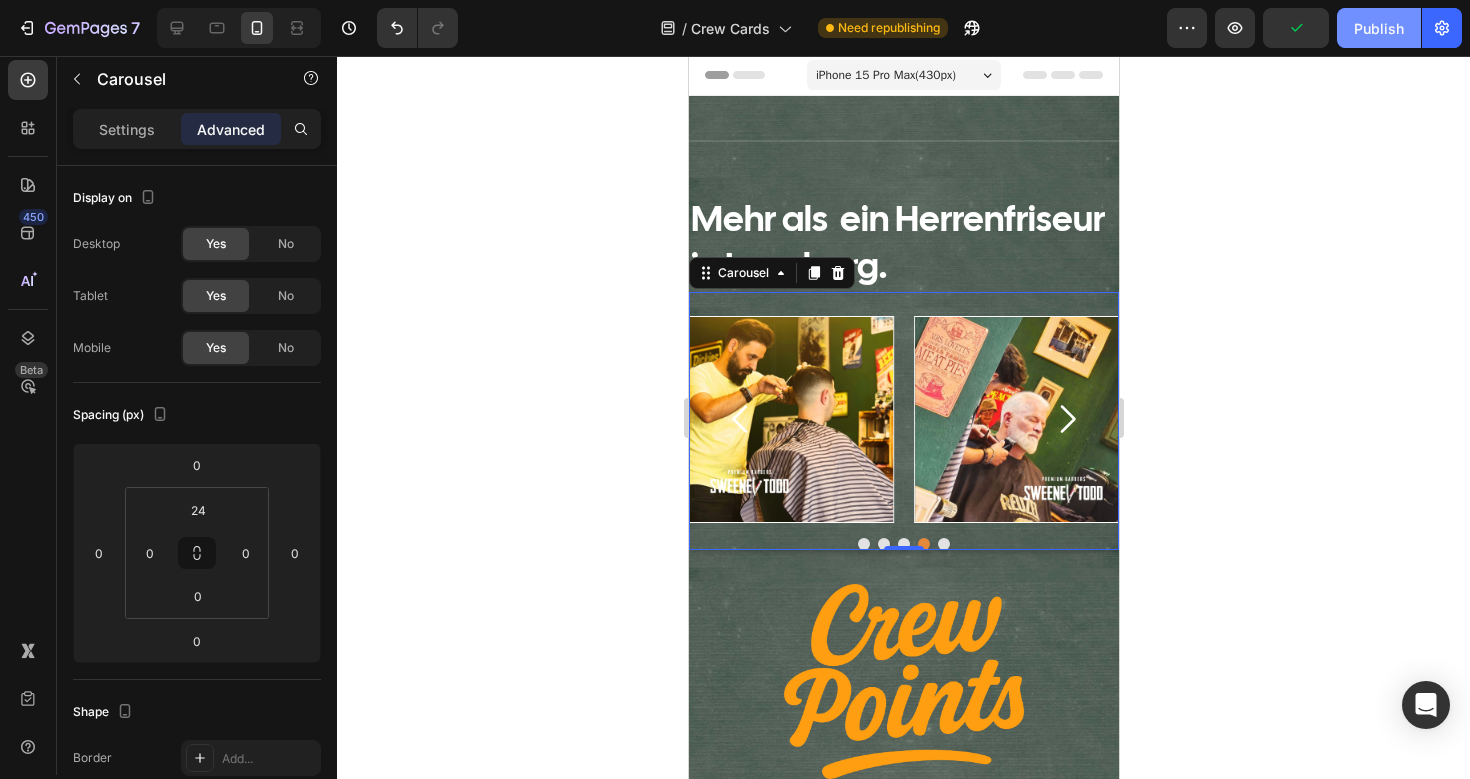 click on "Publish" at bounding box center (1379, 28) 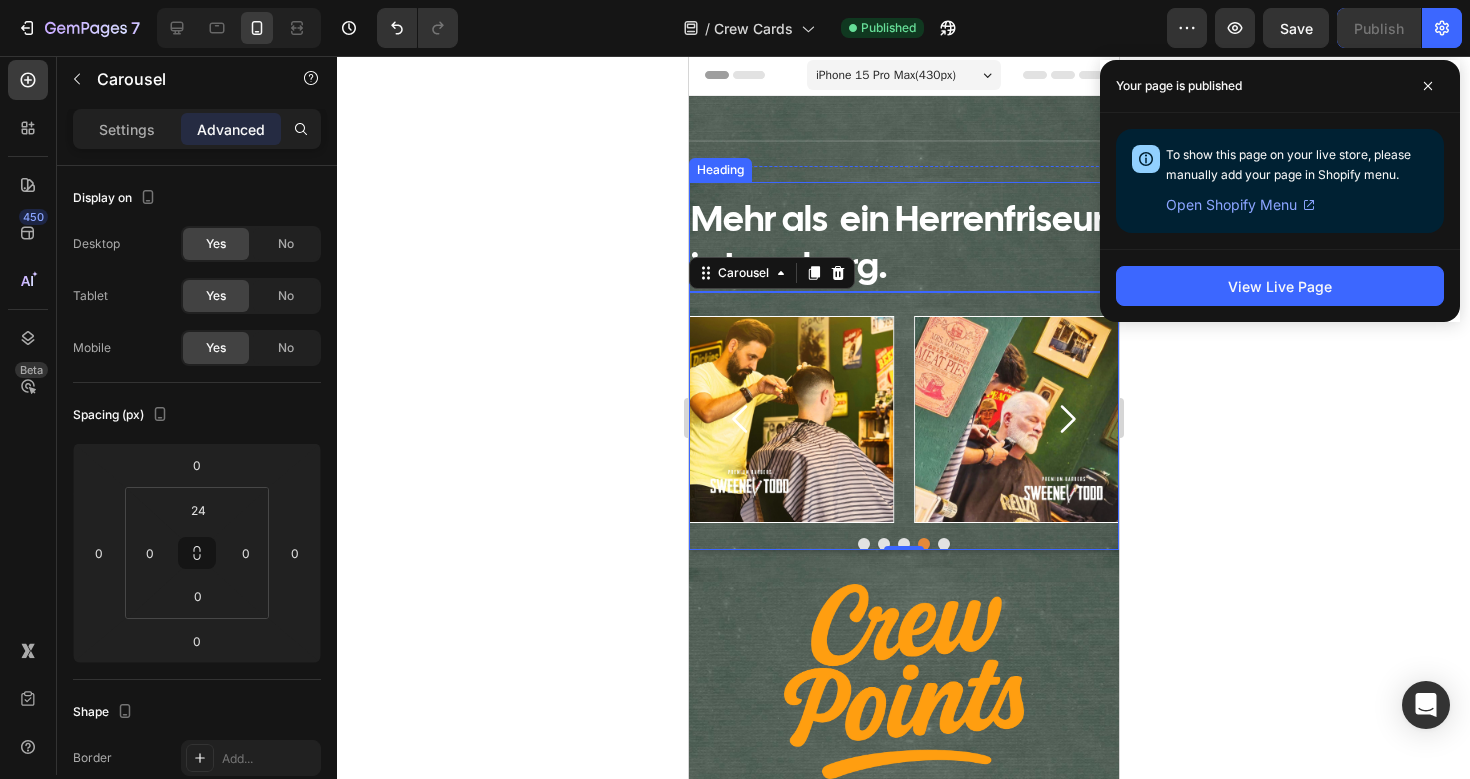 click on "Mehr als  ein Herrenfriseur in Leonberg." at bounding box center (897, 242) 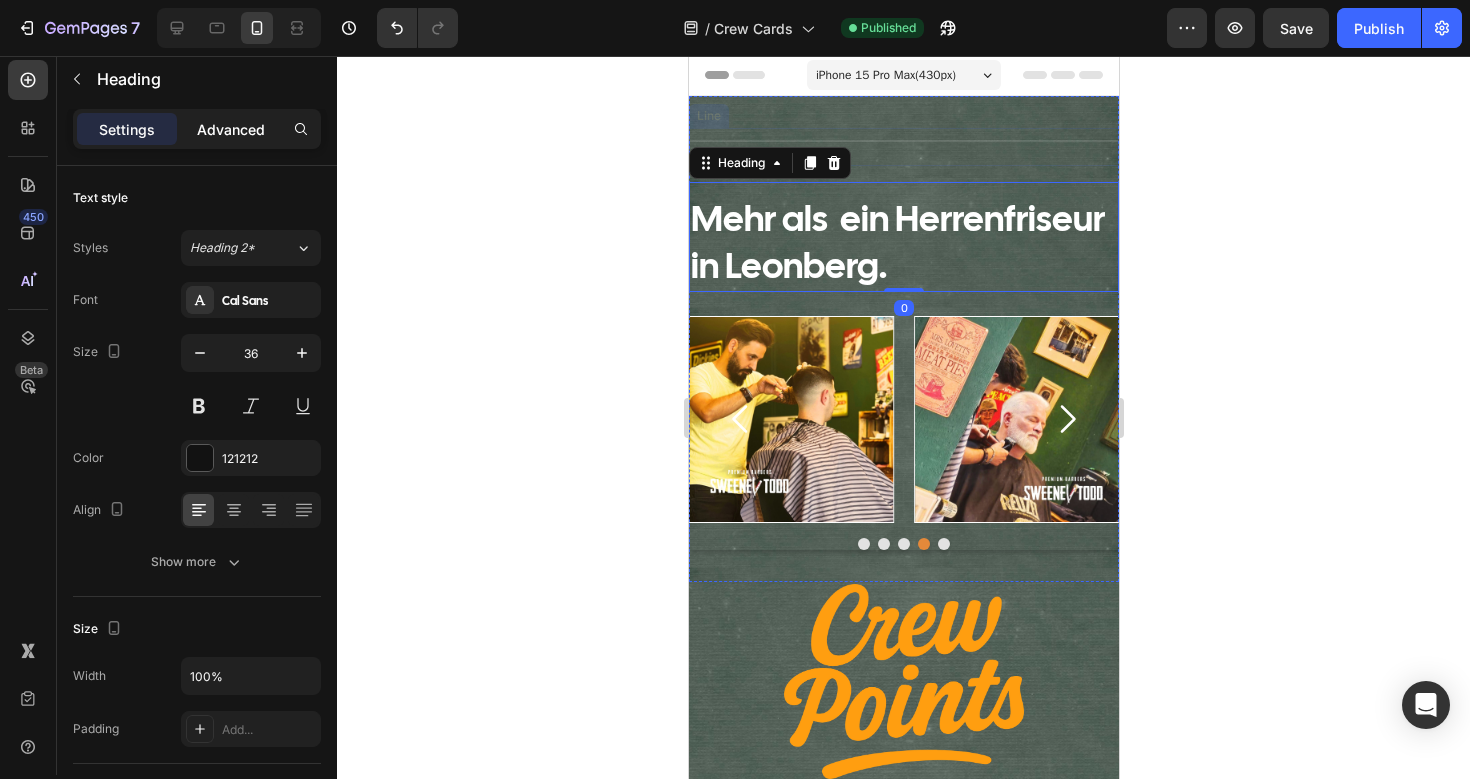 click on "Advanced" at bounding box center [231, 129] 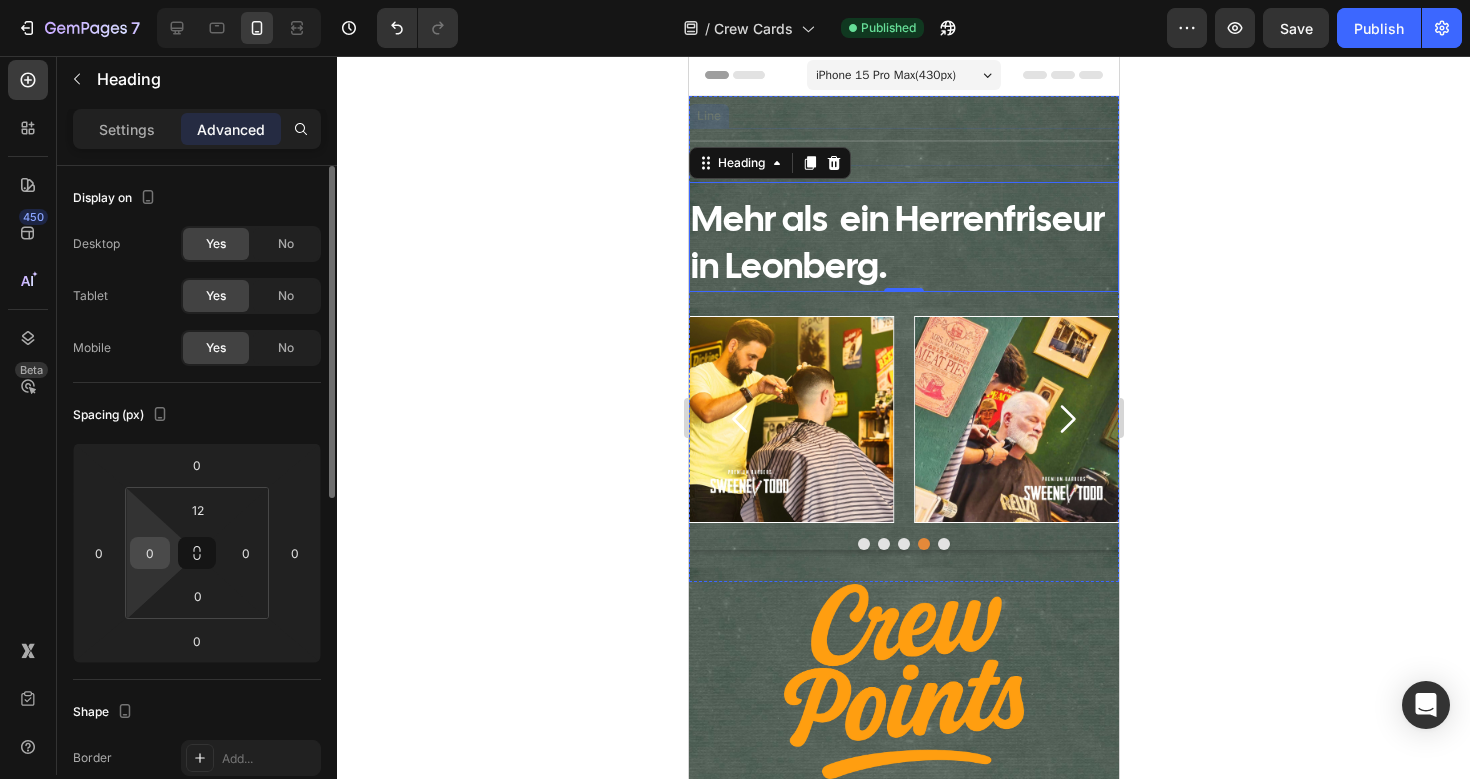 click on "0" at bounding box center [150, 553] 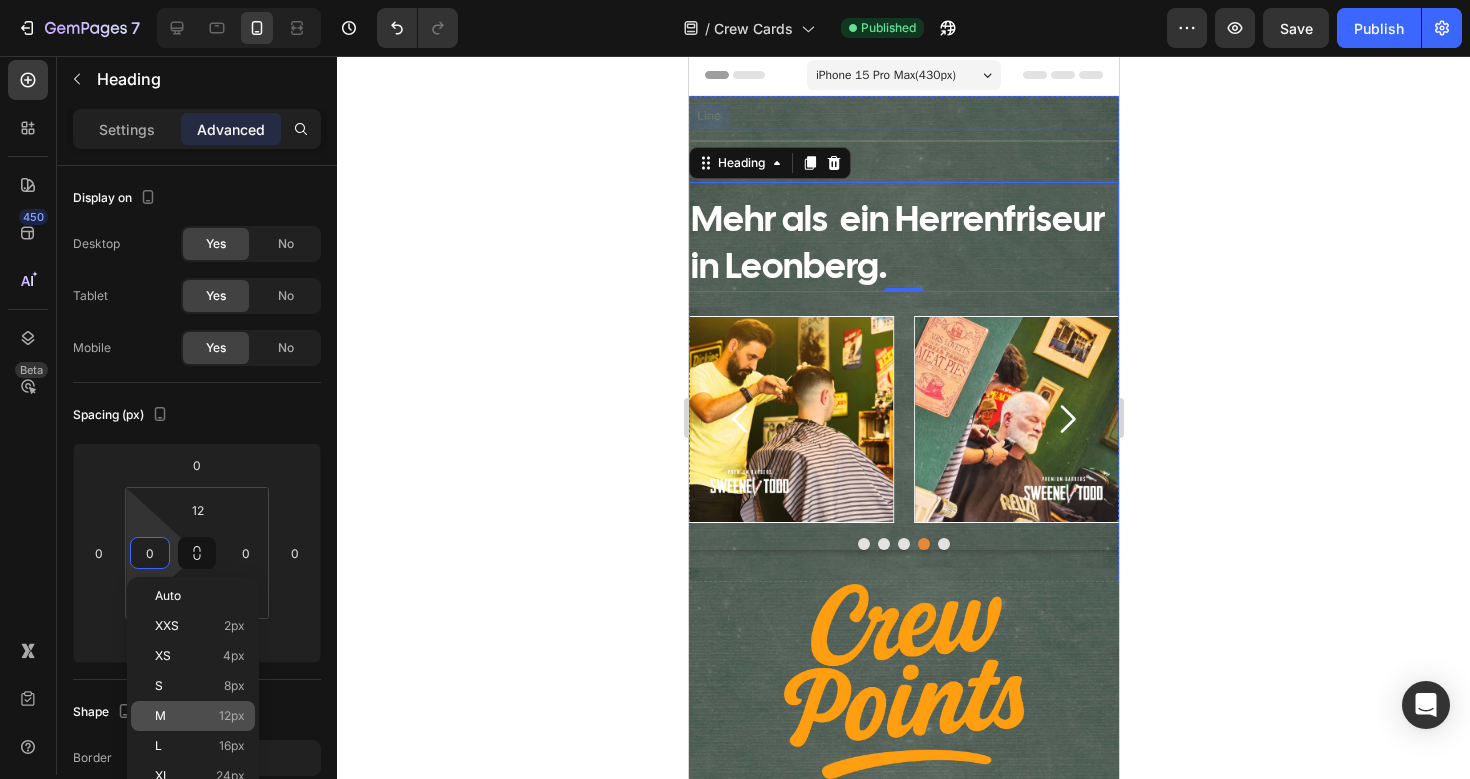 click on "M 12px" at bounding box center (200, 716) 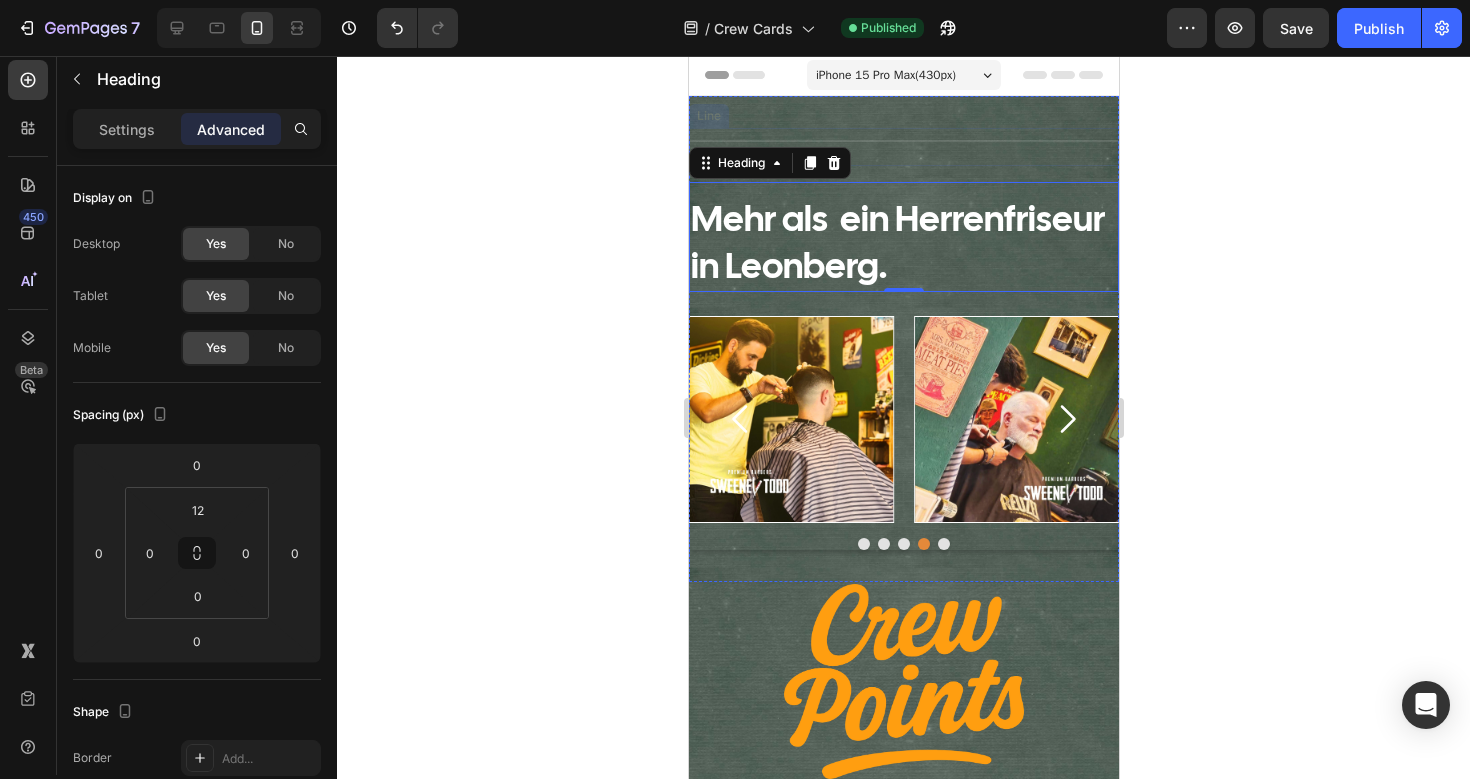 type on "12" 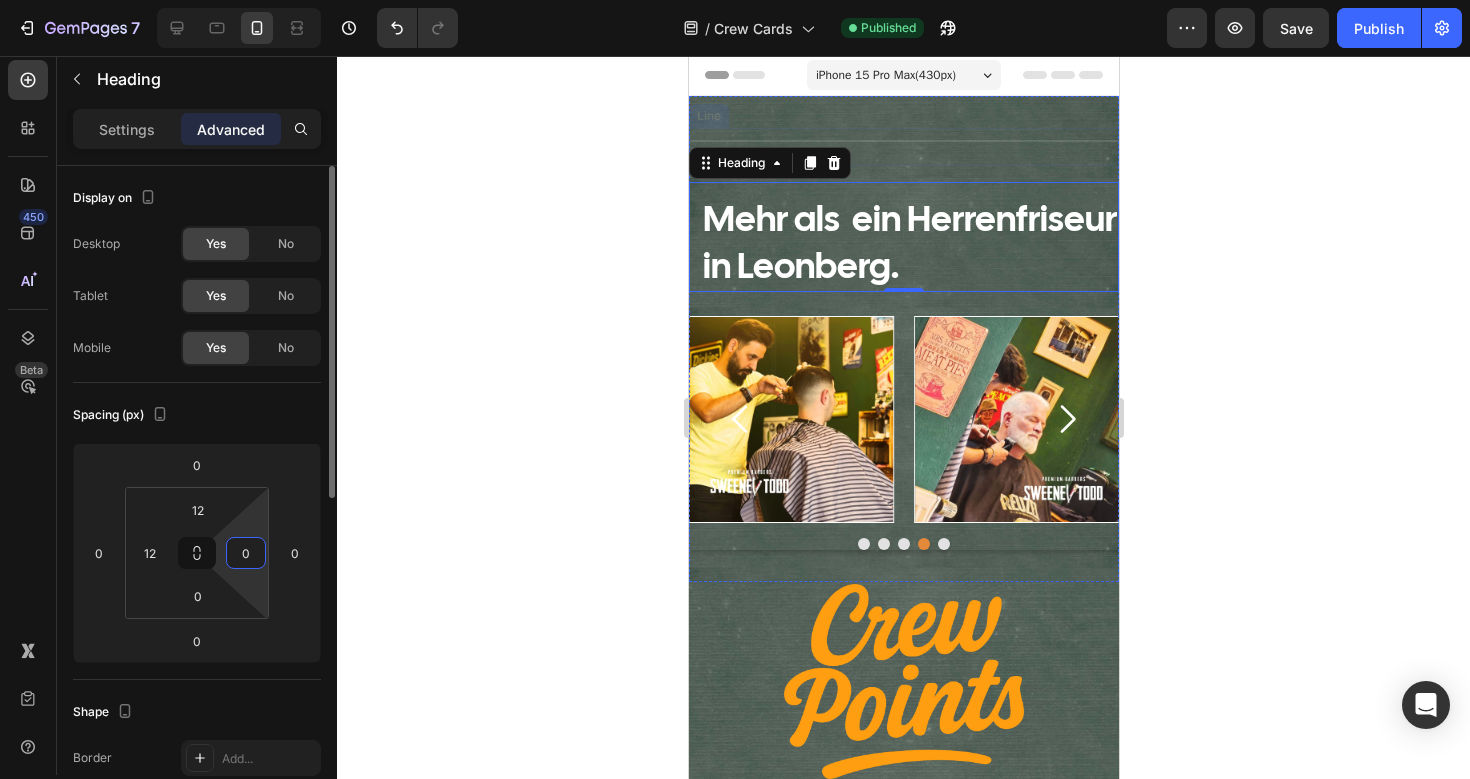 click on "0" at bounding box center [246, 553] 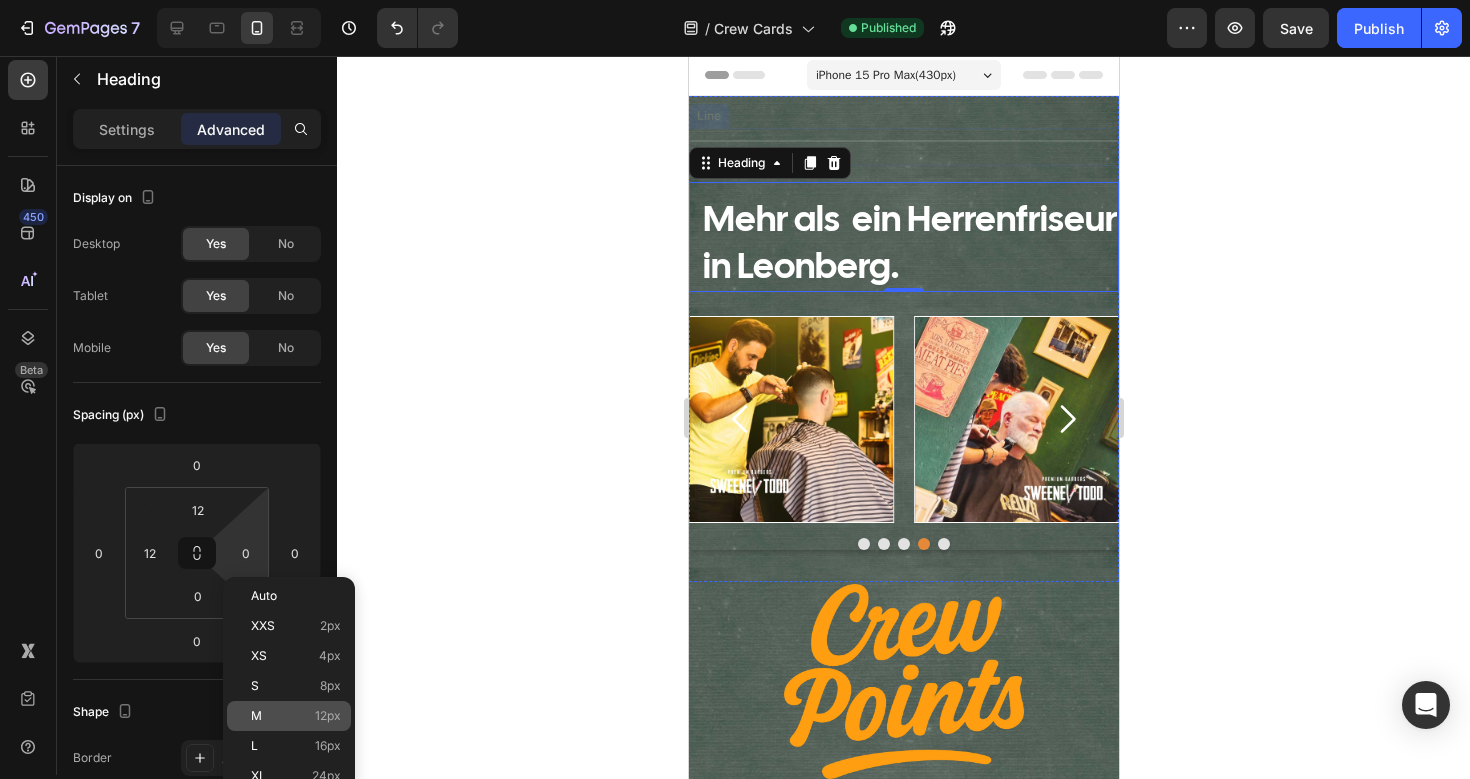 click on "M 12px" at bounding box center [296, 716] 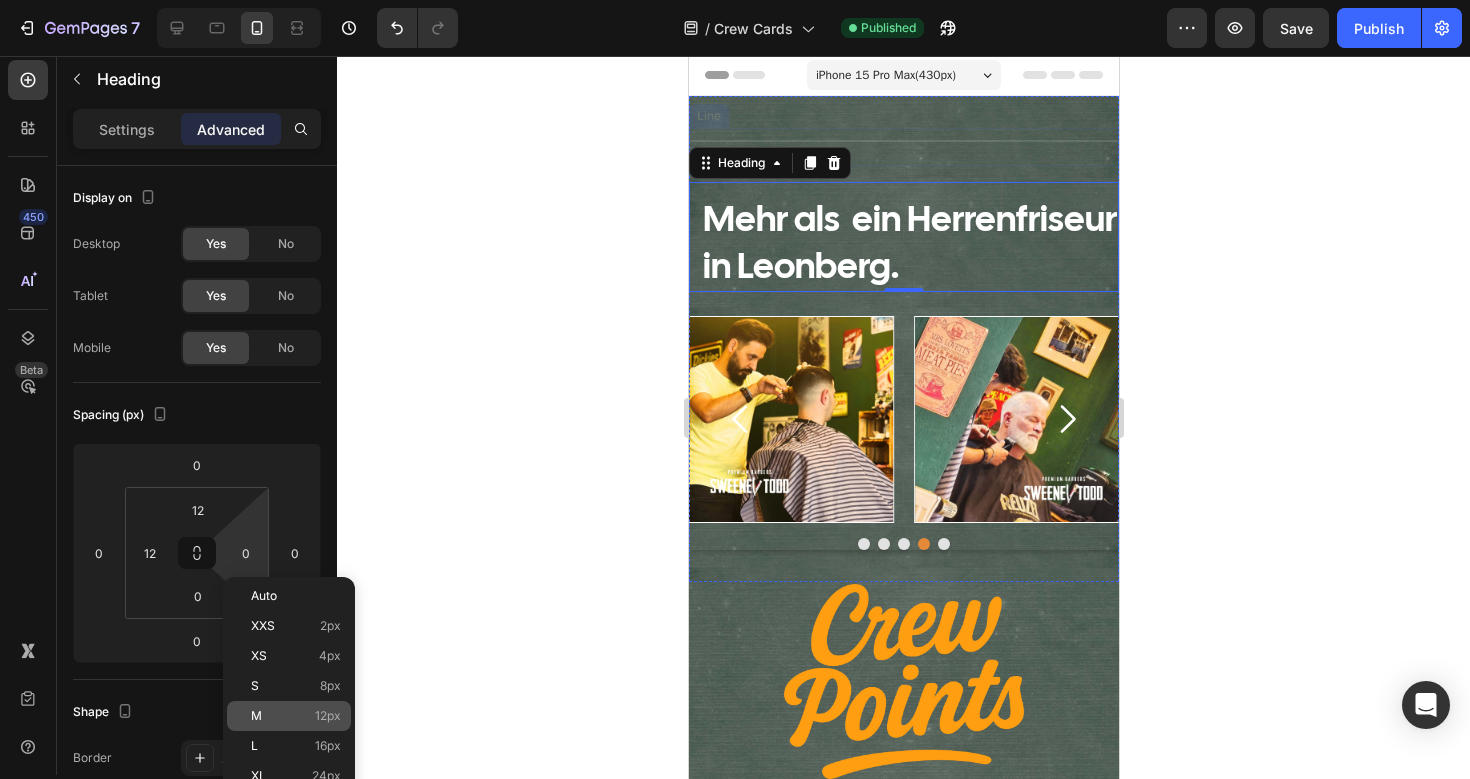 type on "12" 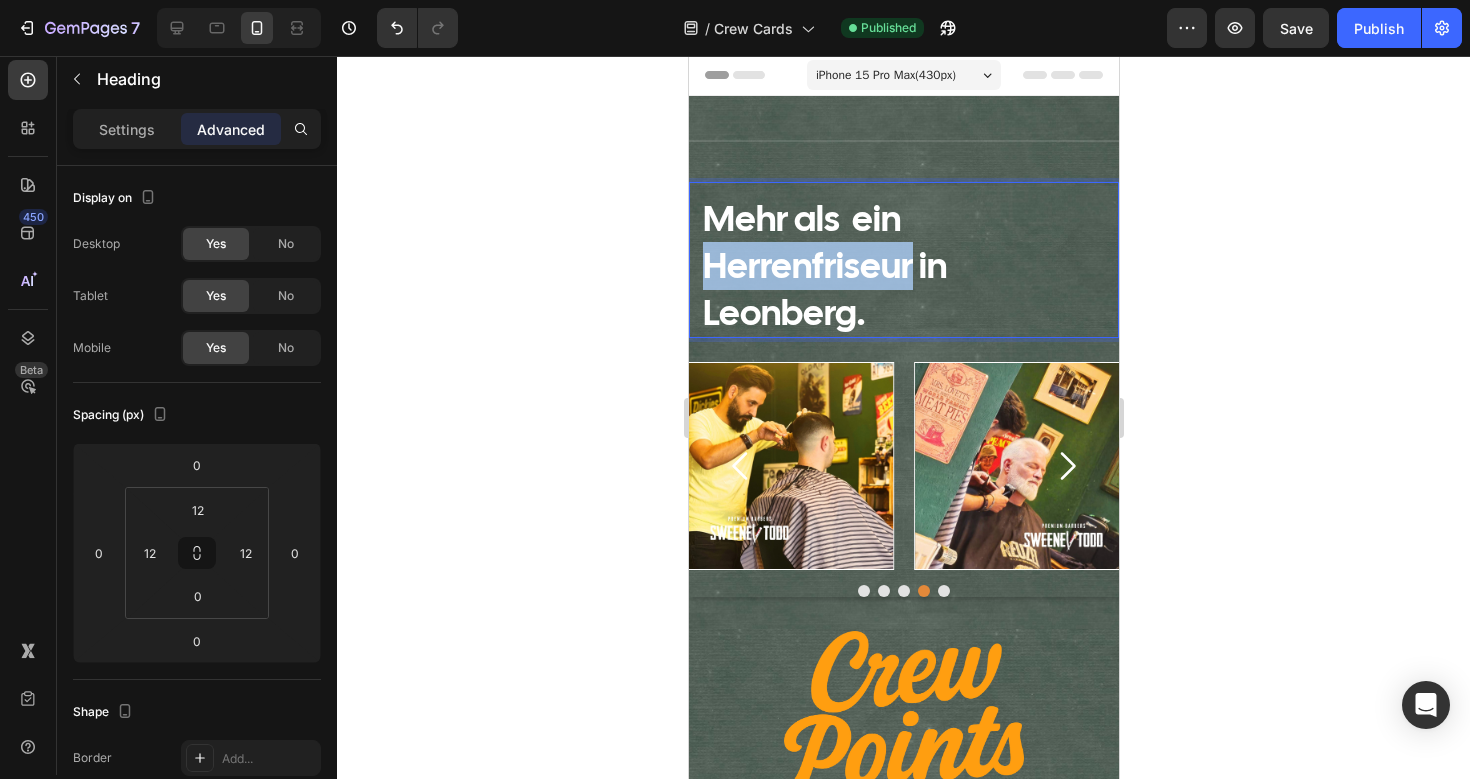 click on "Mehr als  ein Herrenfriseur in Leonberg." at bounding box center [824, 265] 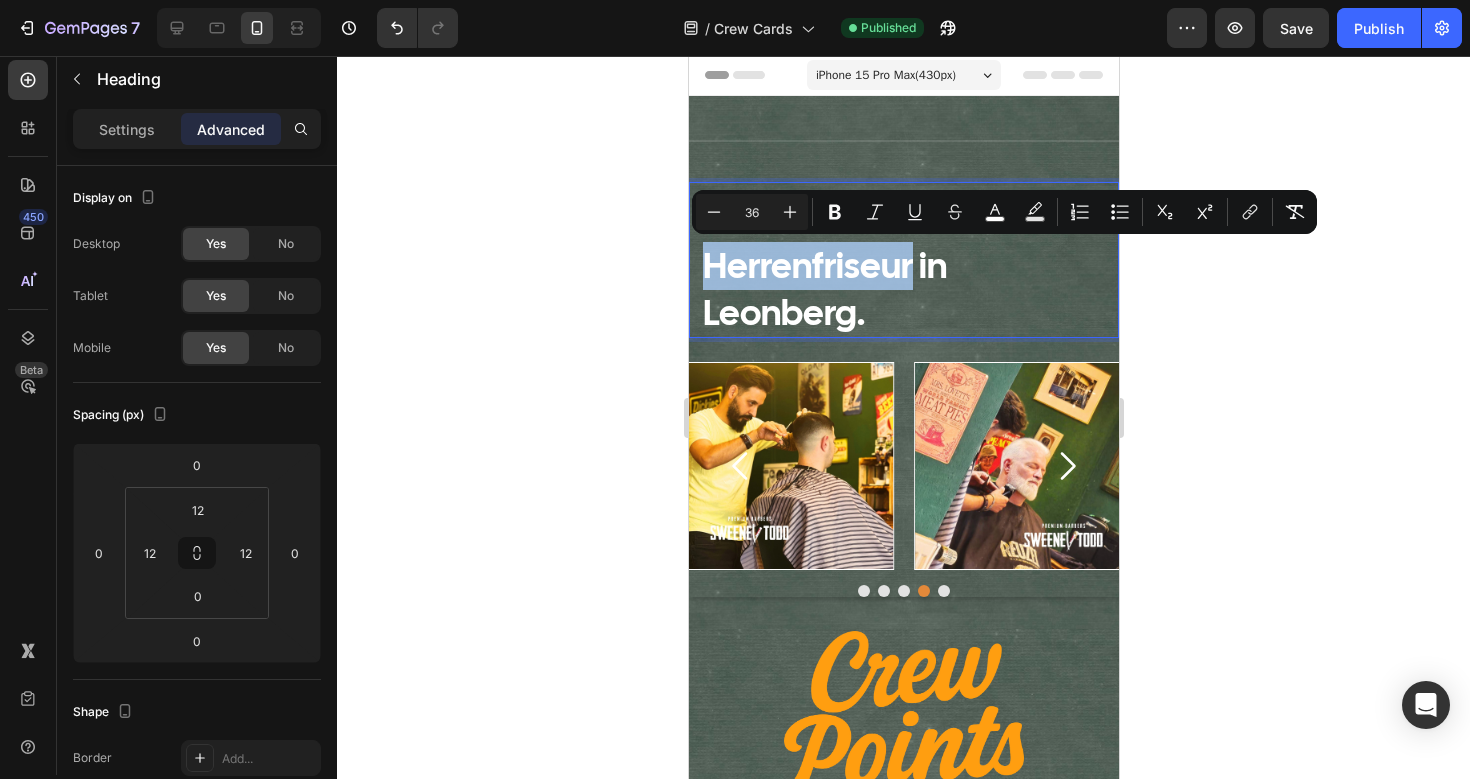 click on "Mehr als  ein Herrenfriseur in Leonberg." at bounding box center (824, 265) 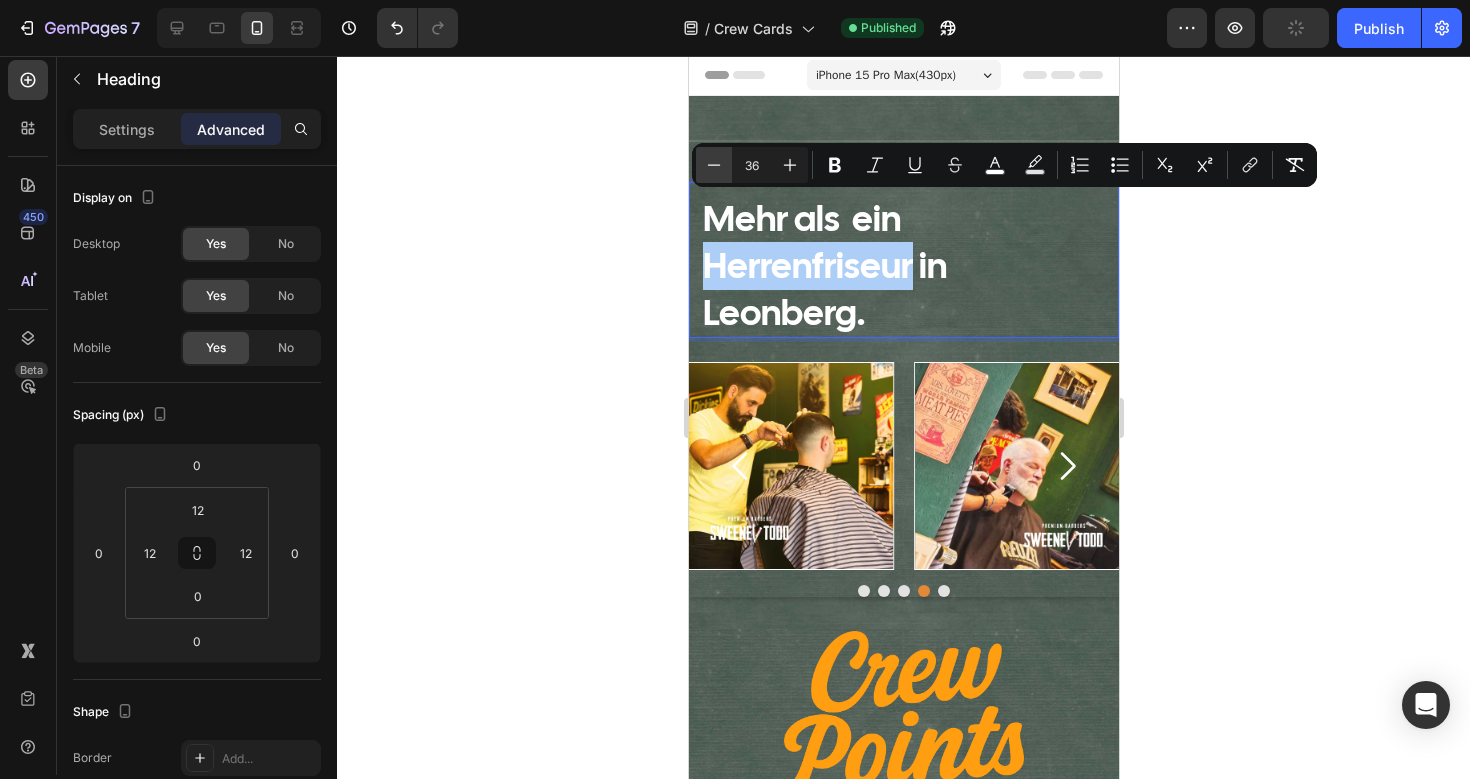 click 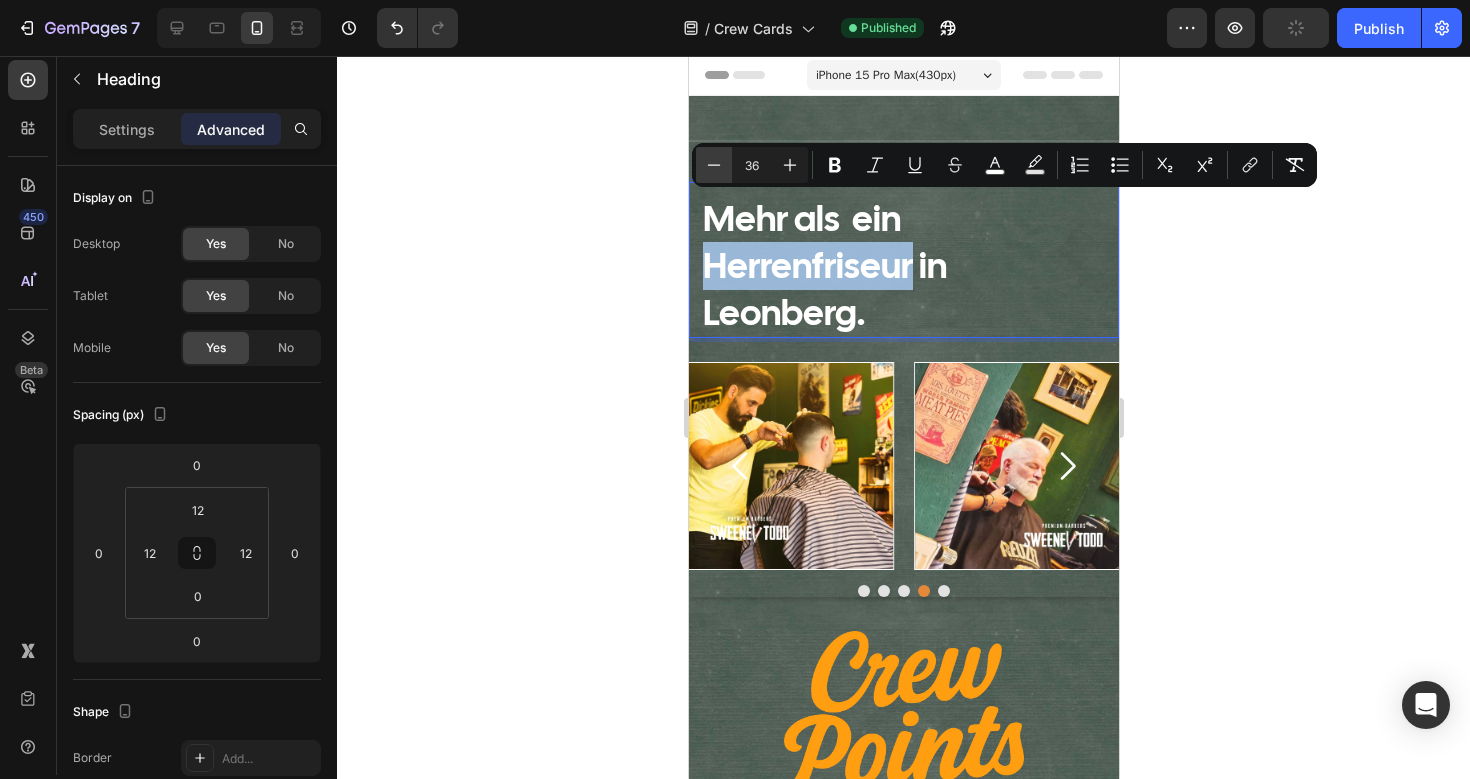 type on "35" 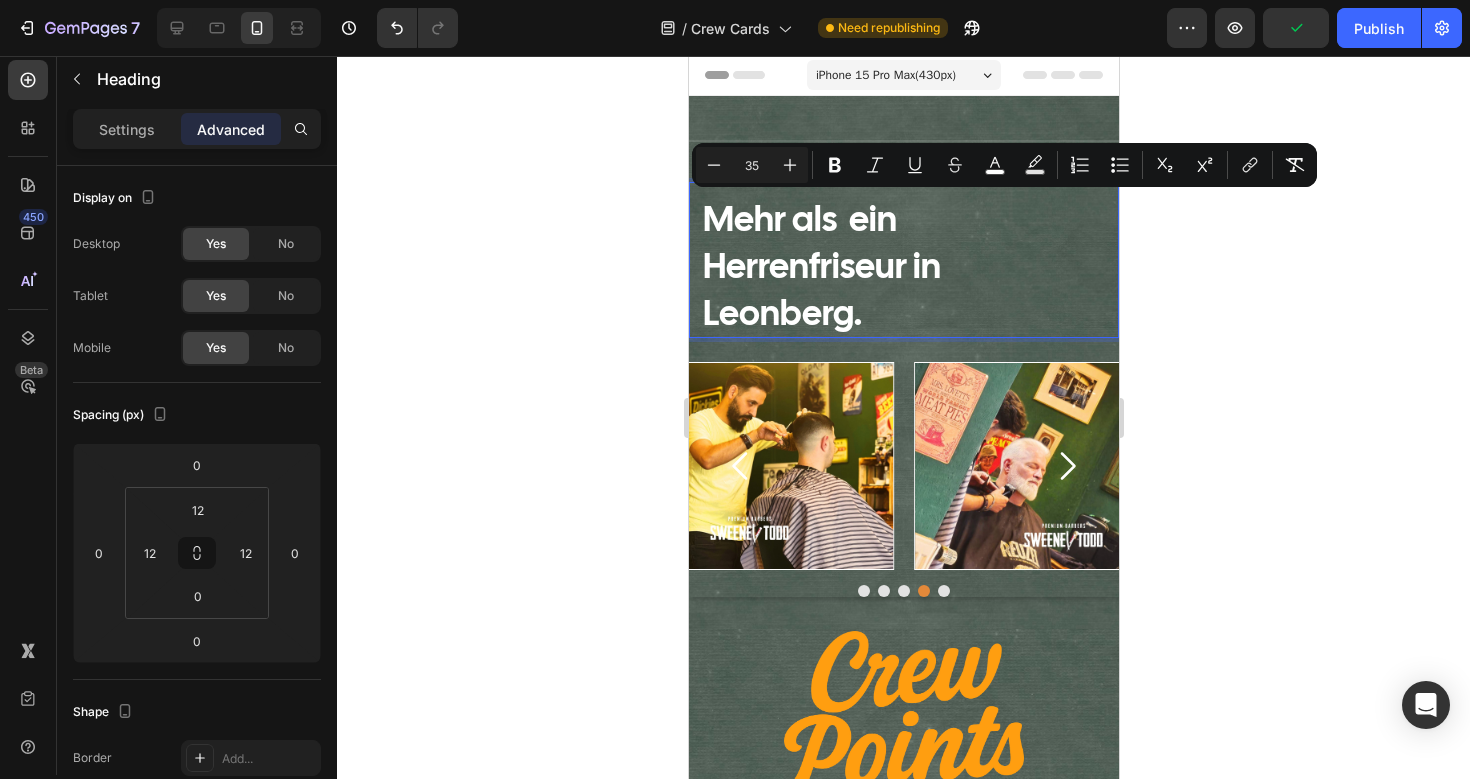 click 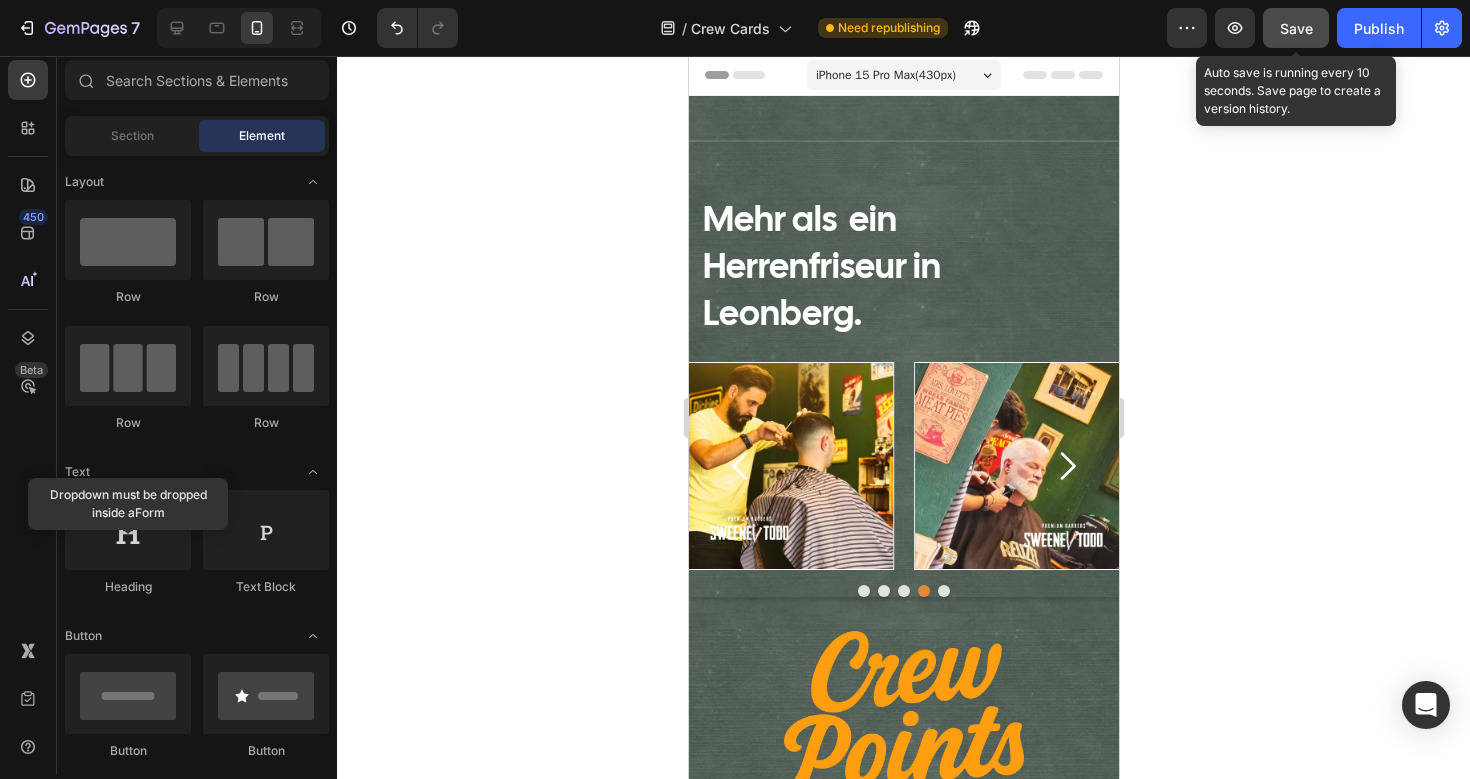 click on "Save" 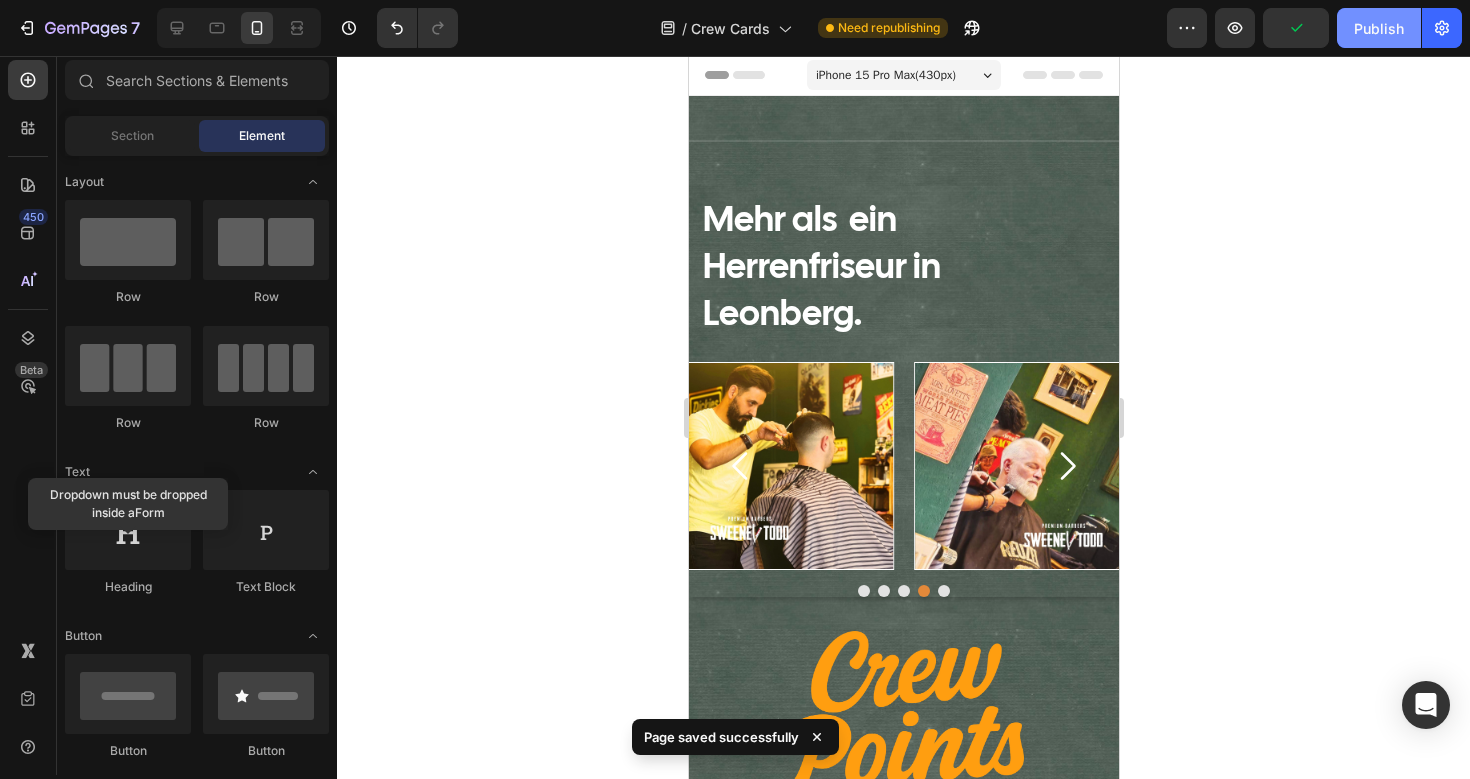 click on "Publish" at bounding box center [1379, 28] 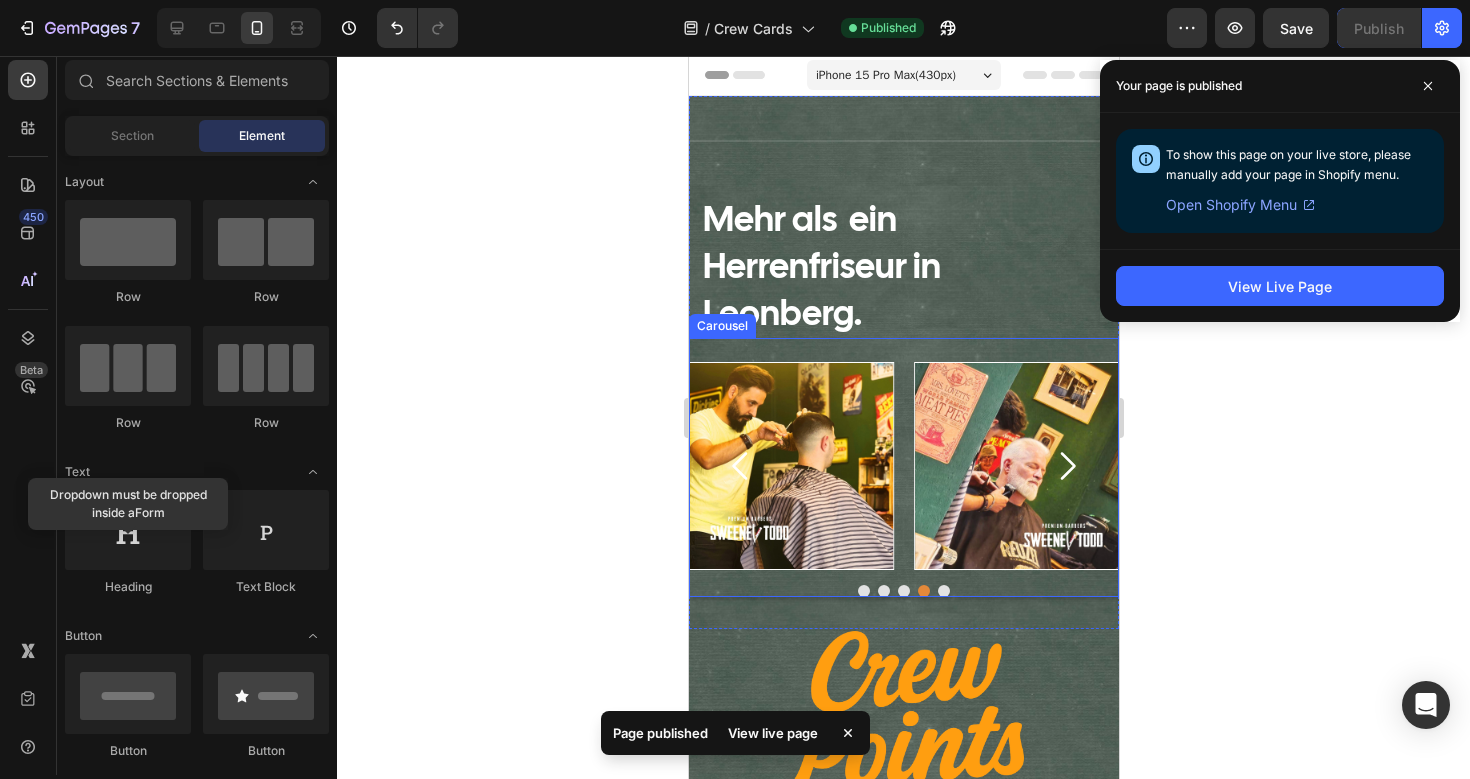 click on "Image Image Image Image Image
Carousel" at bounding box center (903, 467) 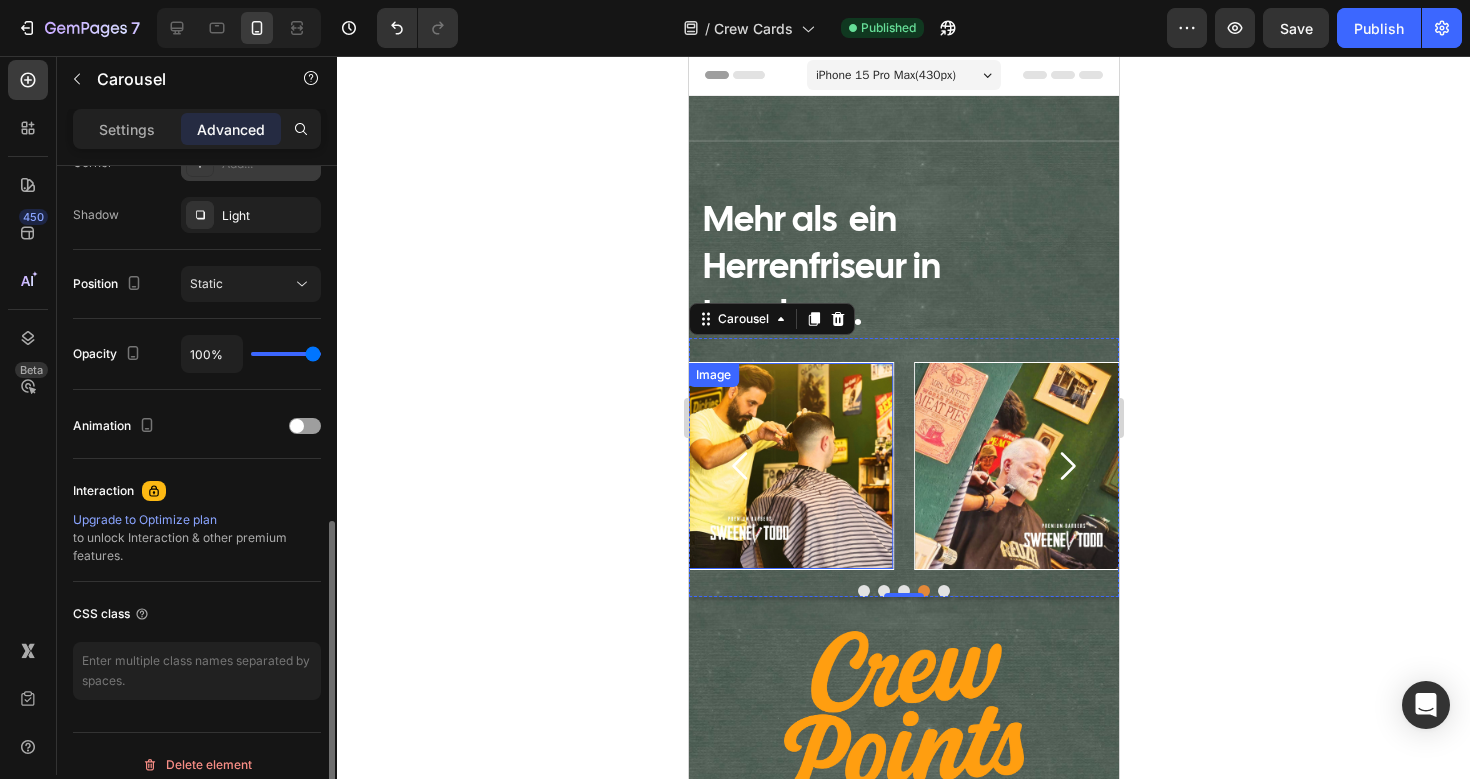 scroll, scrollTop: 668, scrollLeft: 0, axis: vertical 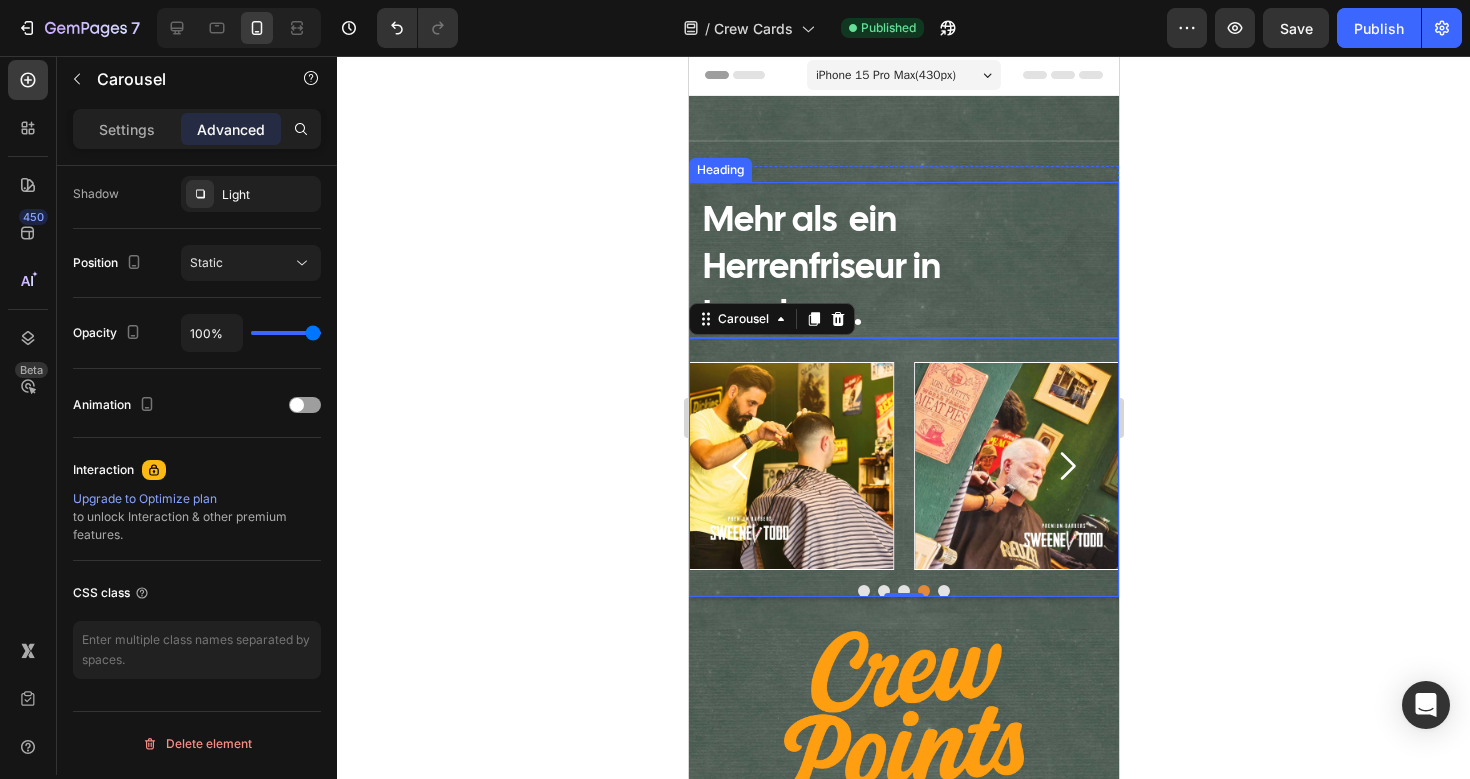 click on "Mehr als  ein Herrenfriseur in Leonberg." at bounding box center (821, 266) 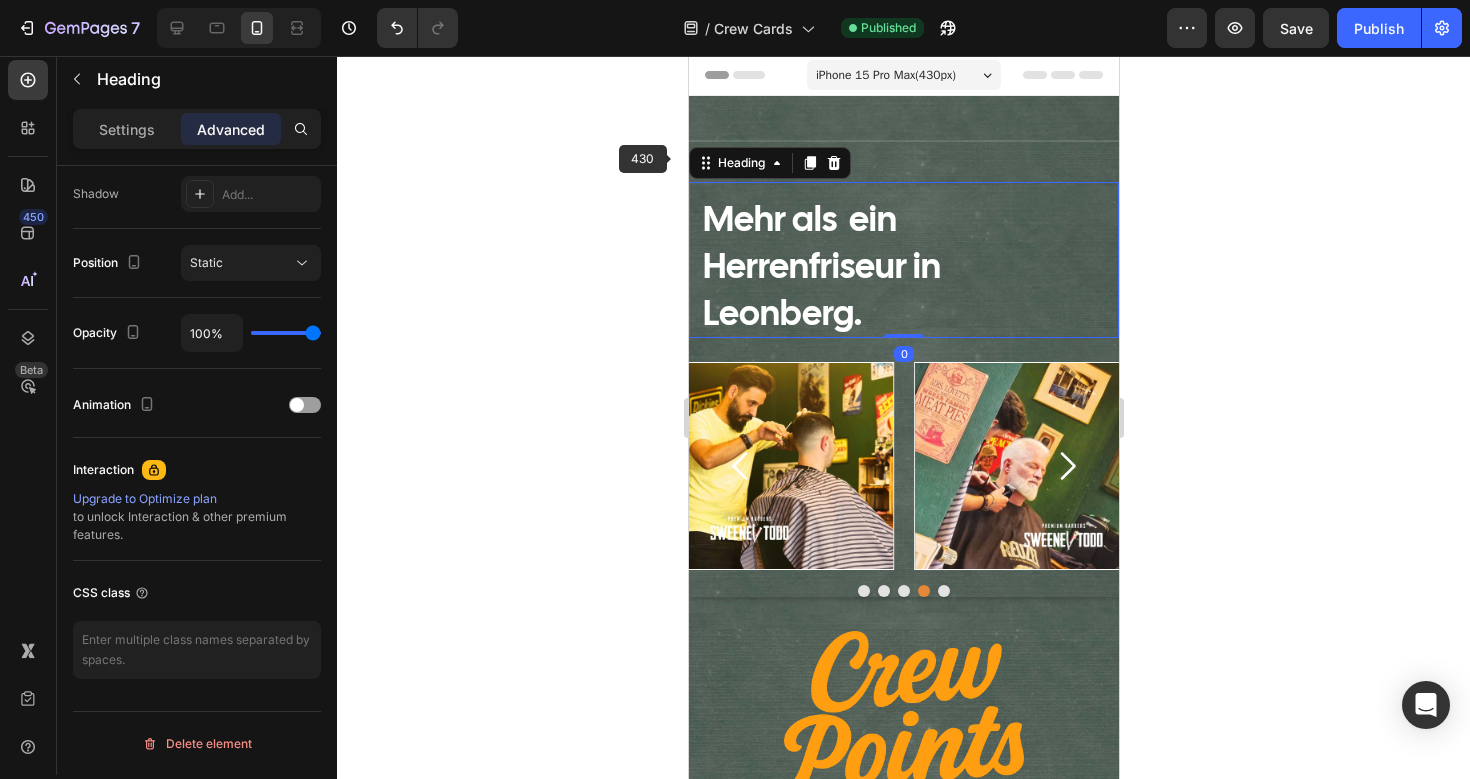 scroll, scrollTop: 0, scrollLeft: 0, axis: both 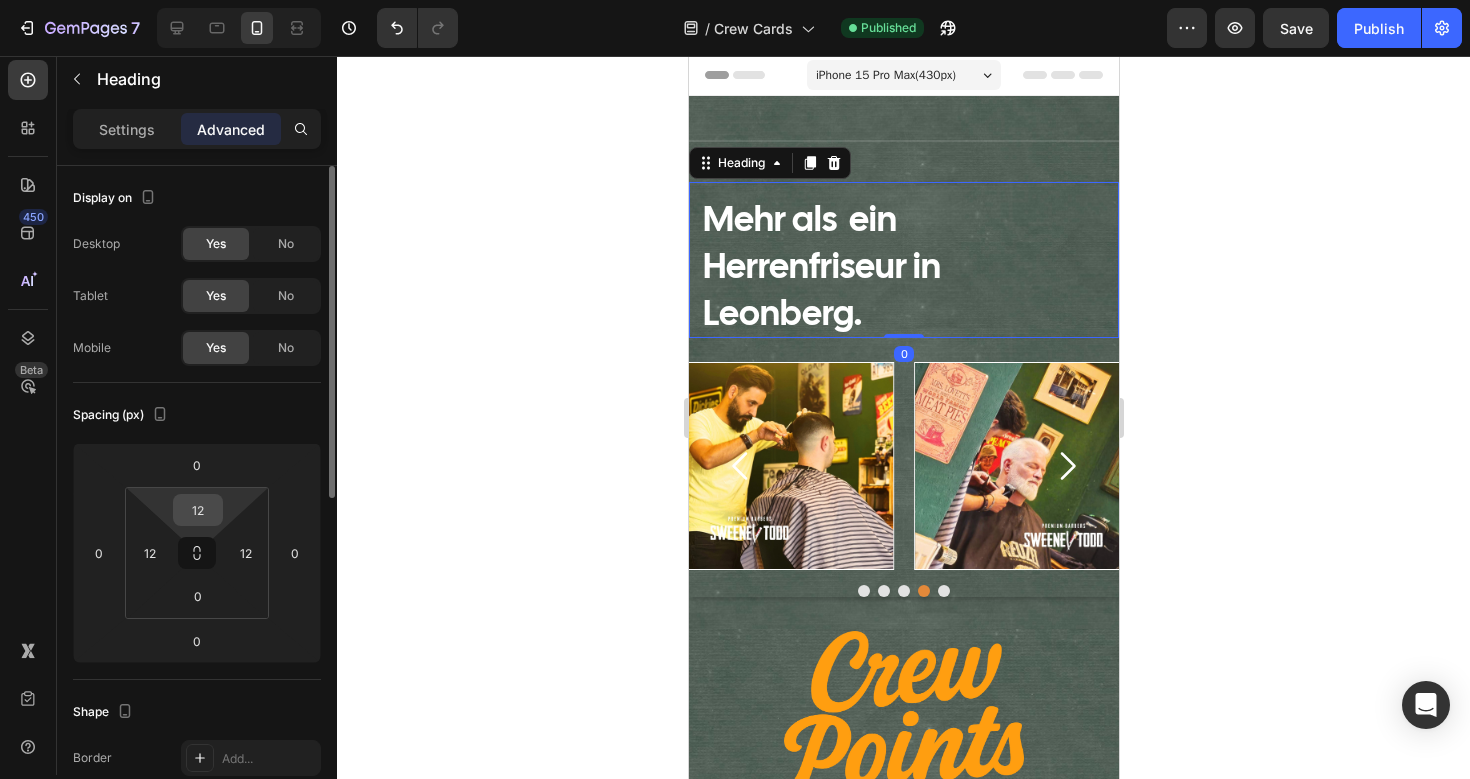 click on "12" at bounding box center [198, 510] 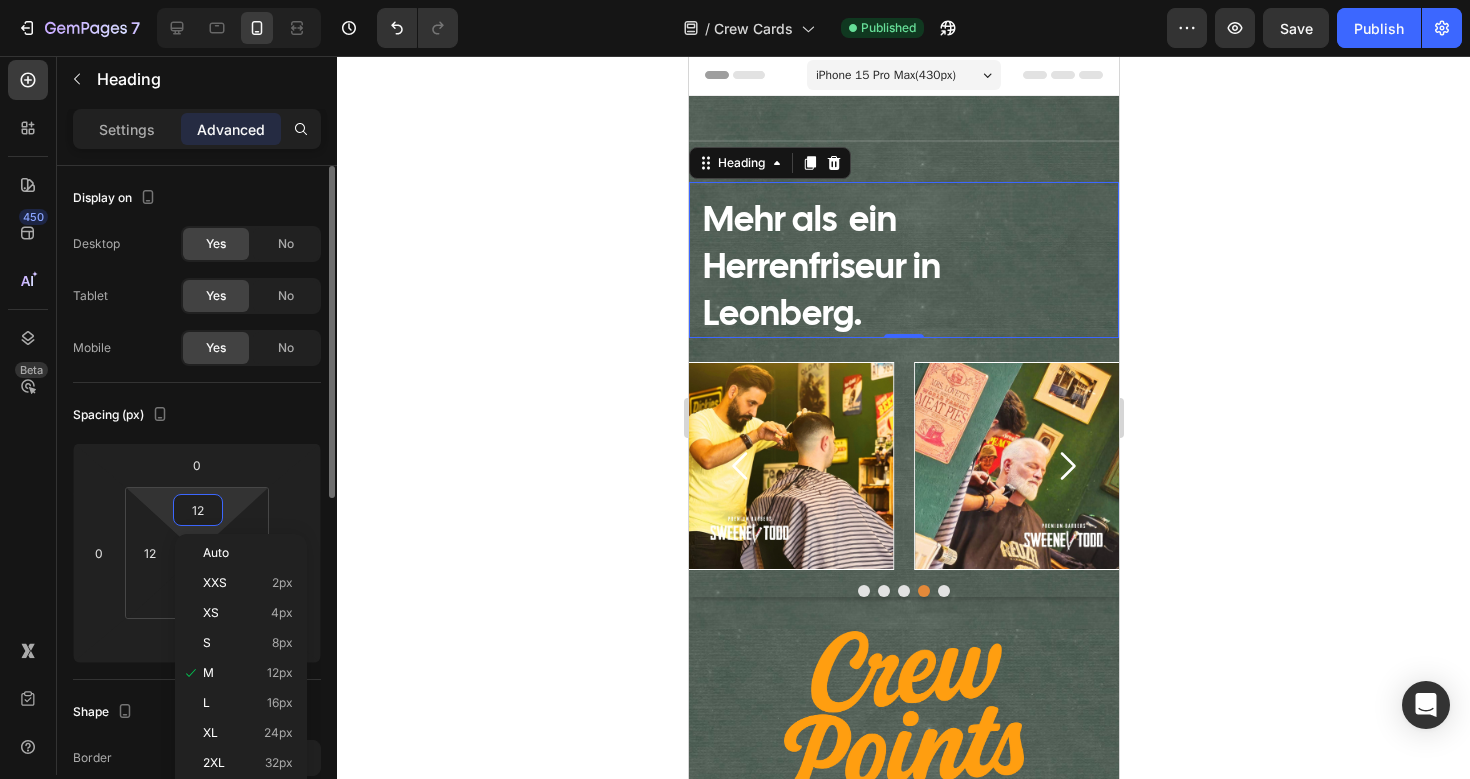 type on "0" 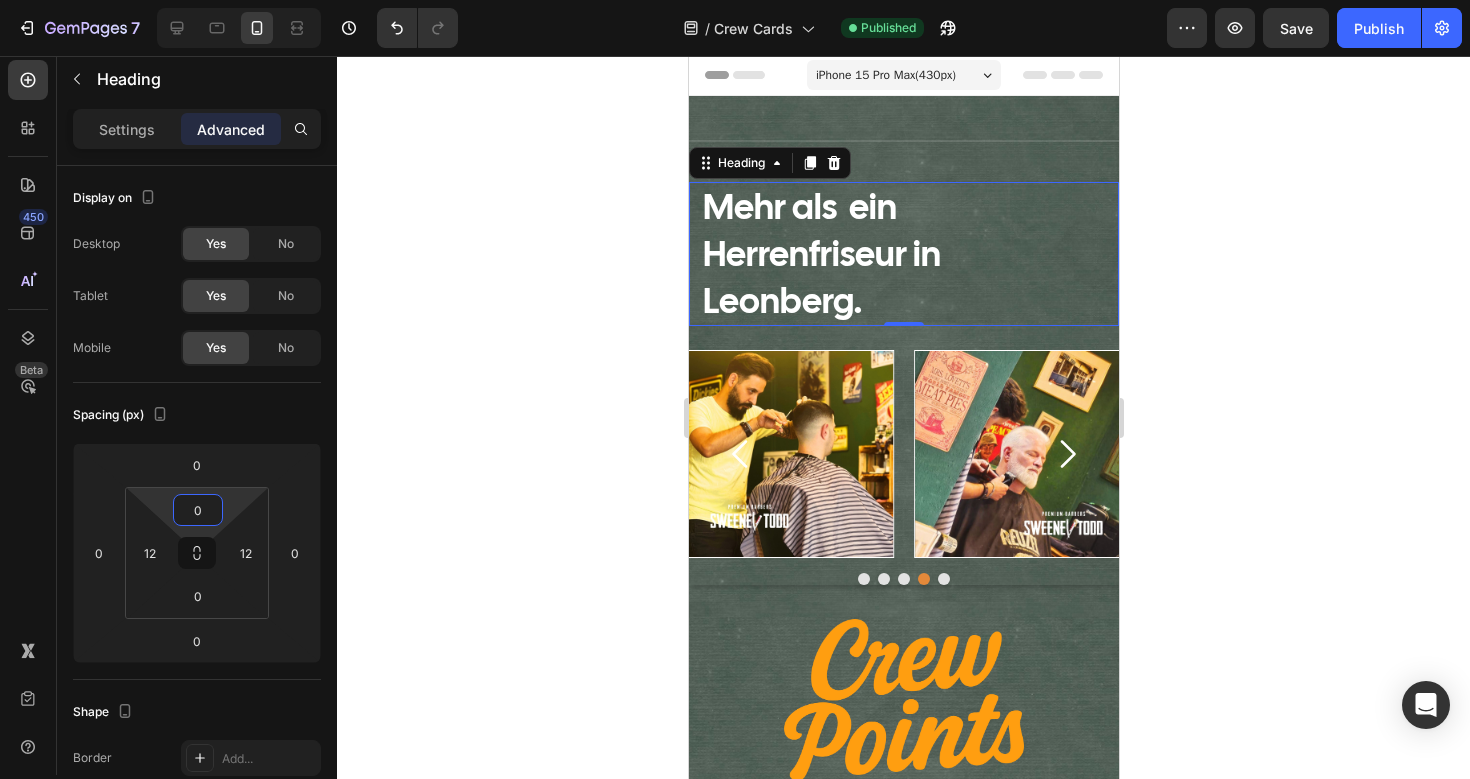 click 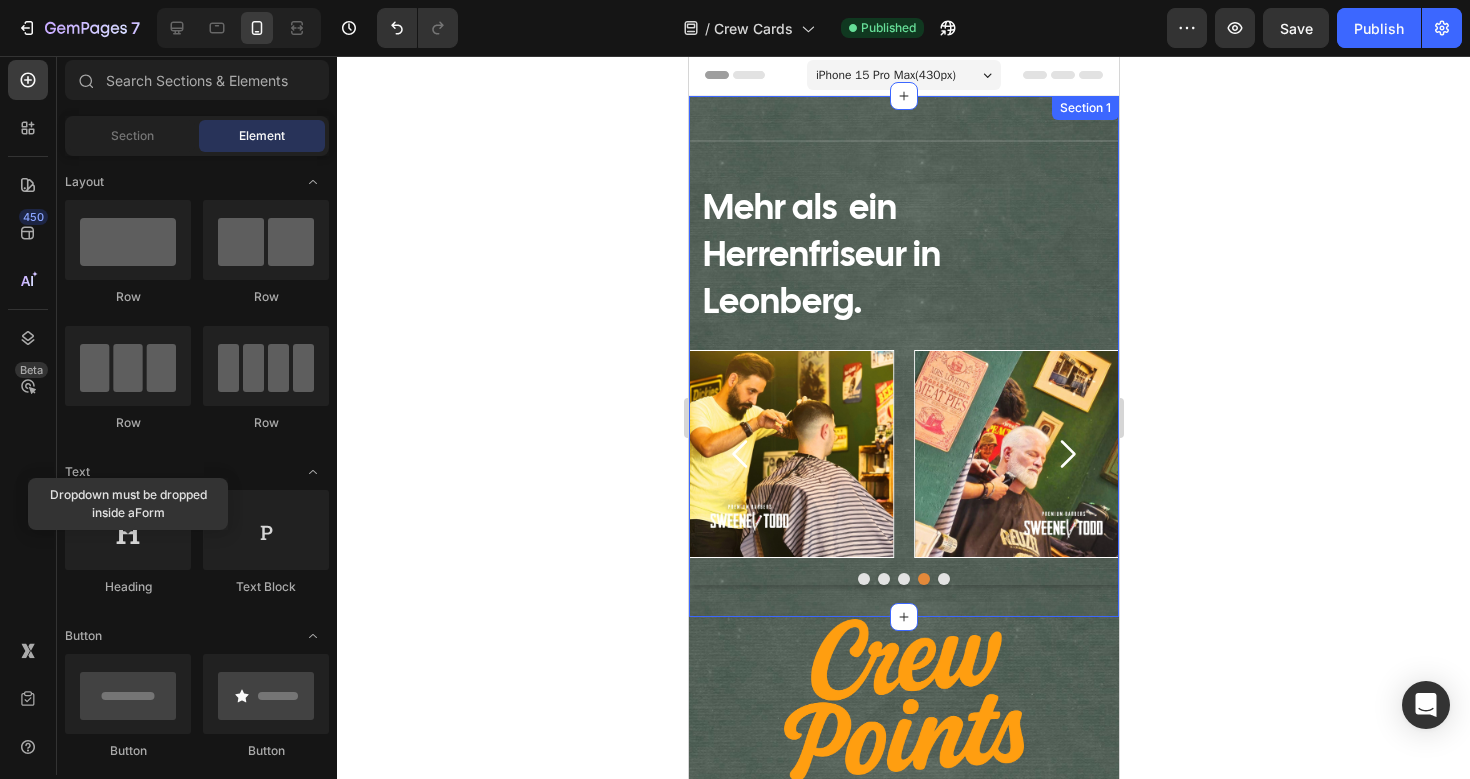 click on "Title Line Neben Benefits für unsere  Gäste, haben wir ein System eingeführt dass mehr ist als nur Punkte sammeln - mit der Crew Card bekommst Du auch Vorteile bei unseren Partnerunternehmen. Text Block ⁠⁠⁠⁠⁠⁠⁠ Mehr als  ein Herrenfriseur in Leonberg.  Heading Row
Image Image Image Image Image
Carousel Section 1" at bounding box center [903, 356] 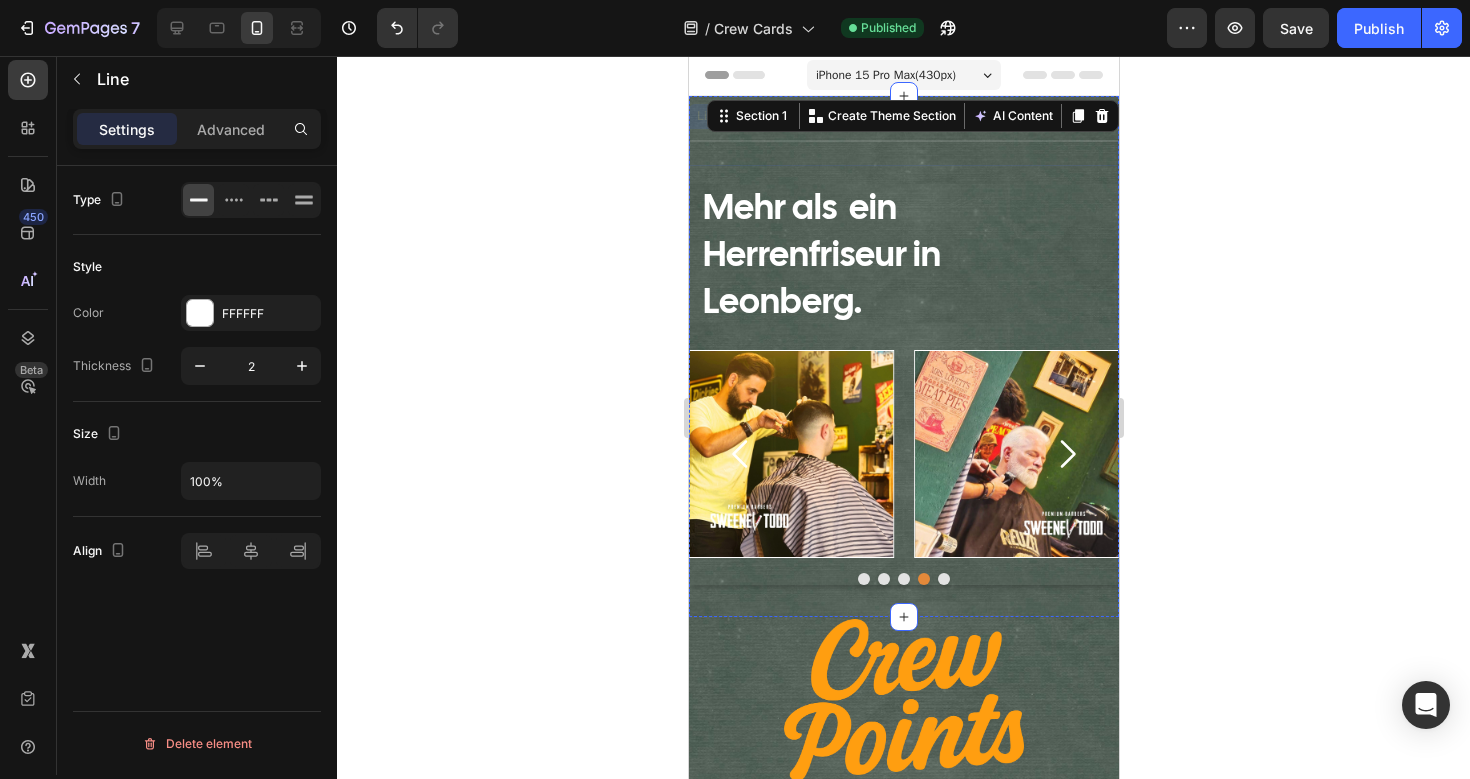 click on "Title Line" at bounding box center [903, 147] 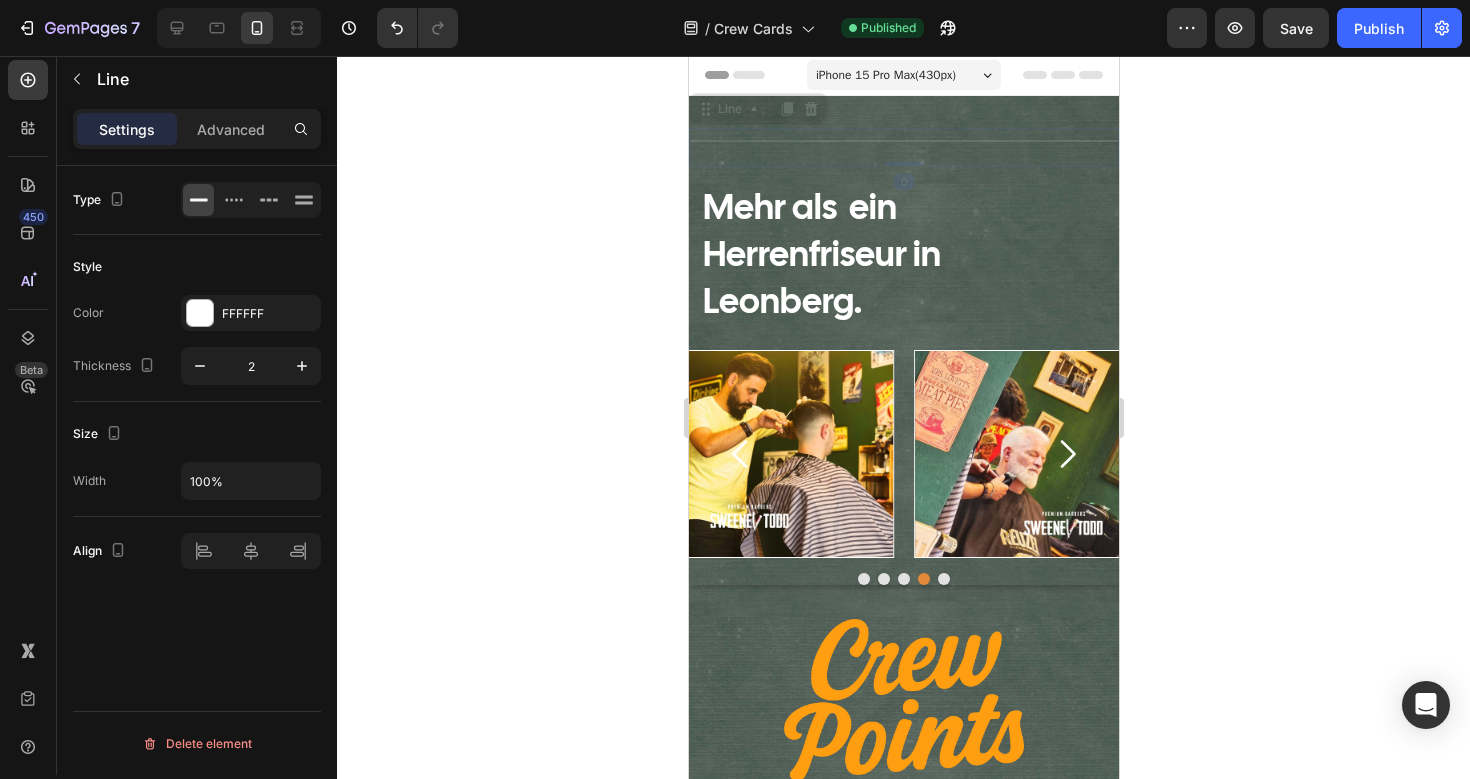 click on "Title Line   0" at bounding box center (903, 147) 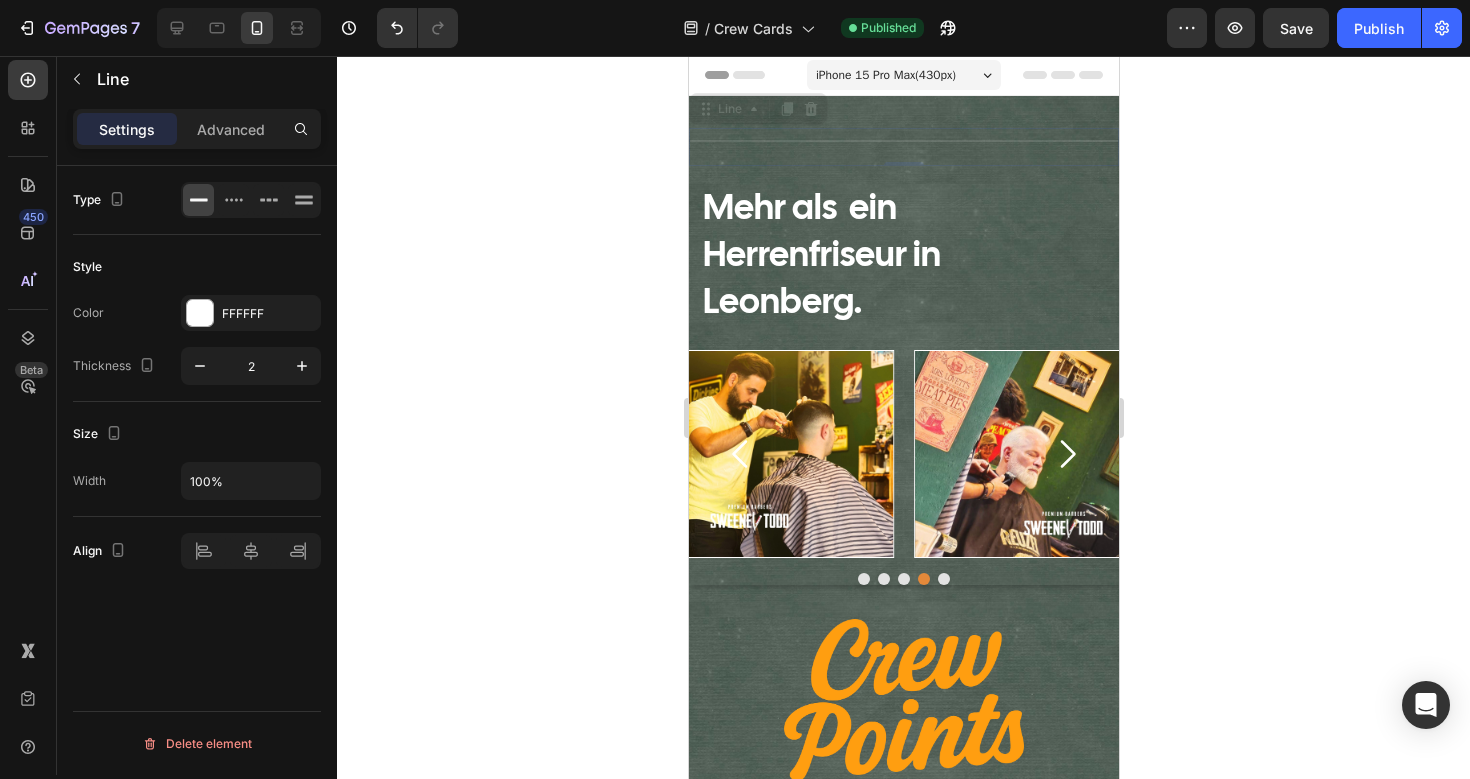 click on "Title Line   0" at bounding box center (903, 147) 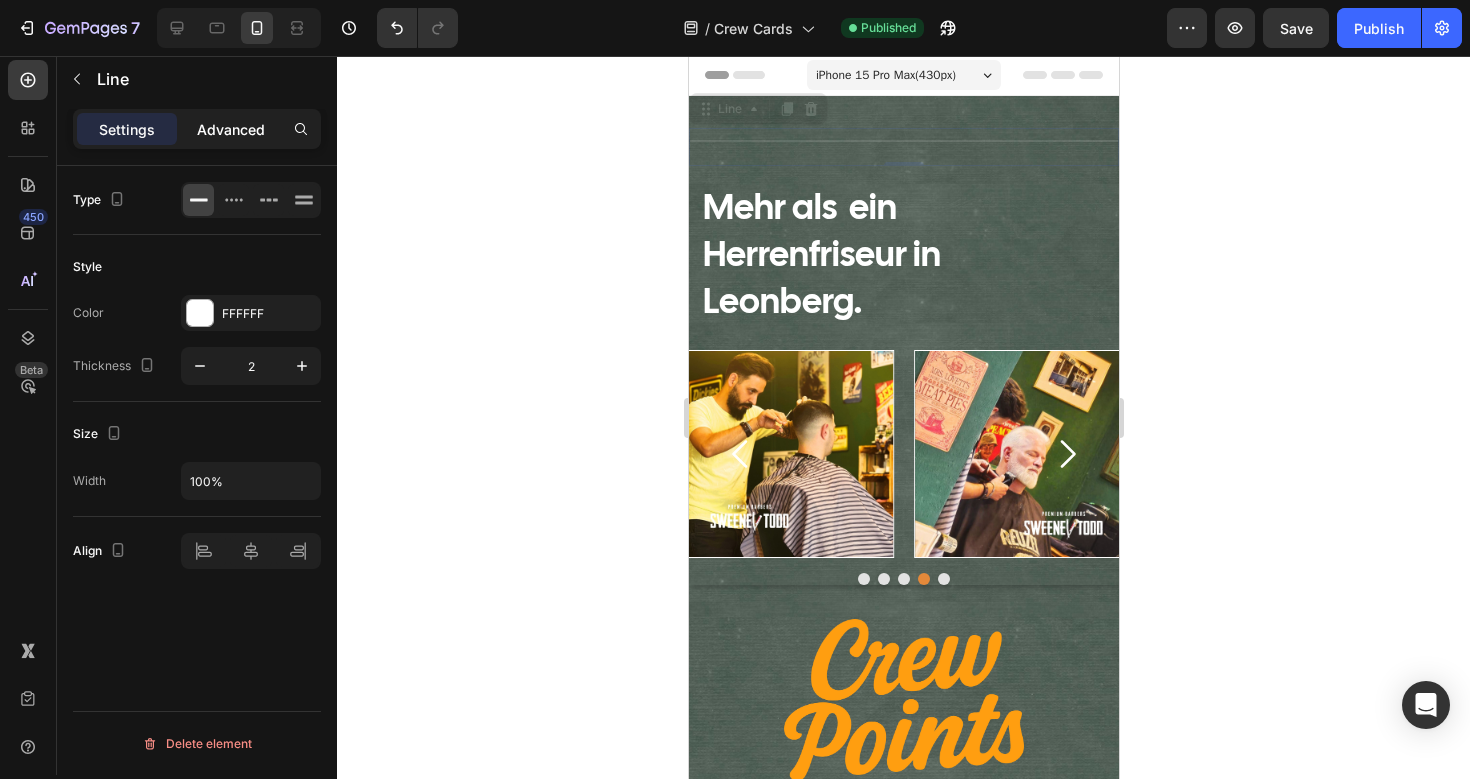 click on "Advanced" at bounding box center [231, 129] 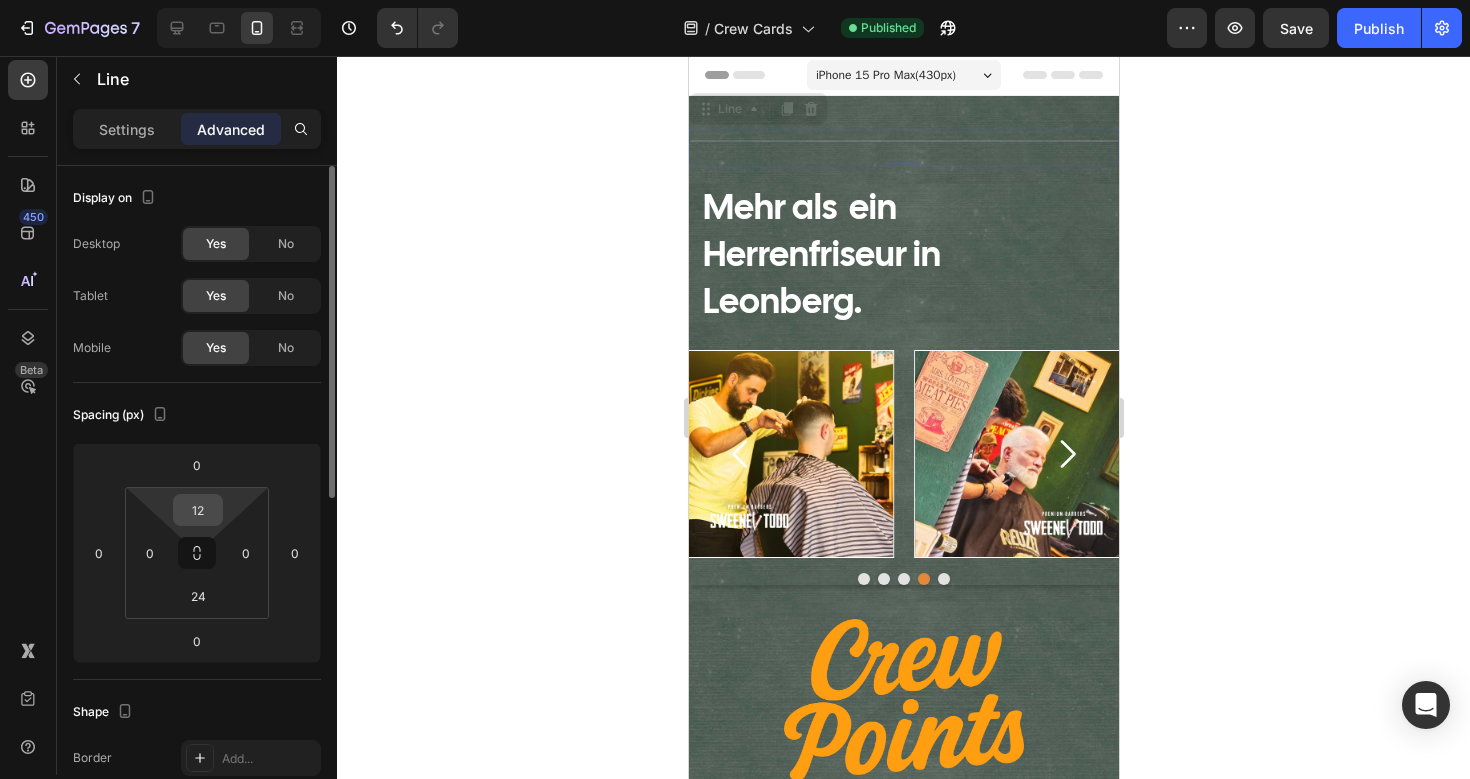 click on "12" at bounding box center (198, 510) 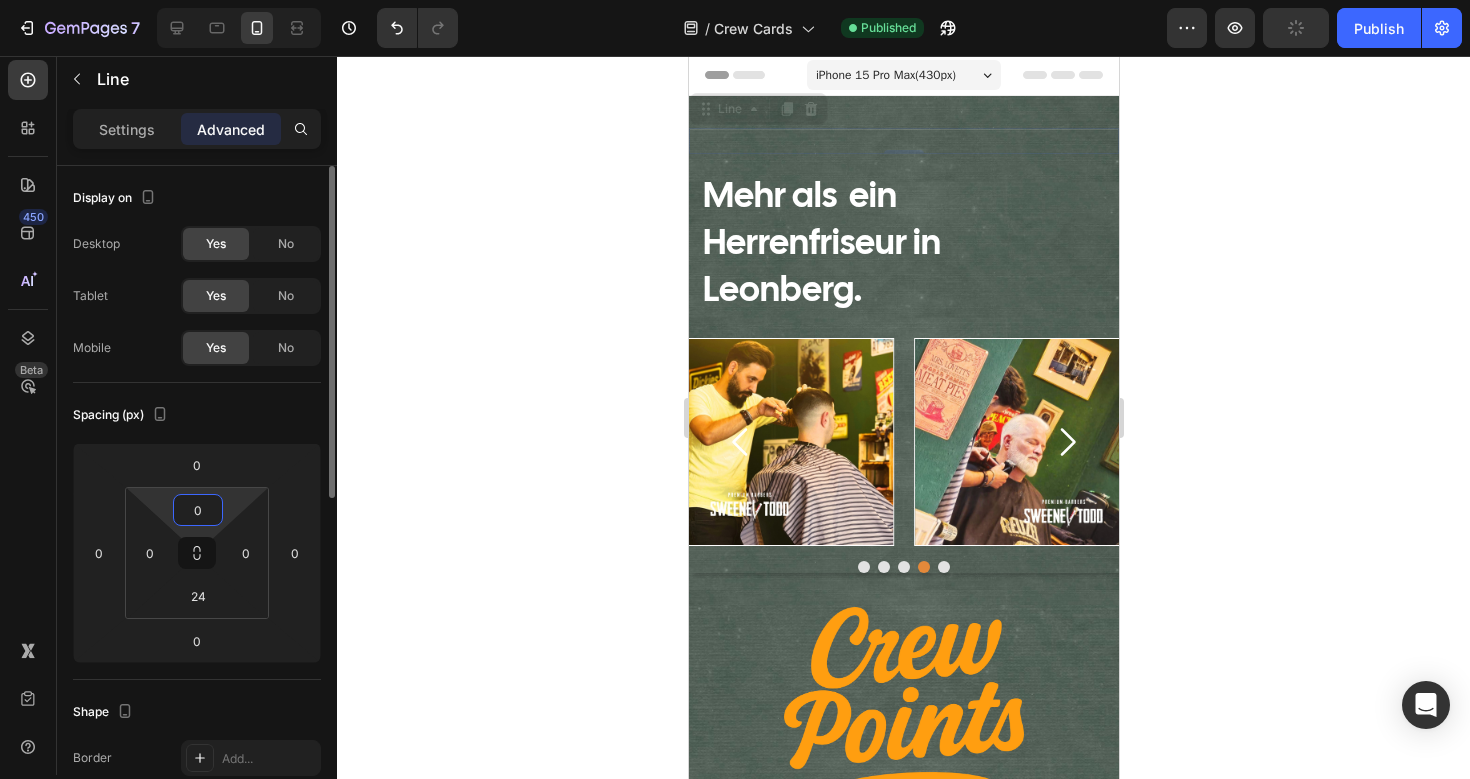type on "0" 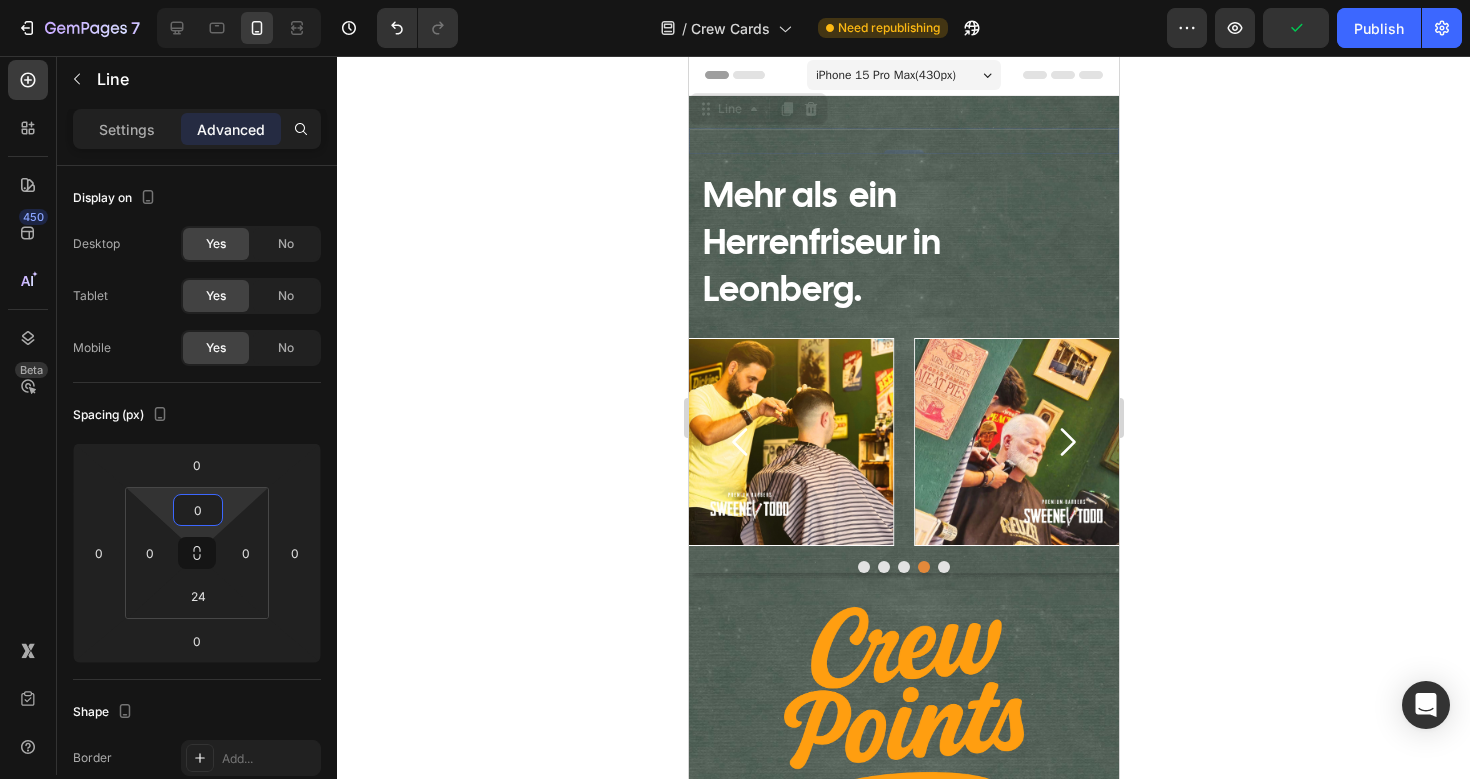 click 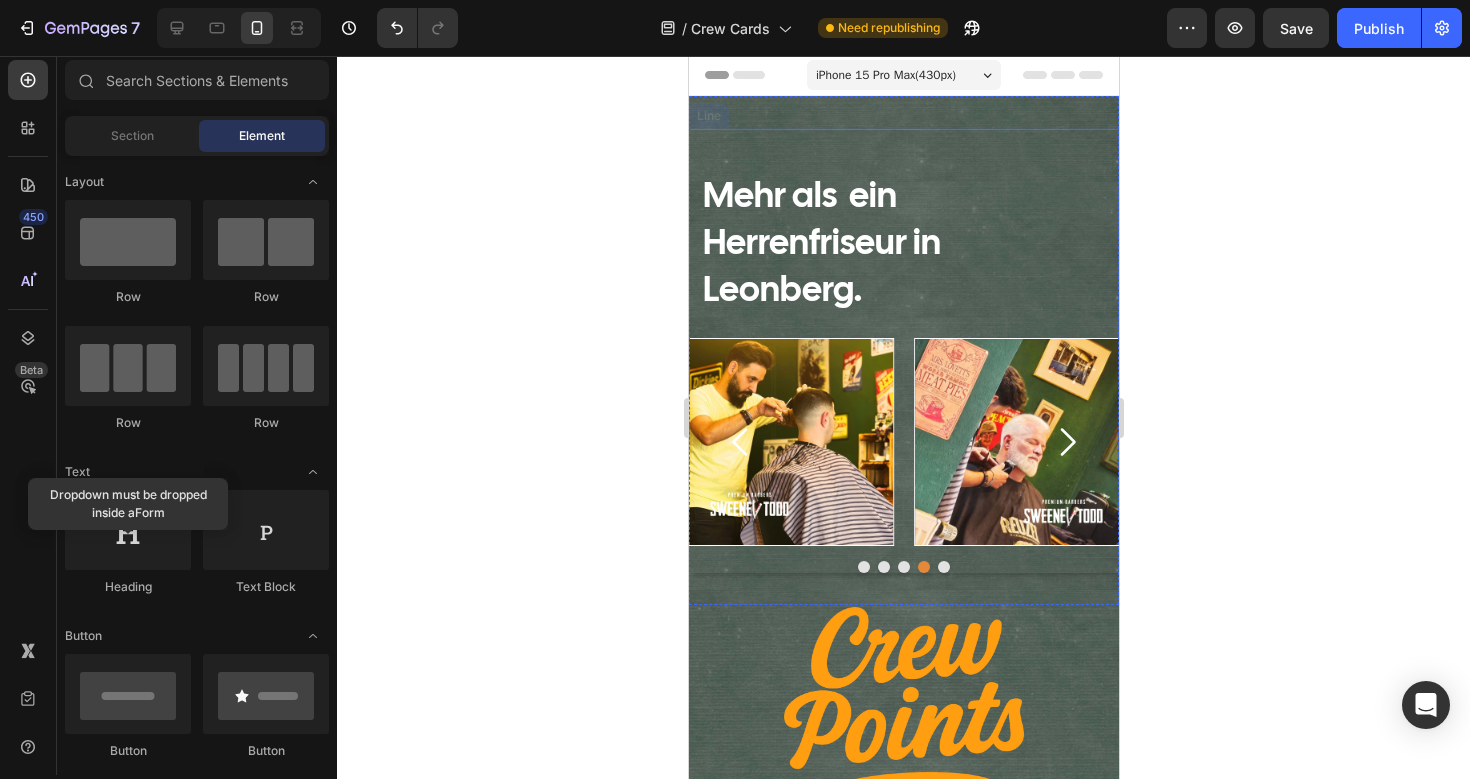 click on "Title Line" at bounding box center [903, 141] 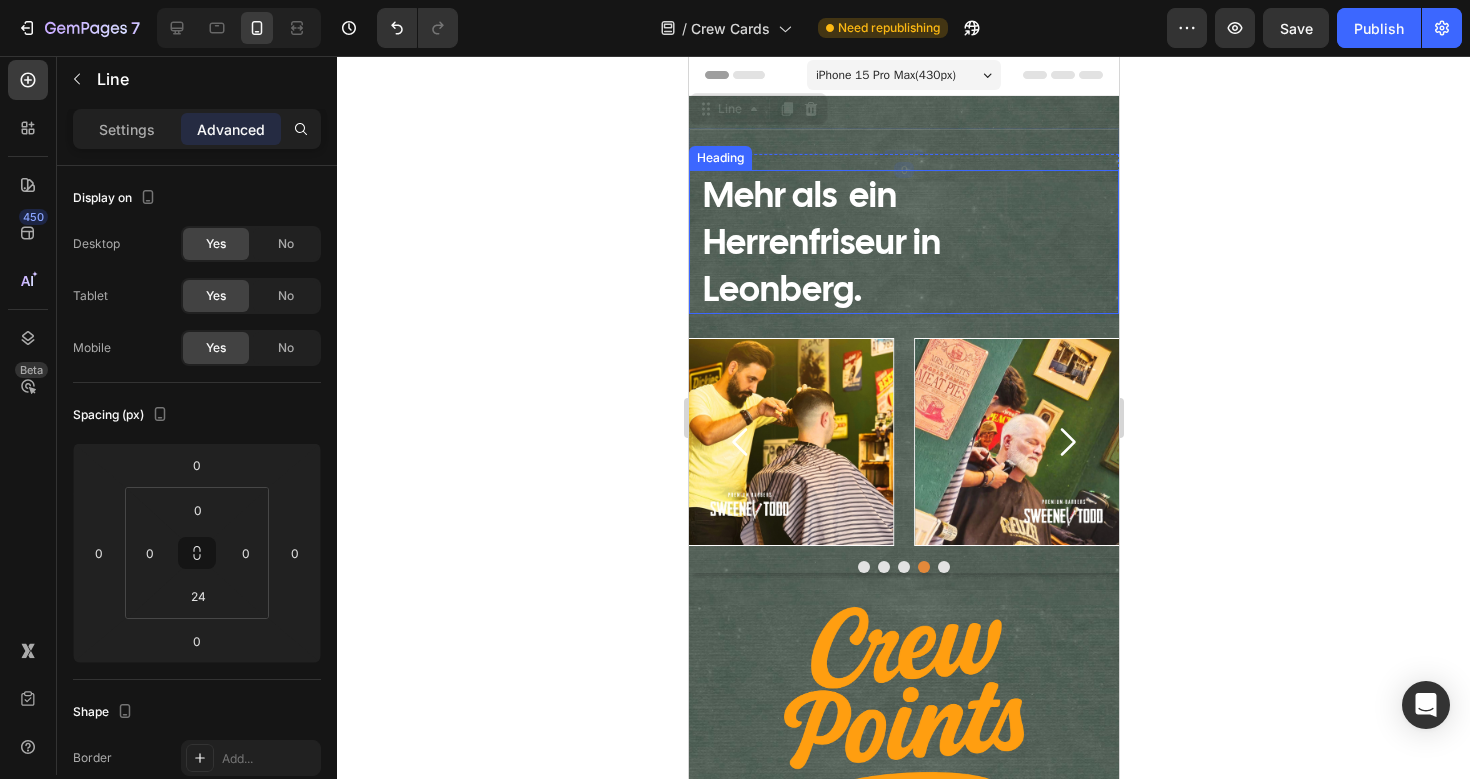 click on "Mehr als  ein Herrenfriseur in Leonberg." at bounding box center (821, 242) 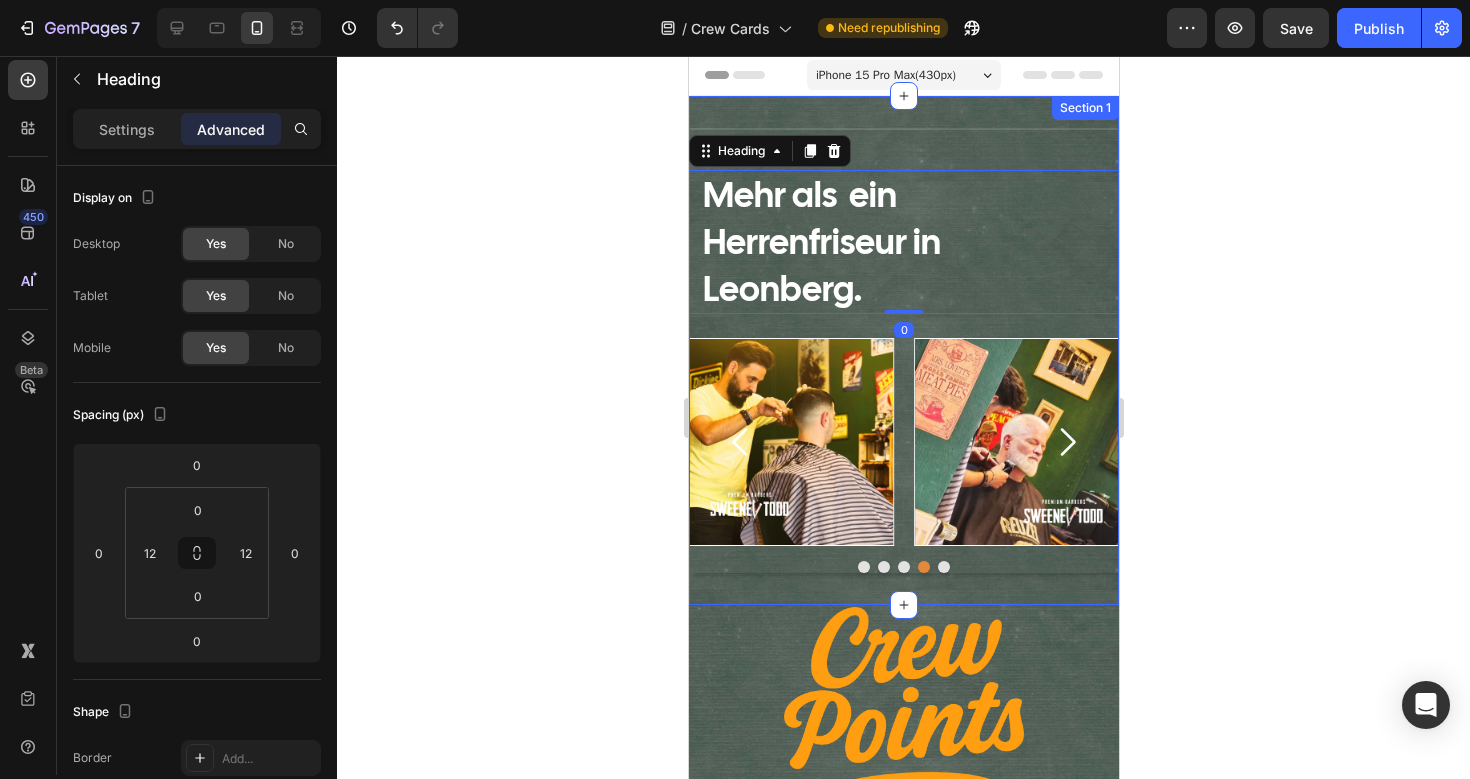 click on "Title Line Neben Benefits für unsere  Gäste, haben wir ein System eingeführt dass mehr ist als nur Punkte sammeln - mit der Crew Card bekommst Du auch Vorteile bei unseren Partnerunternehmen. Text Block ⁠⁠⁠⁠⁠⁠⁠ Mehr als  ein Herrenfriseur in Leonberg.  Heading   0 Row
Image Image Image Image Image
Carousel Section 1" at bounding box center [903, 350] 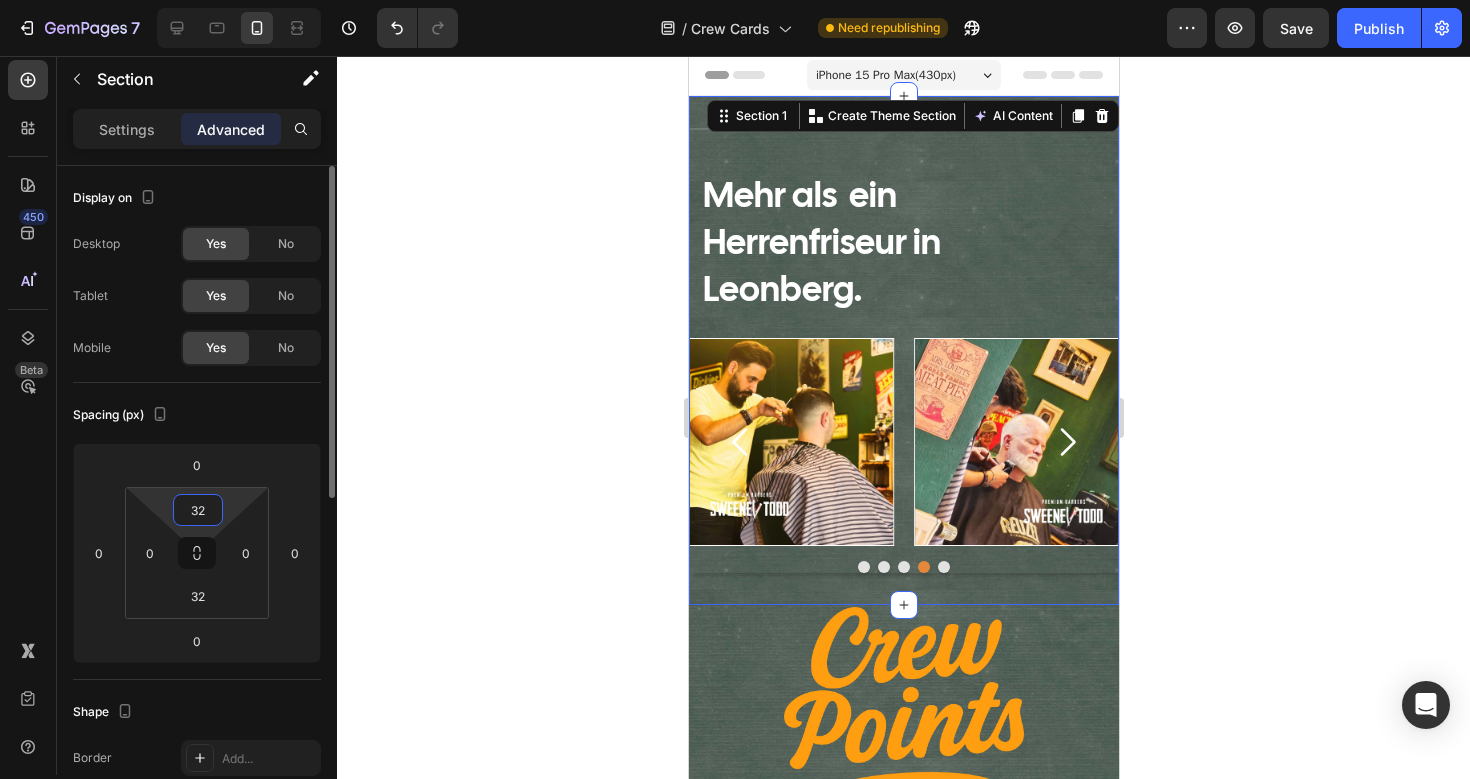 click on "32" at bounding box center (198, 510) 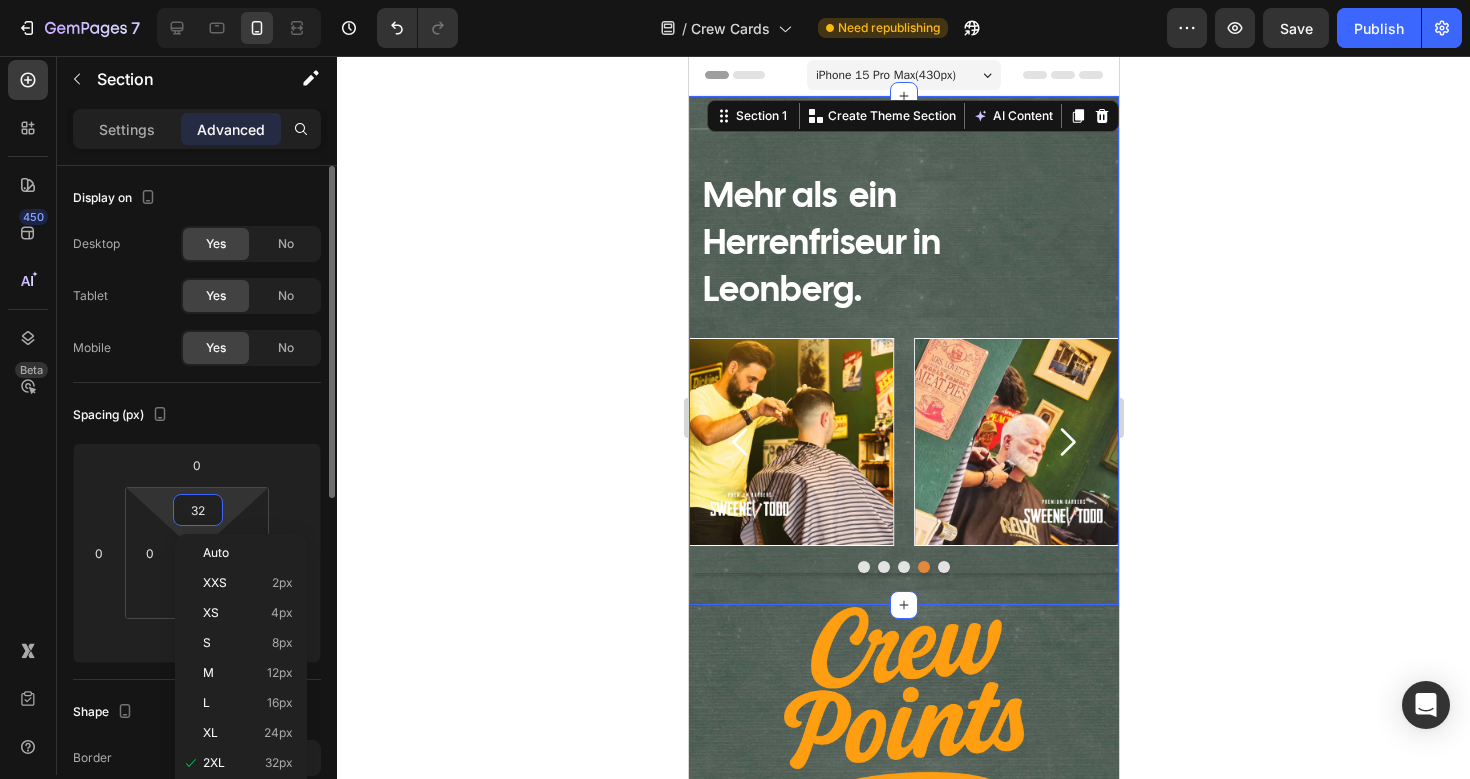 type 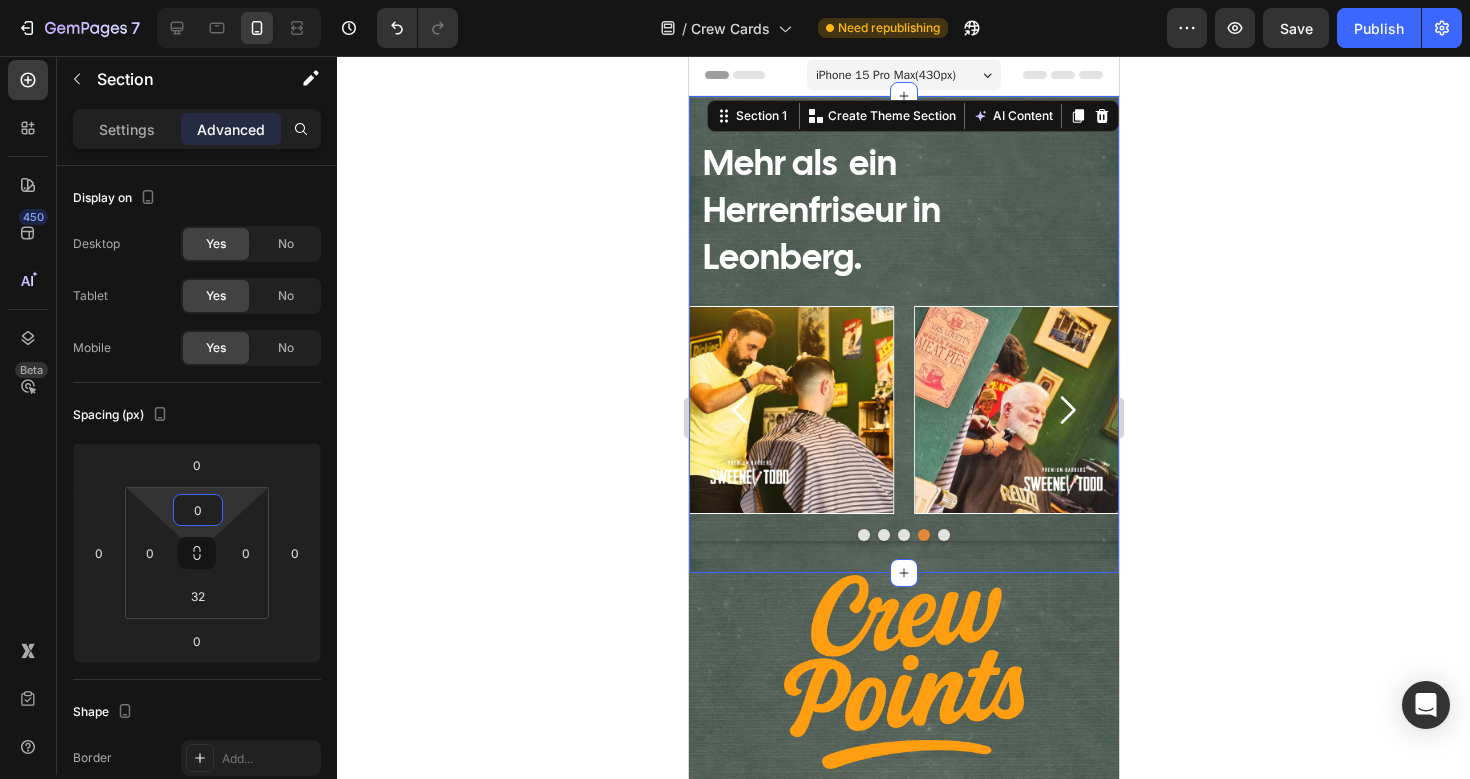 click 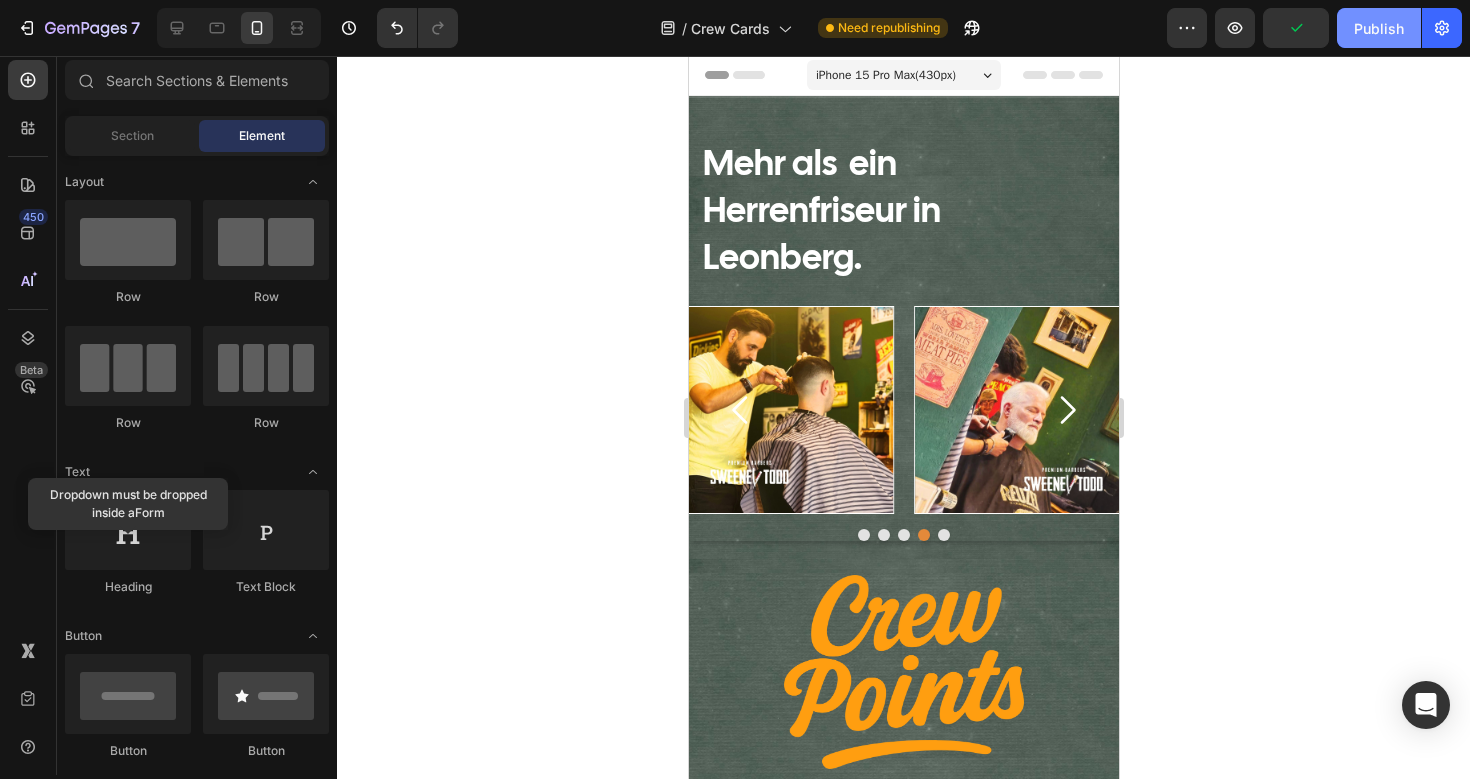 click on "Publish" at bounding box center (1379, 28) 